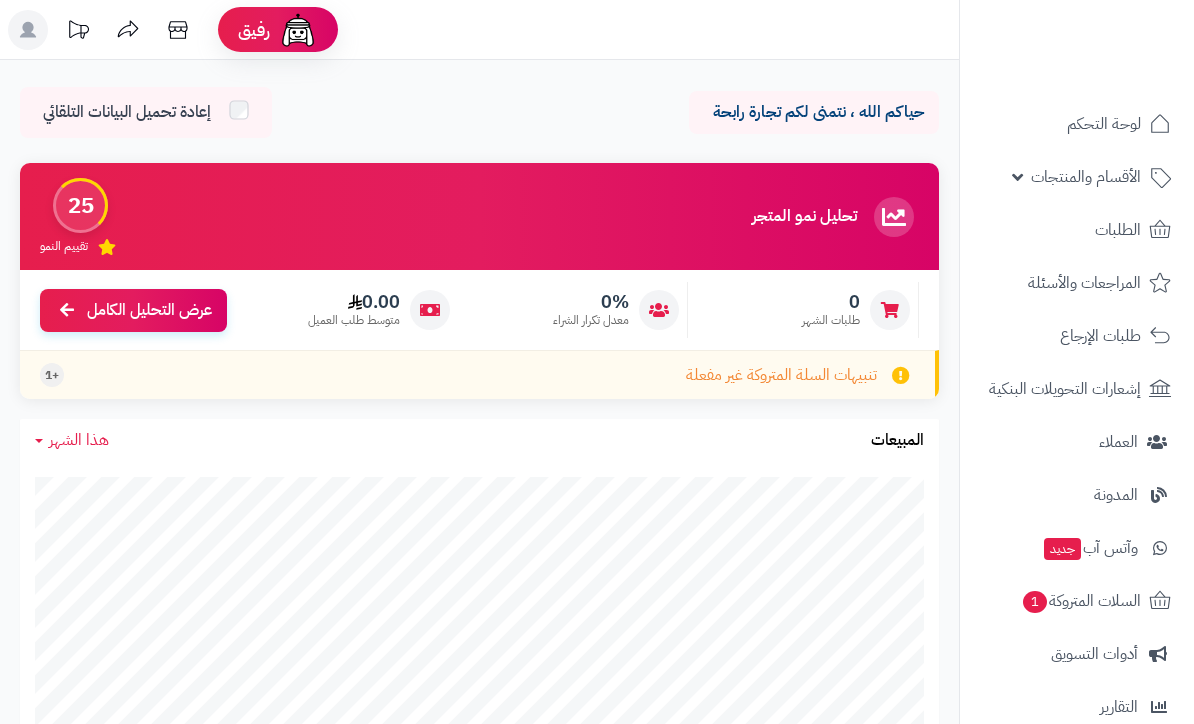 scroll, scrollTop: 0, scrollLeft: 0, axis: both 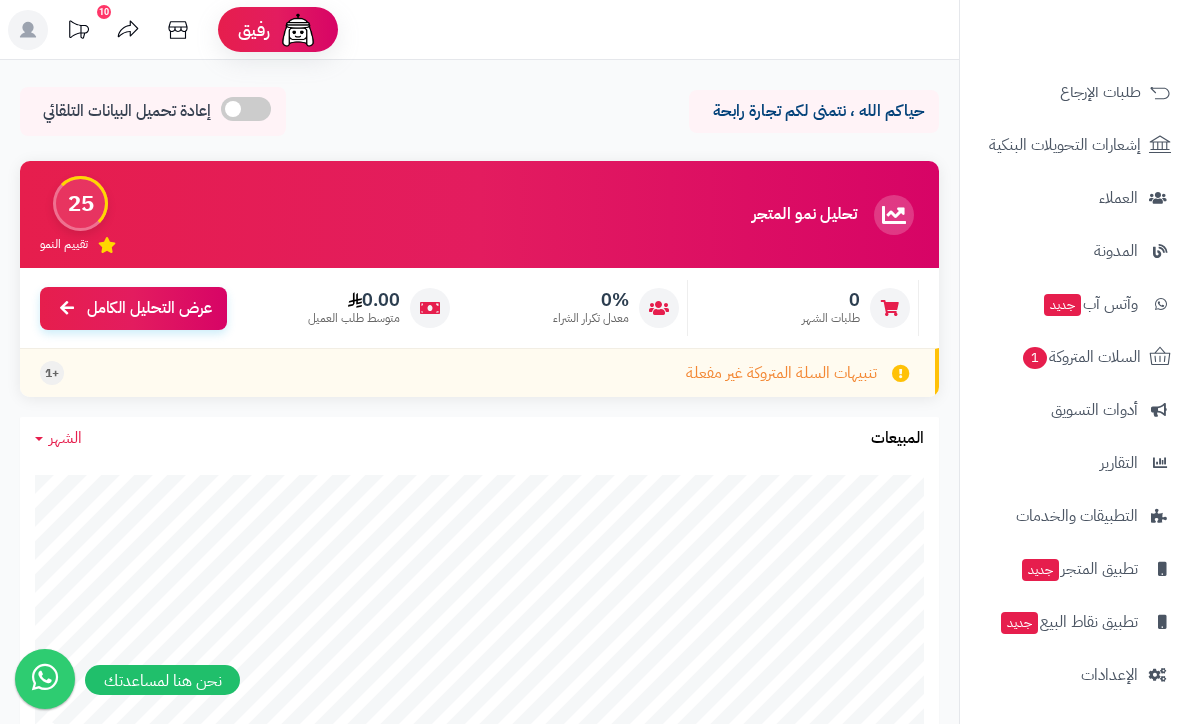 click at bounding box center (1158, 675) 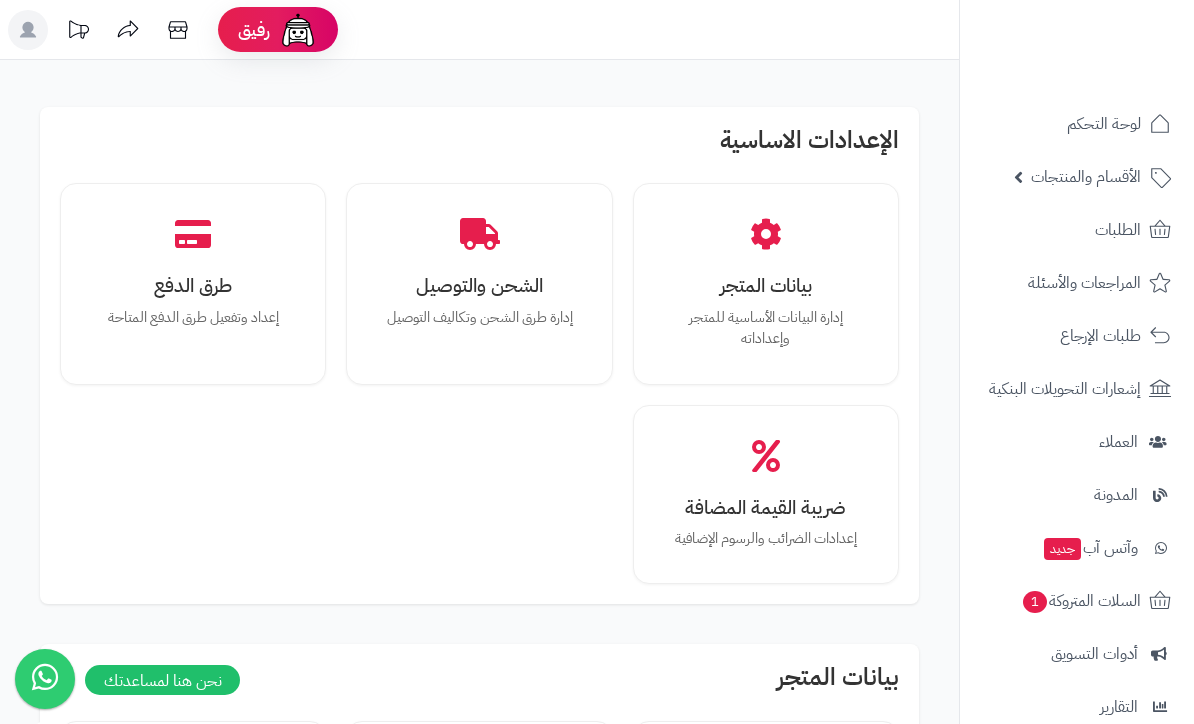 scroll, scrollTop: 0, scrollLeft: 0, axis: both 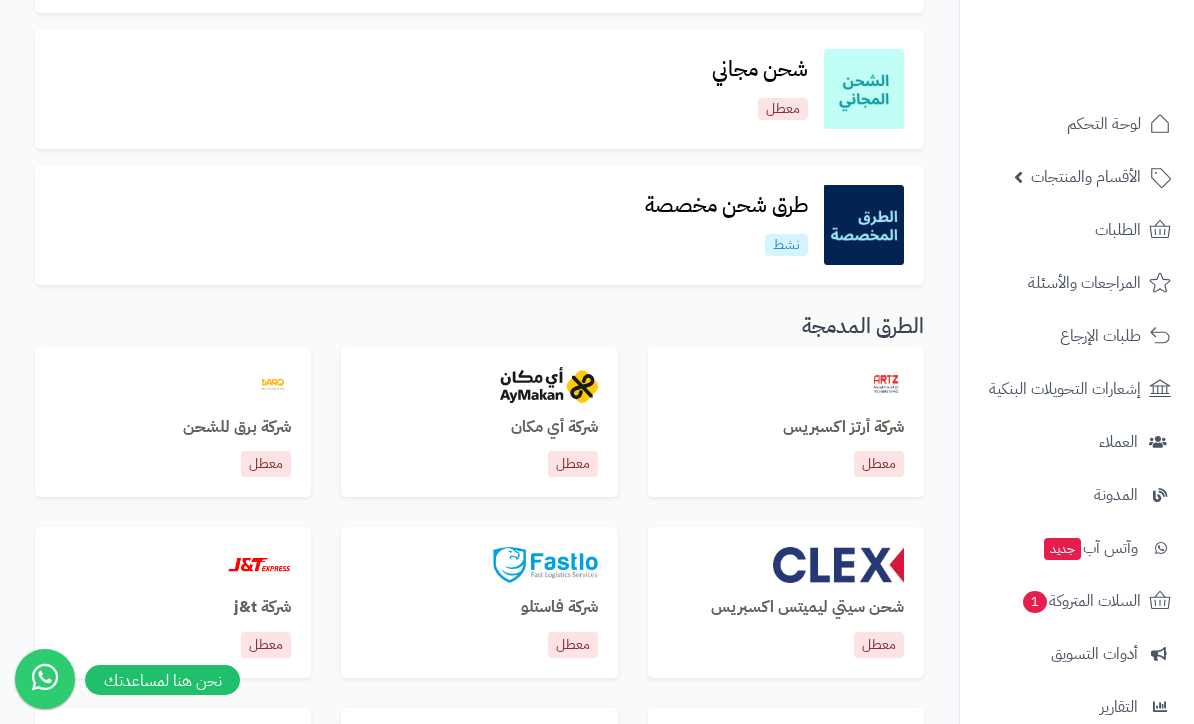 click on "طرق شحن مخصصة
نشط" at bounding box center [726, 224] 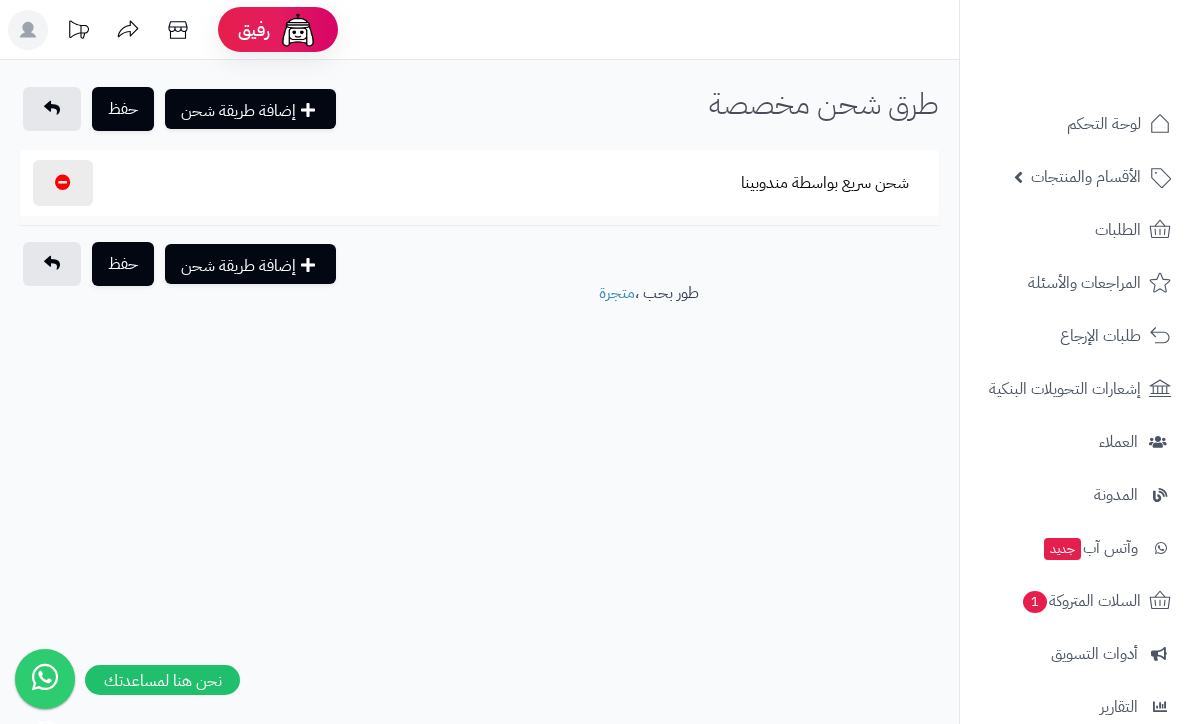scroll, scrollTop: 0, scrollLeft: 0, axis: both 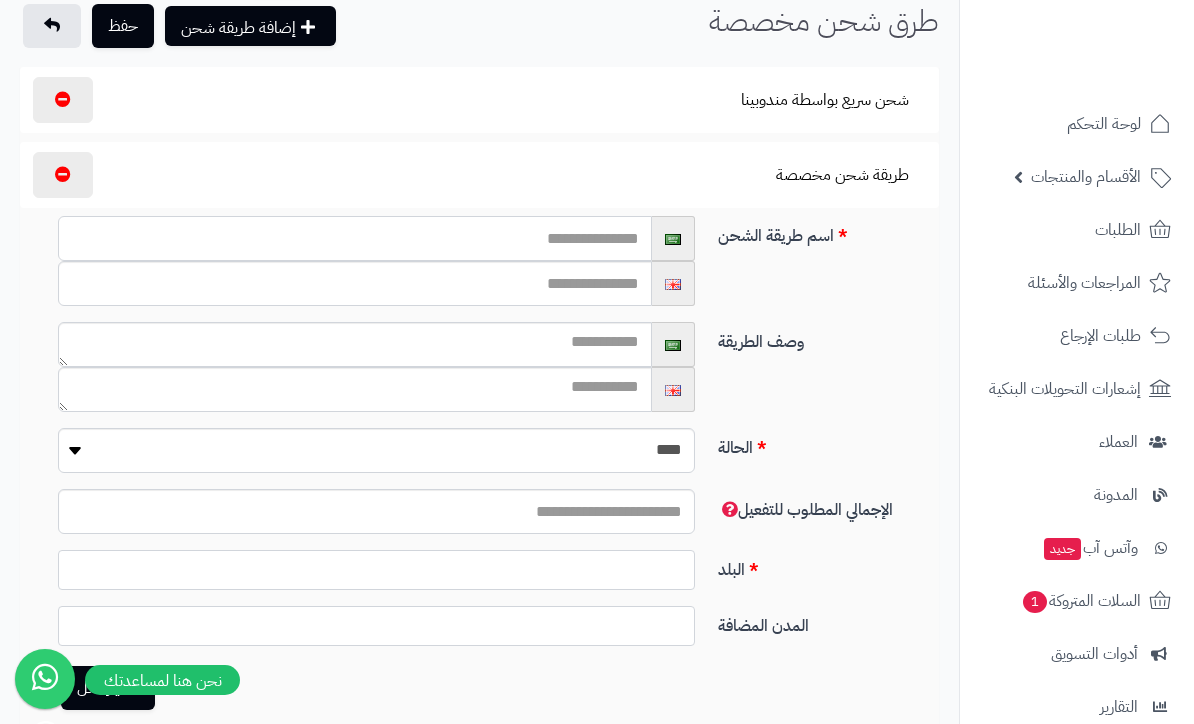 click at bounding box center [355, 238] 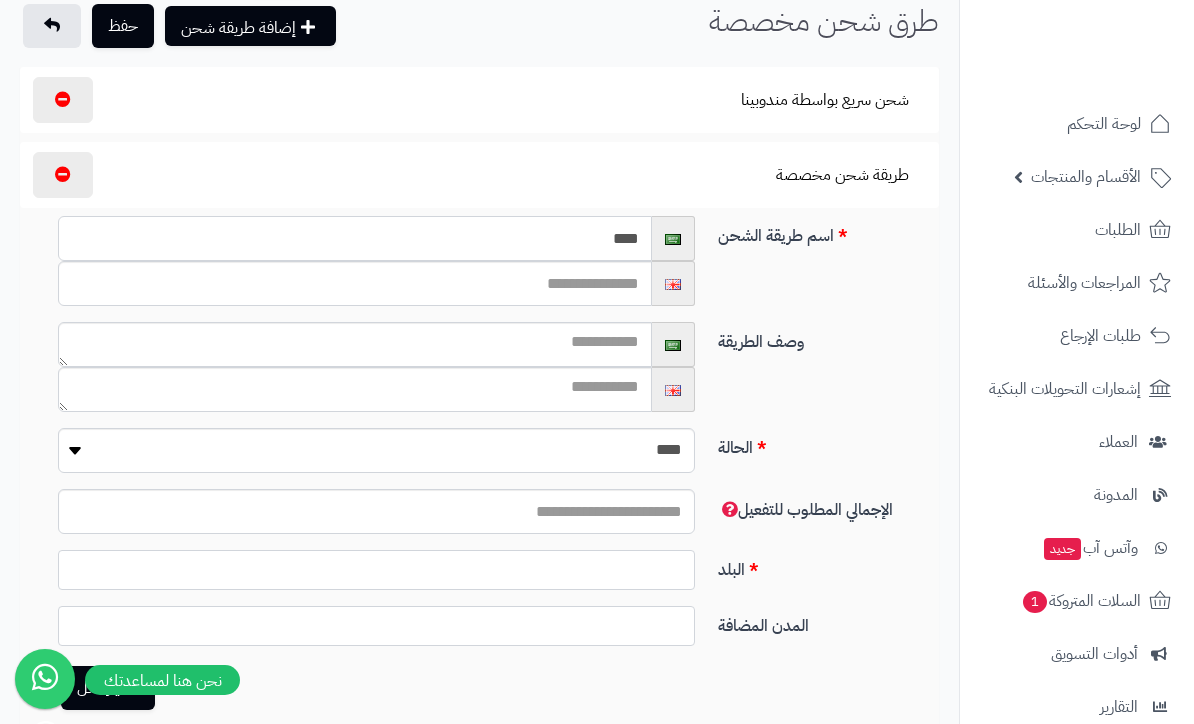type on "****" 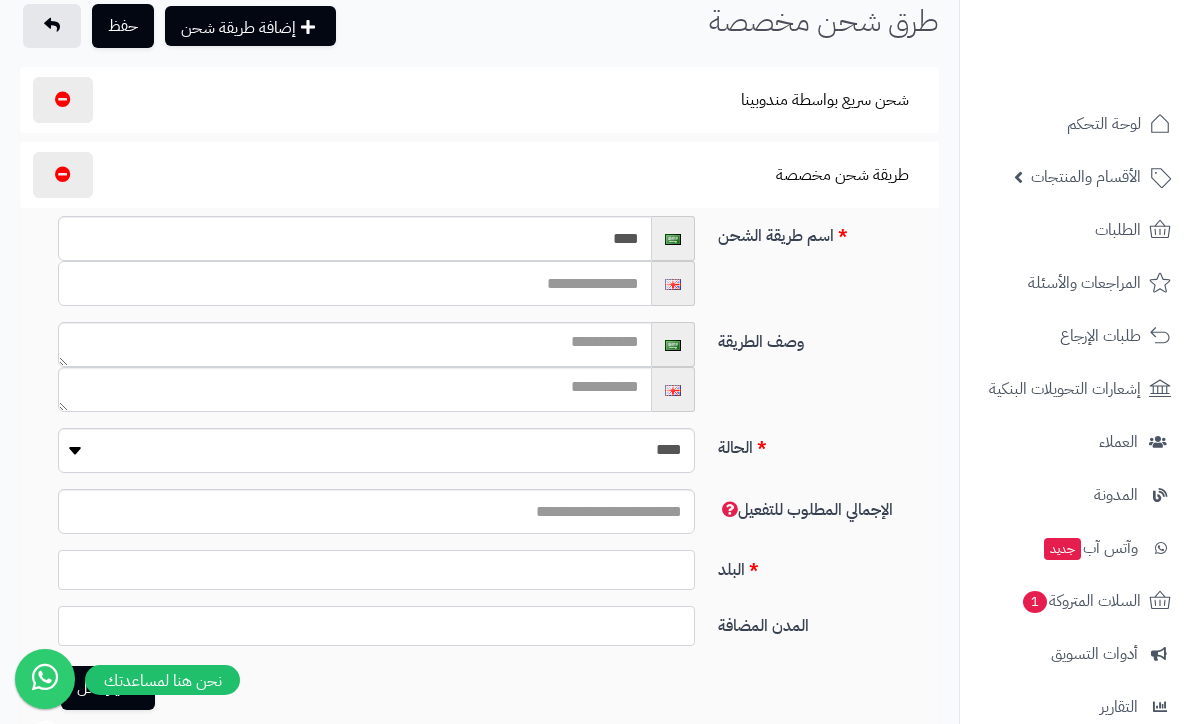 click at bounding box center [355, 283] 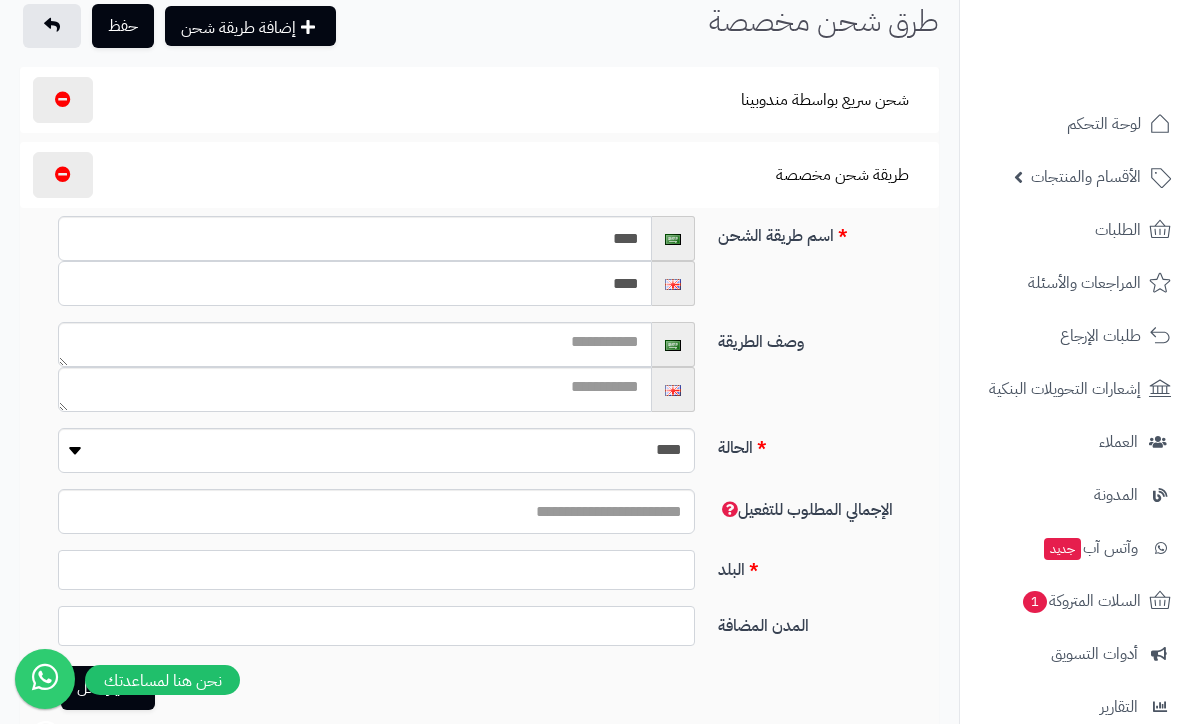 type on "****" 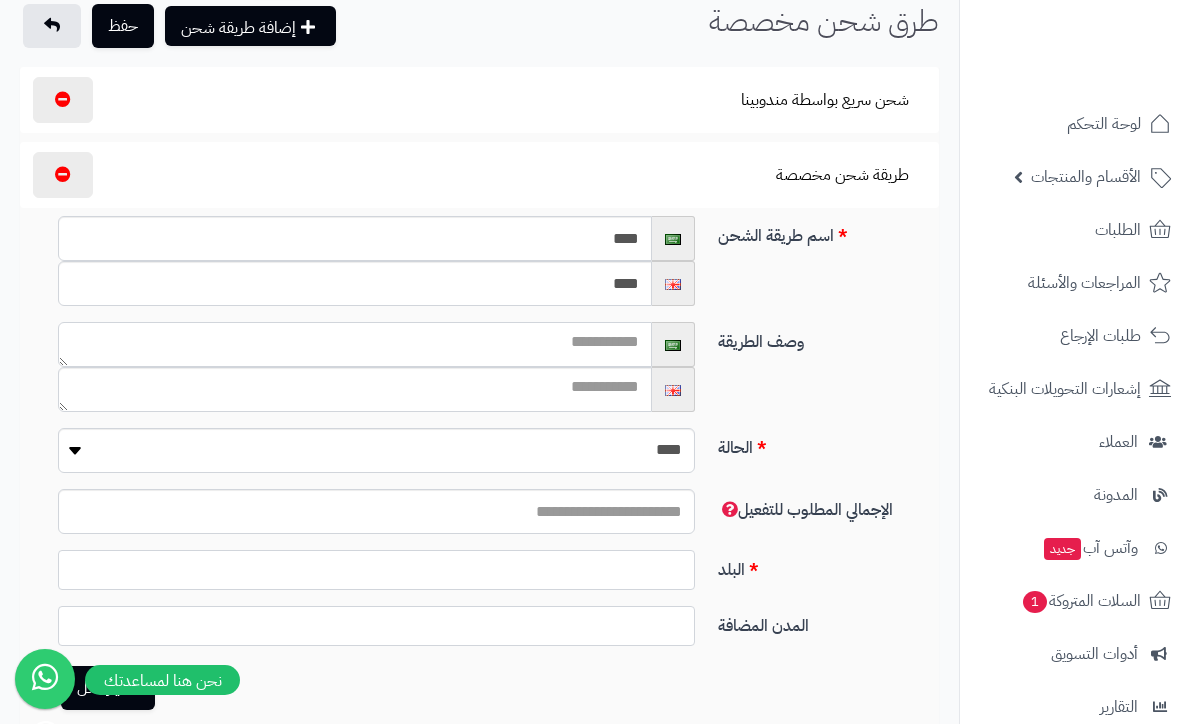click at bounding box center (355, 344) 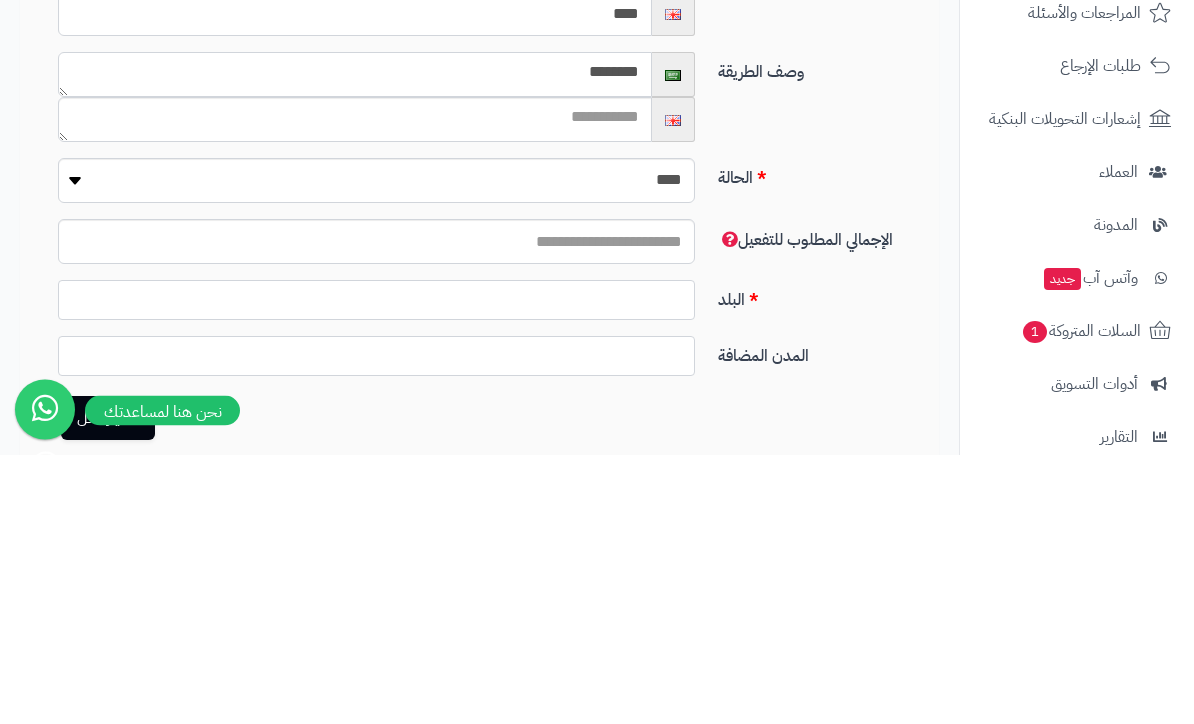 type on "********" 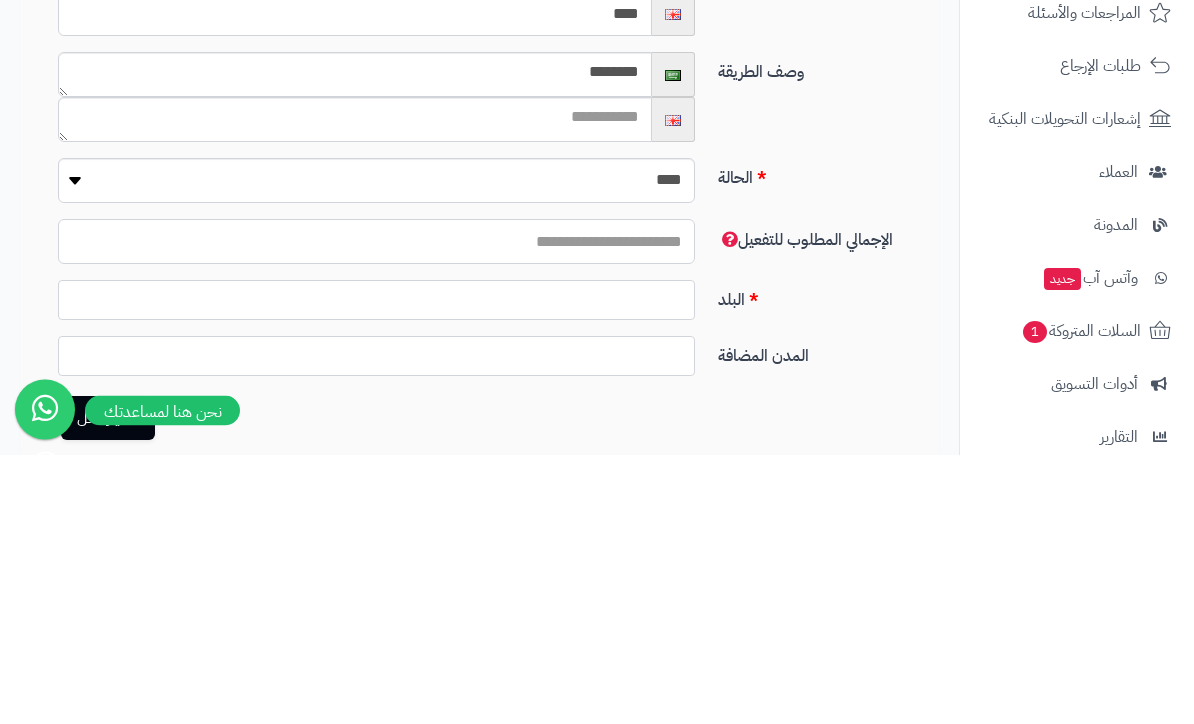 click at bounding box center (376, 511) 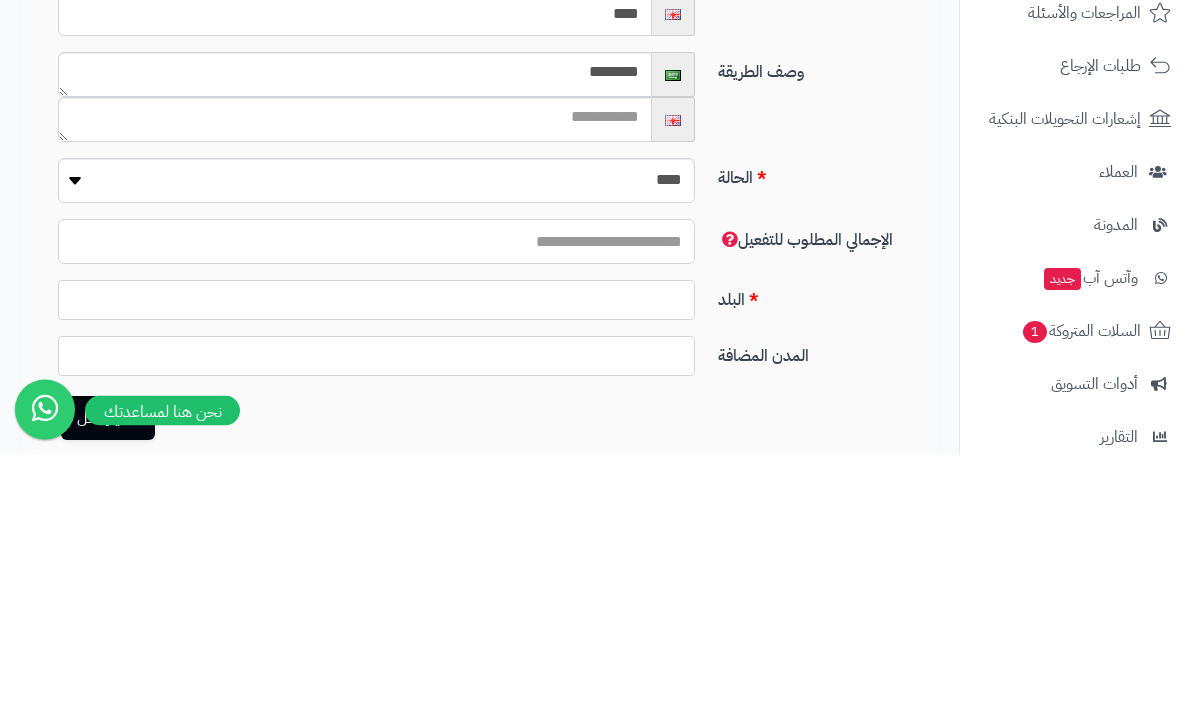 type on "***" 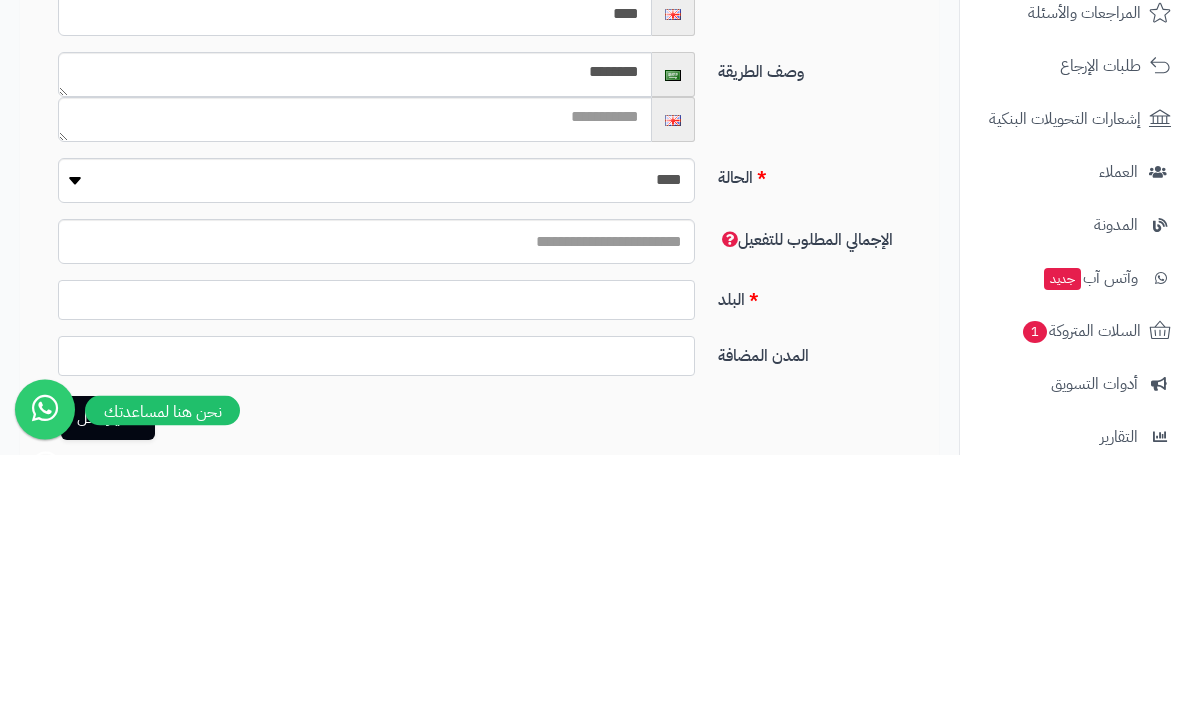 click at bounding box center (376, 565) 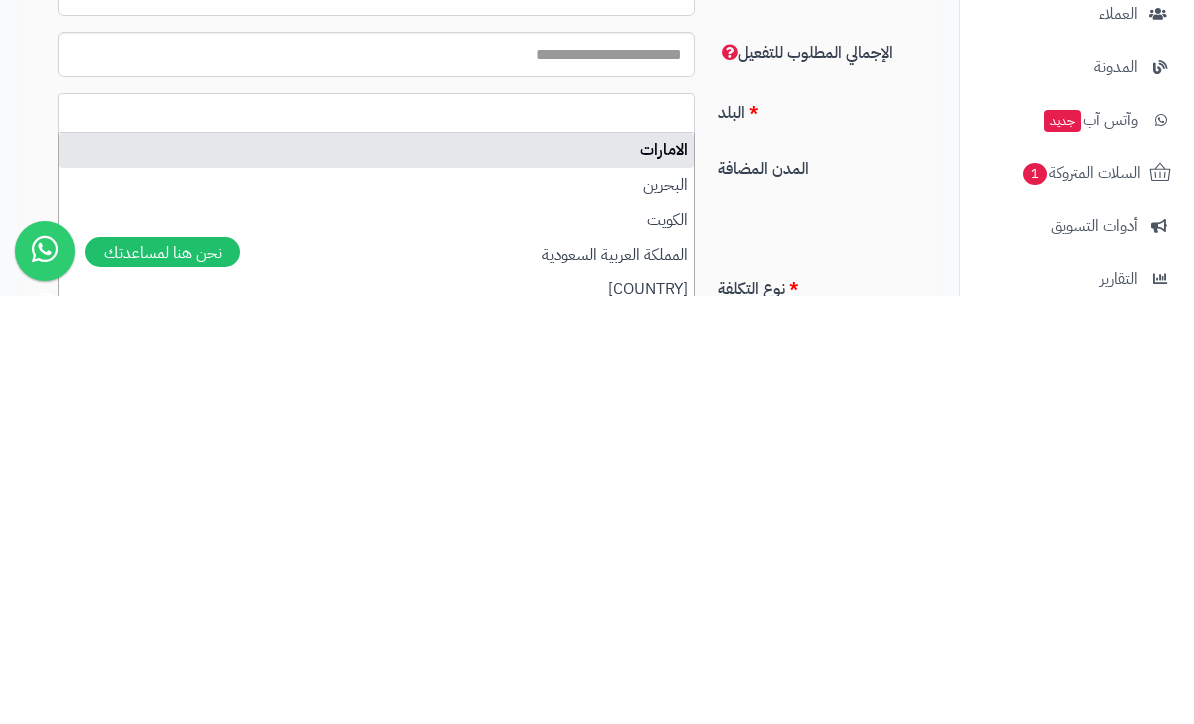 scroll, scrollTop: 112, scrollLeft: 0, axis: vertical 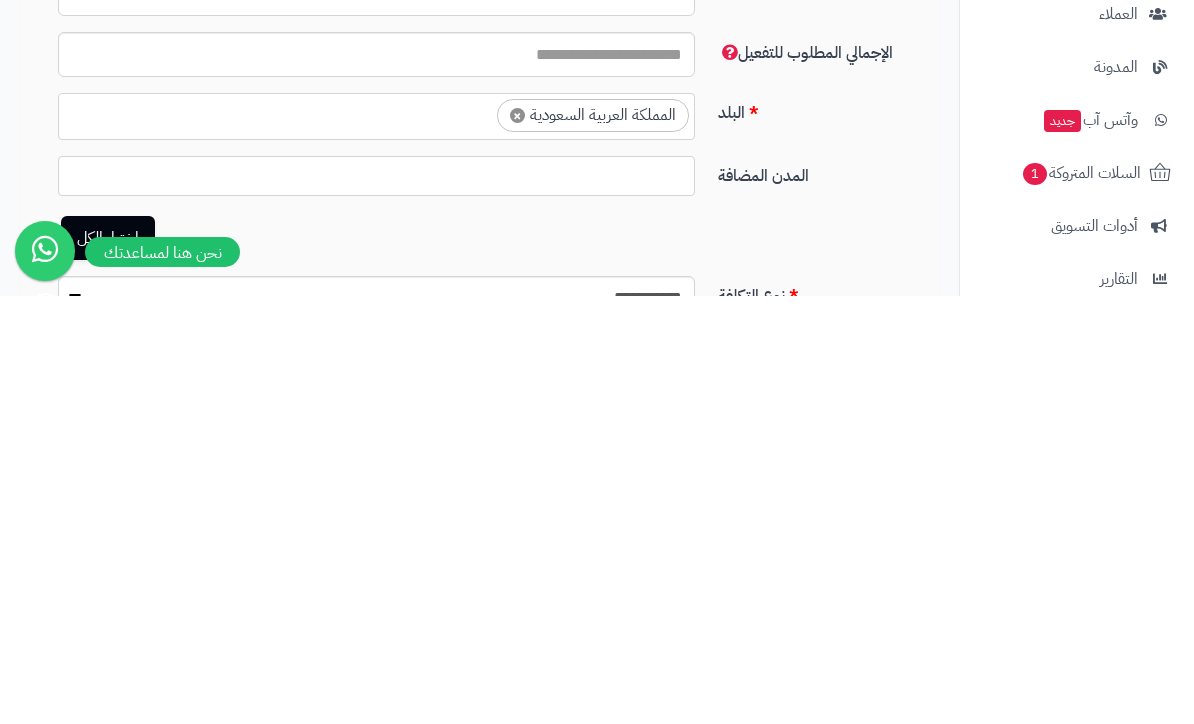 select 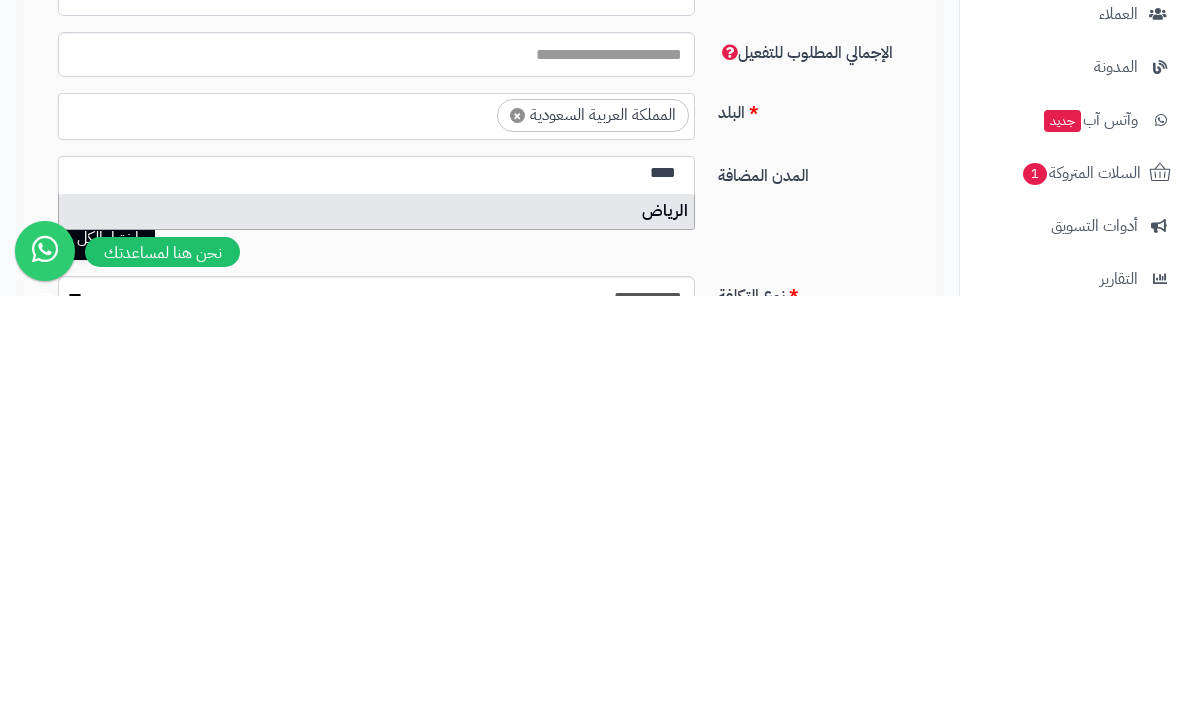 type on "****" 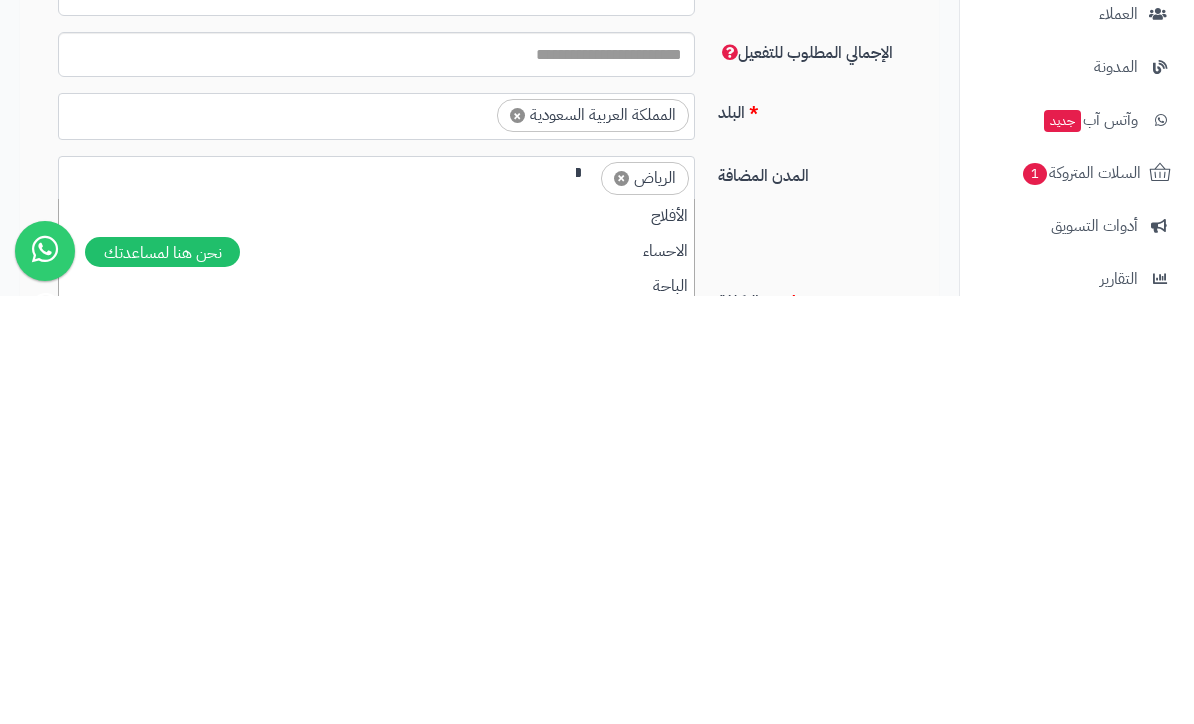 type on "*" 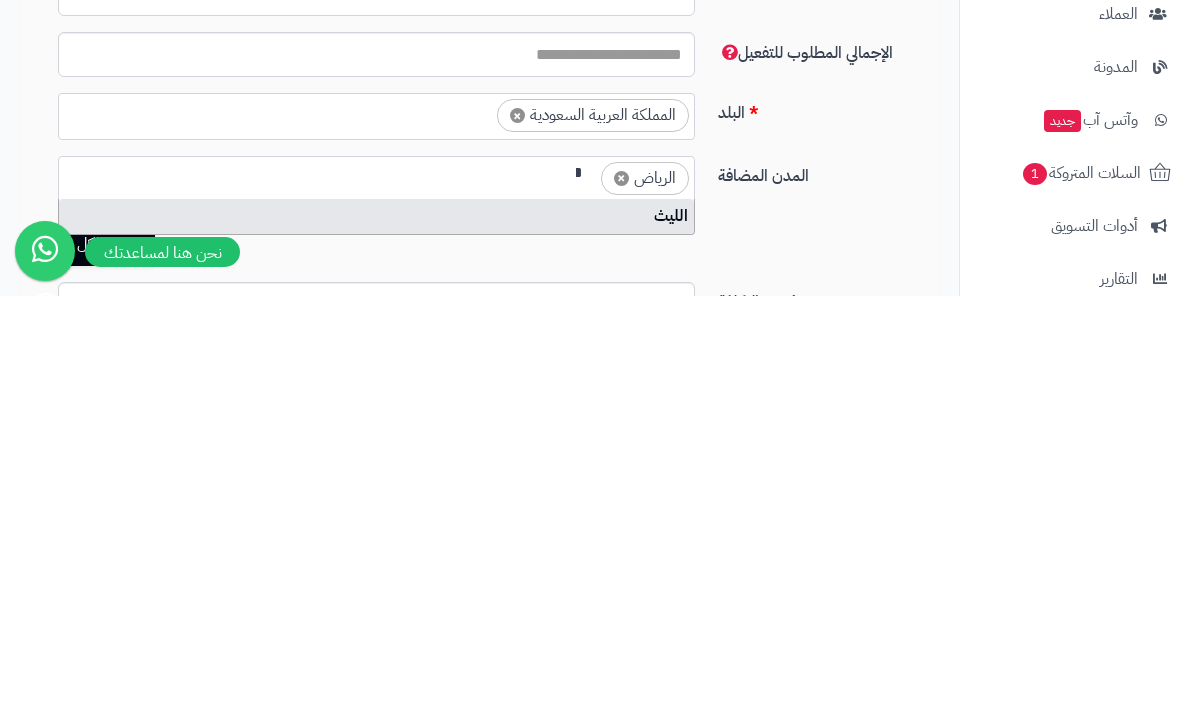 type on "*" 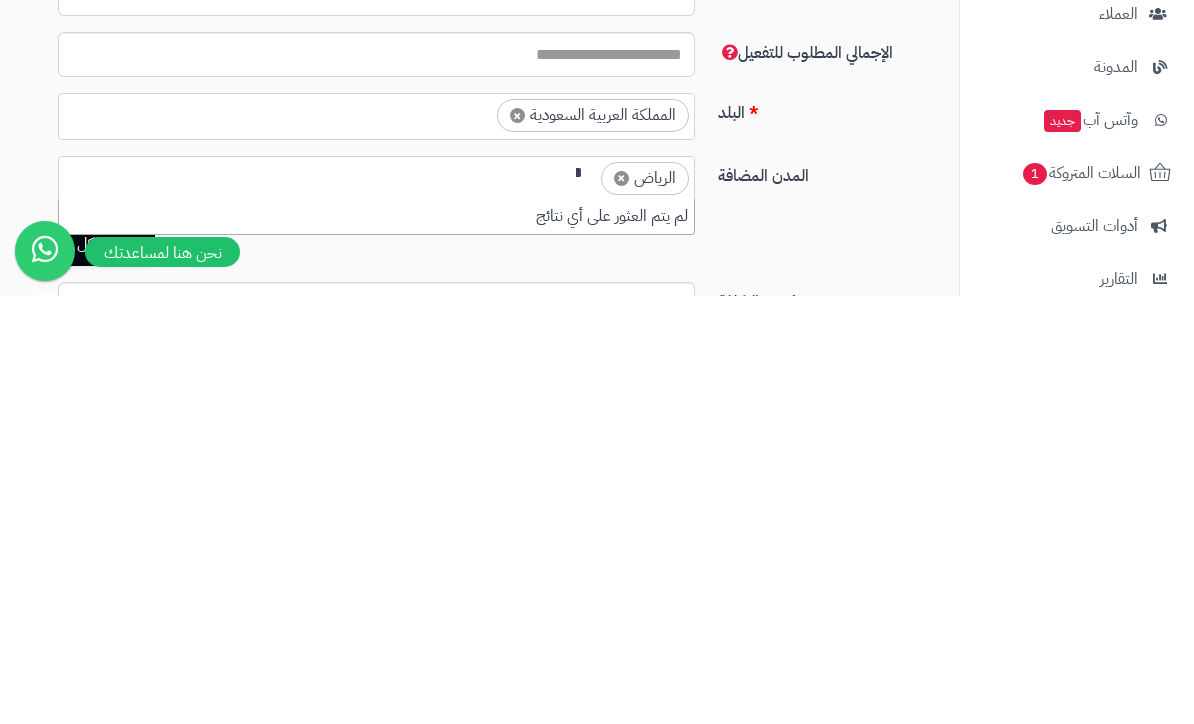type on "*" 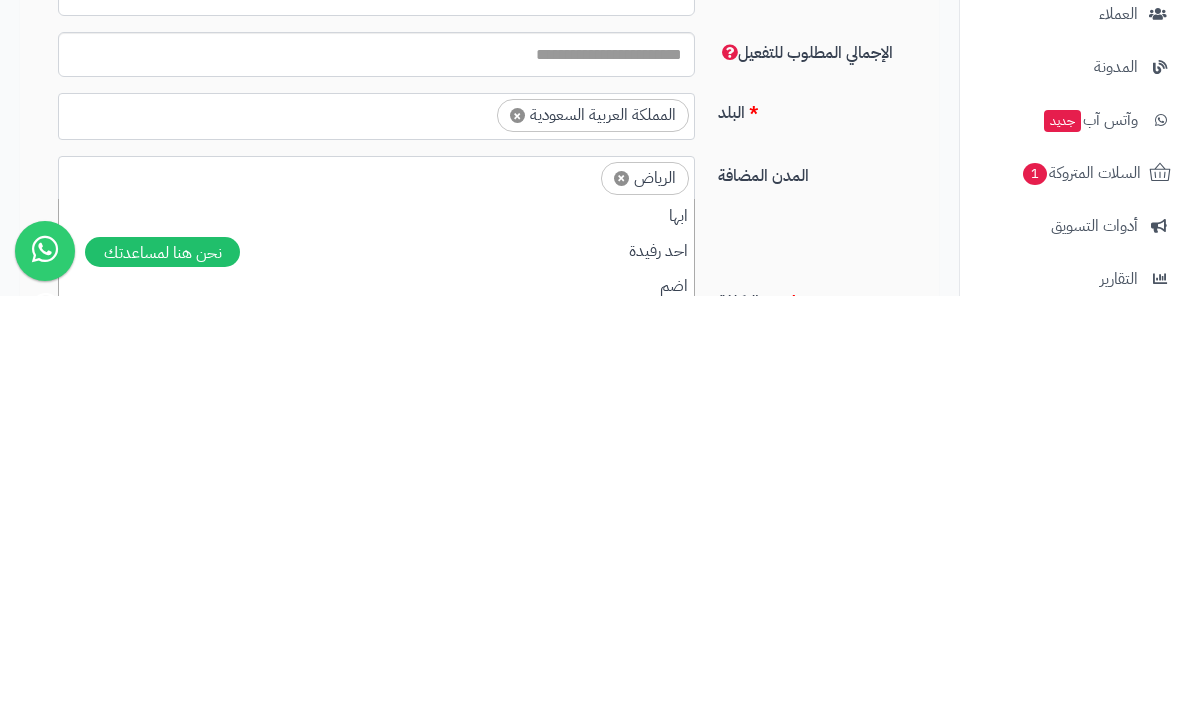 type 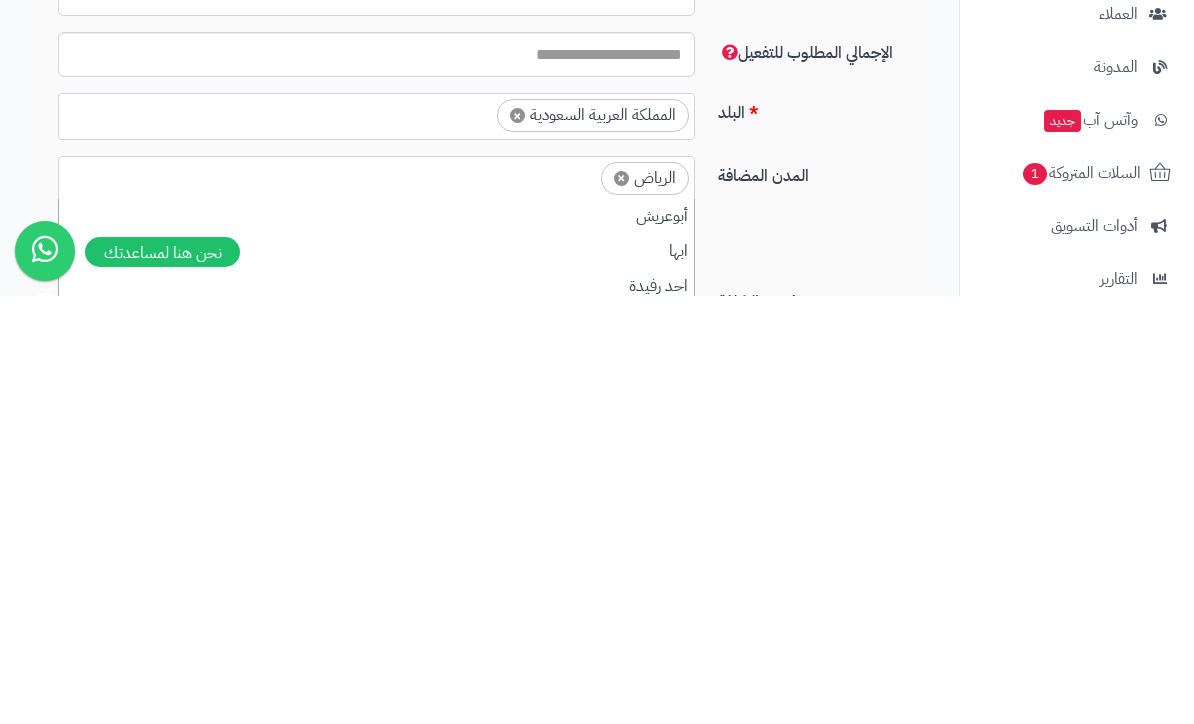 select 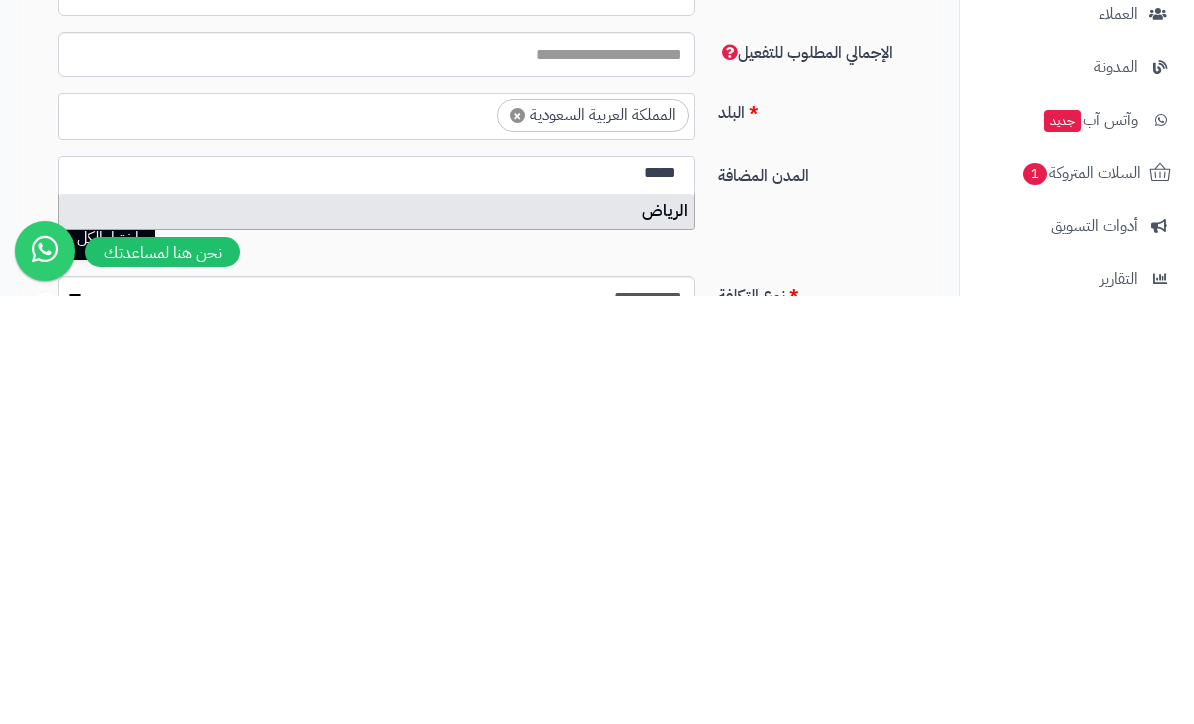type on "******" 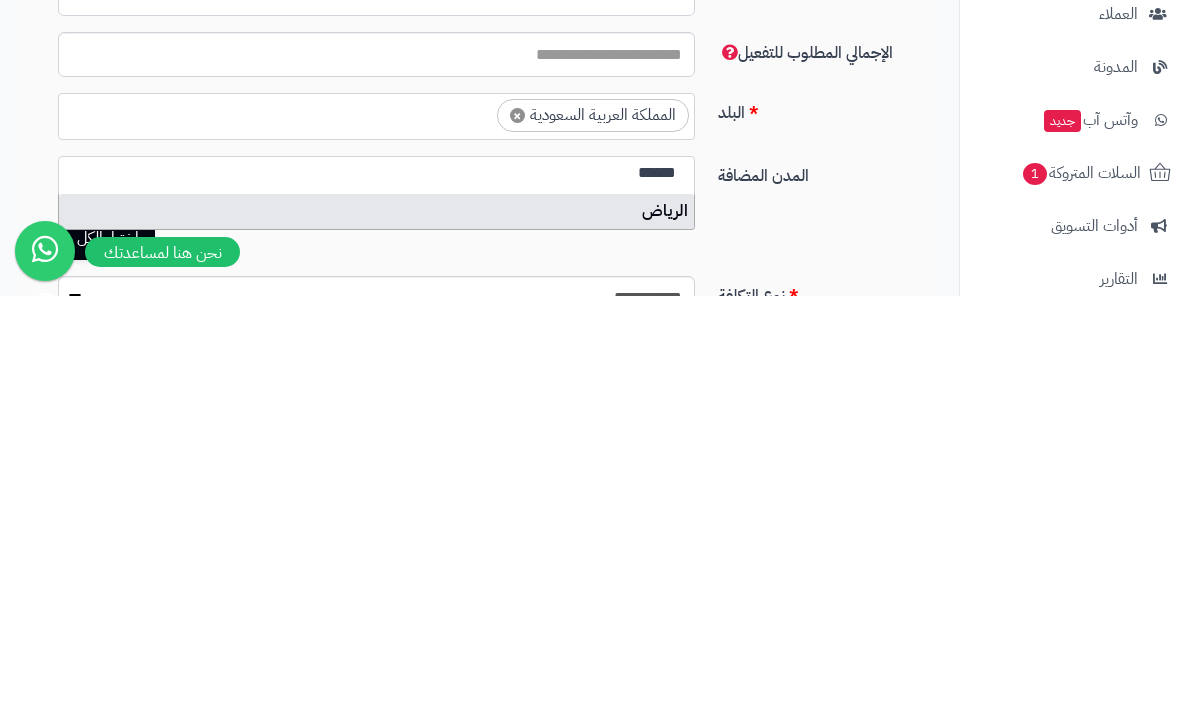 select on "**" 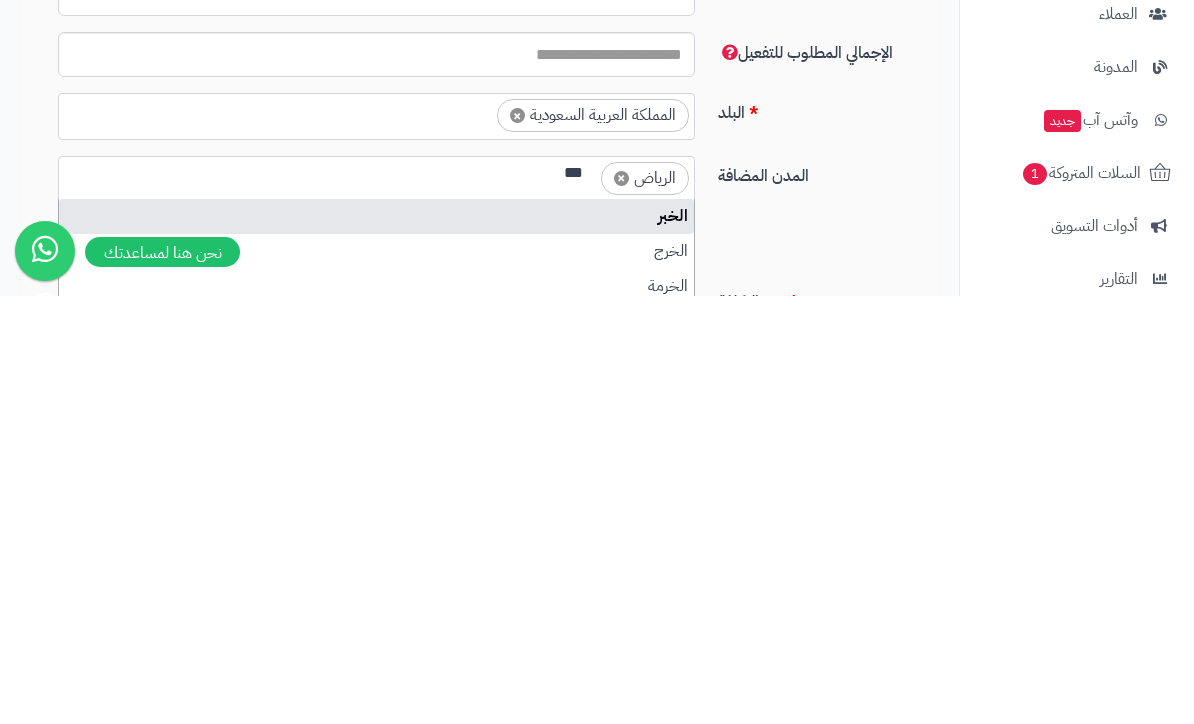 type on "***" 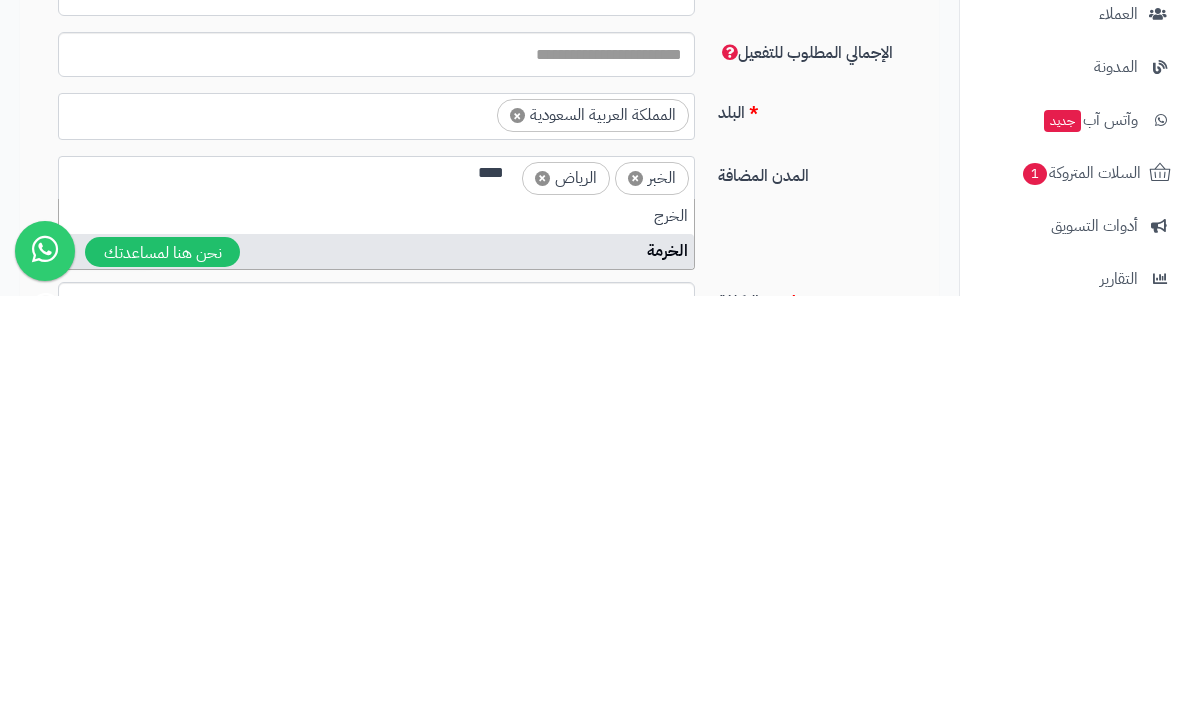 type on "****" 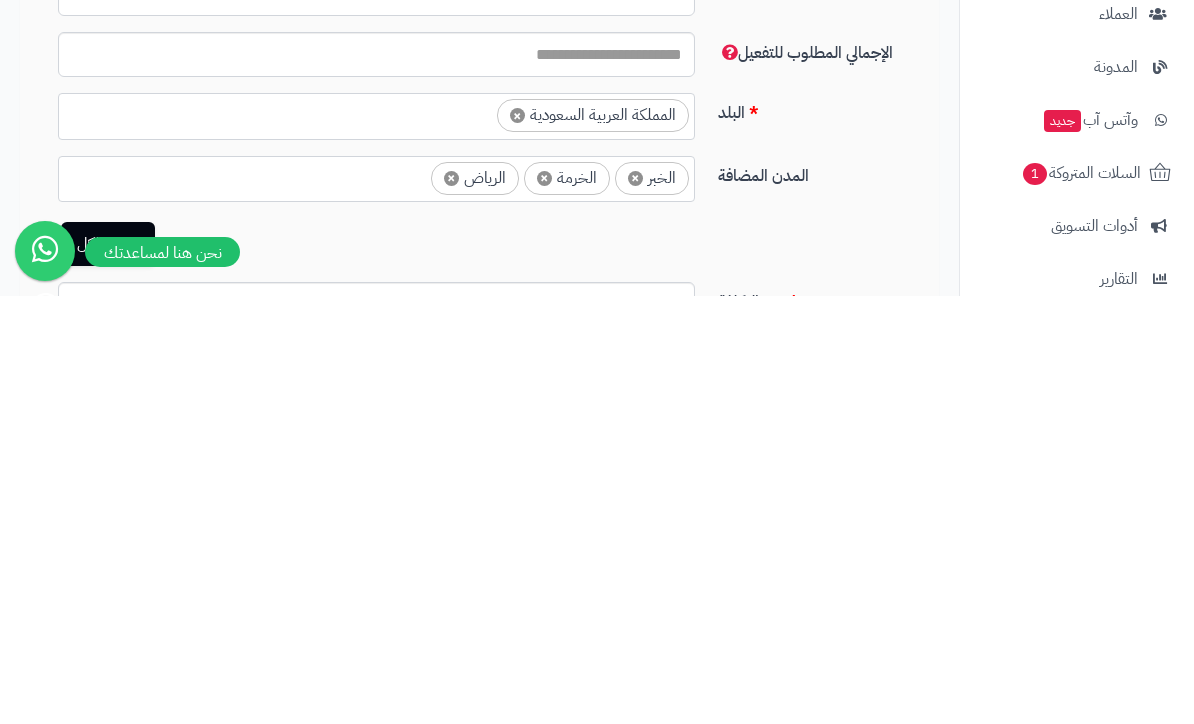 click on "اختيار الكل" at bounding box center [376, 672] 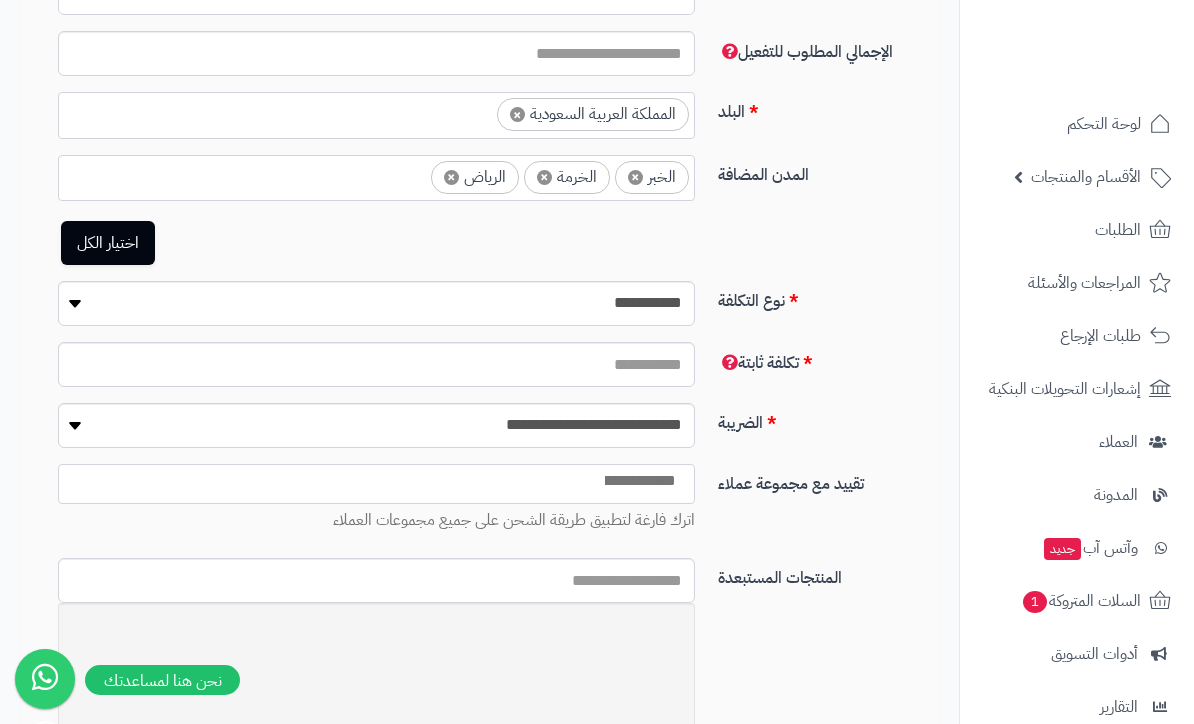 click on "×" at bounding box center (544, 177) 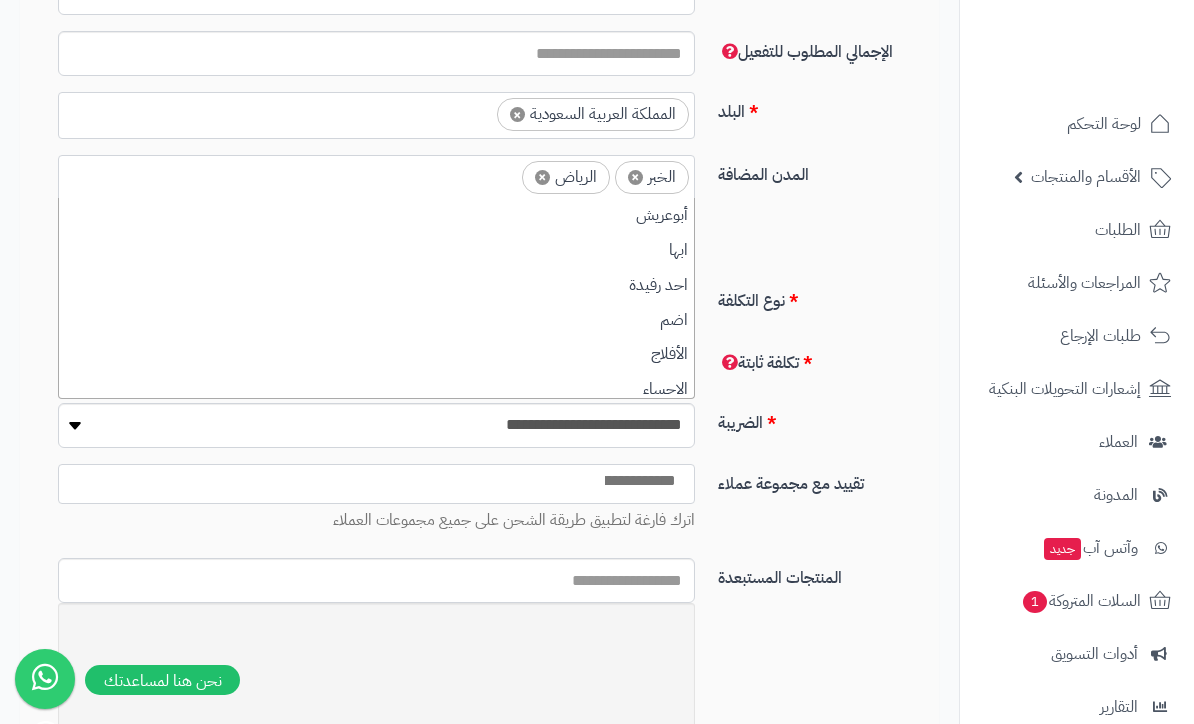 scroll, scrollTop: 540, scrollLeft: 0, axis: vertical 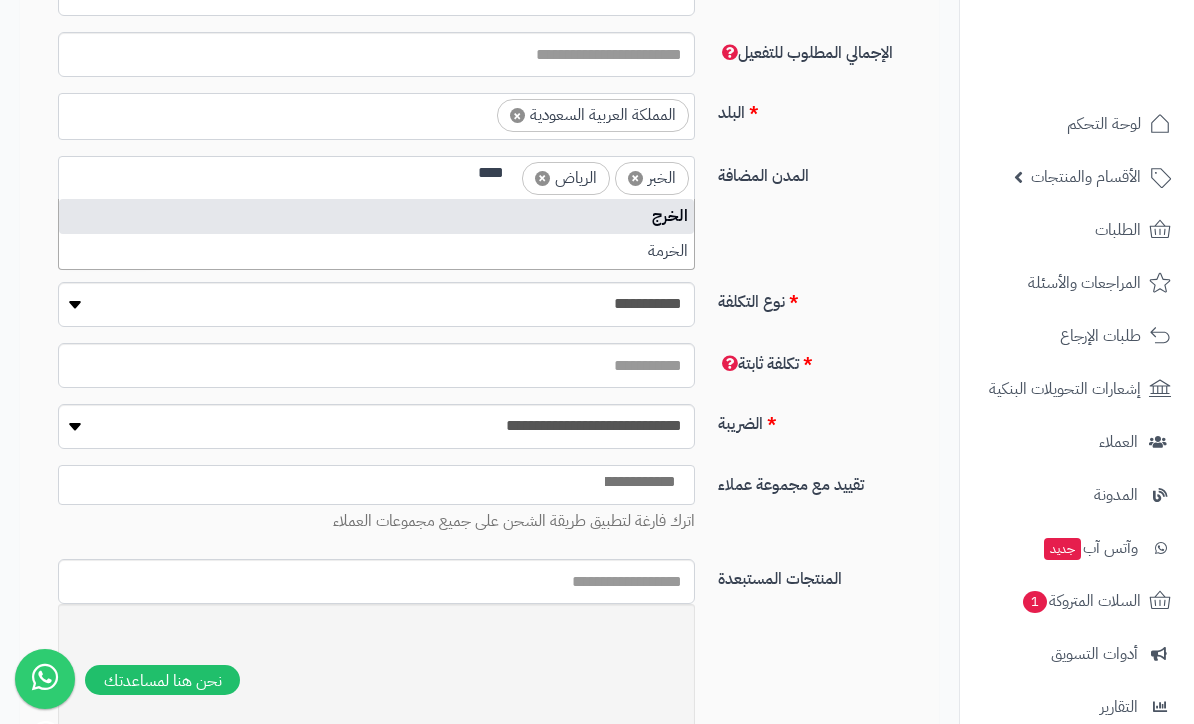 type on "****" 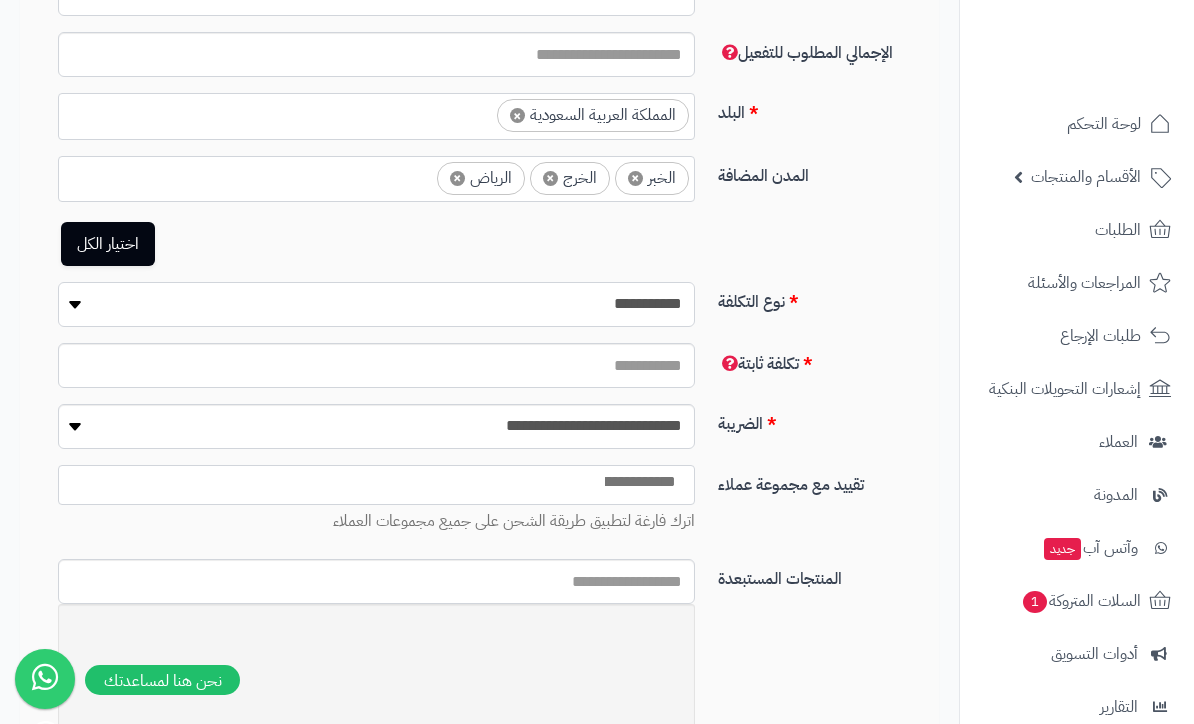 click on "**********" at bounding box center (376, 304) 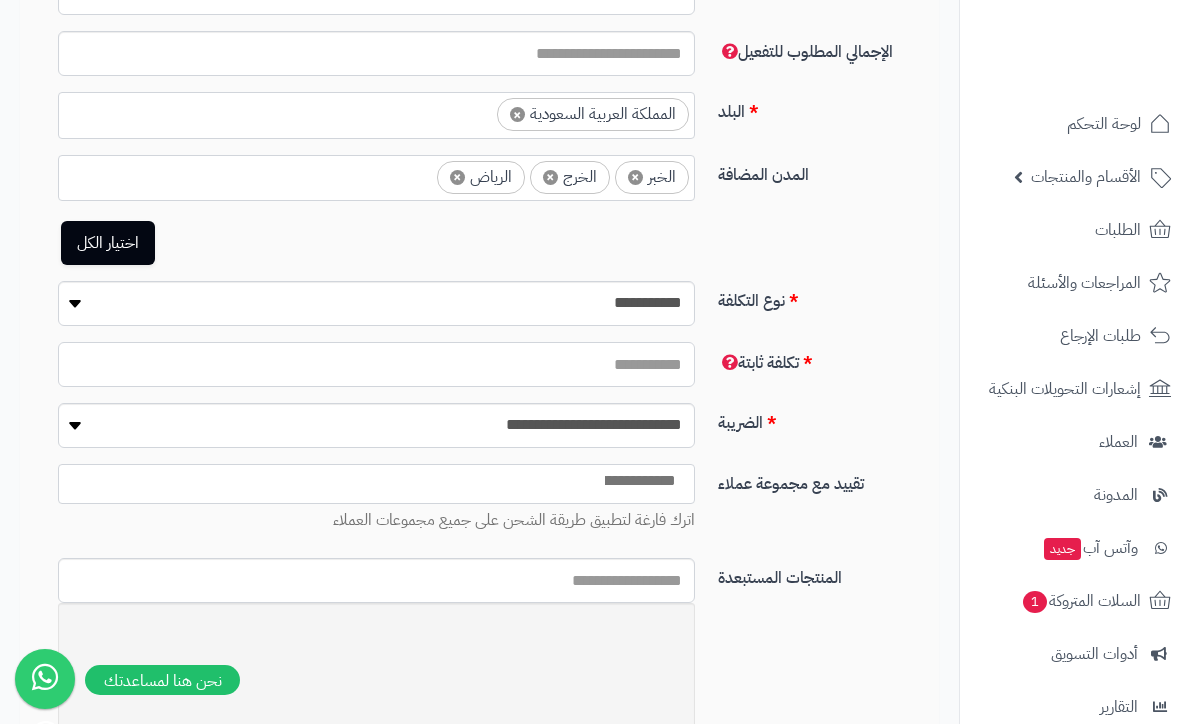 click at bounding box center (376, 364) 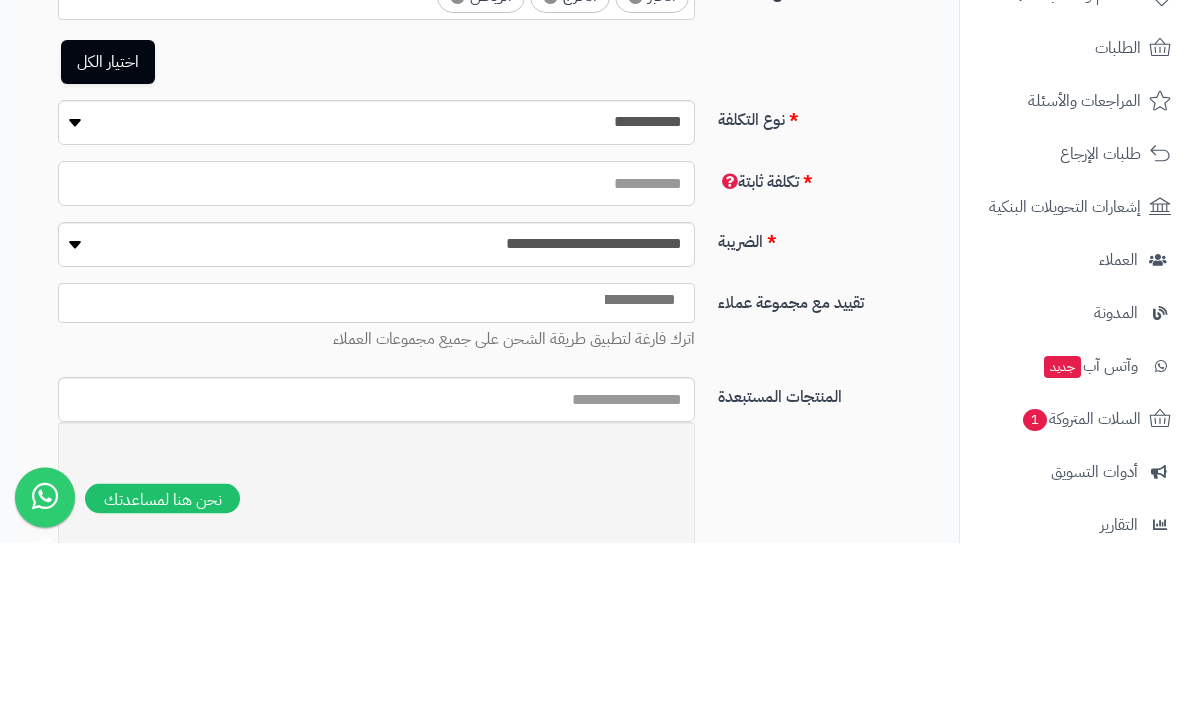 type on "*" 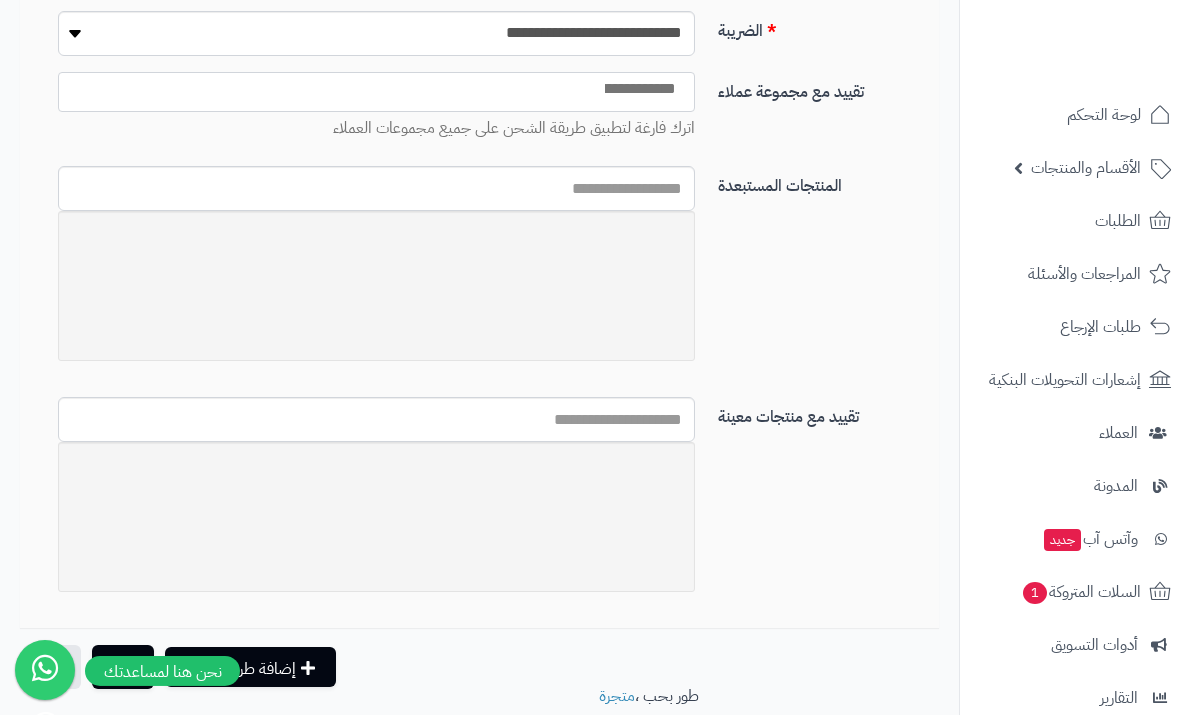scroll, scrollTop: 924, scrollLeft: 0, axis: vertical 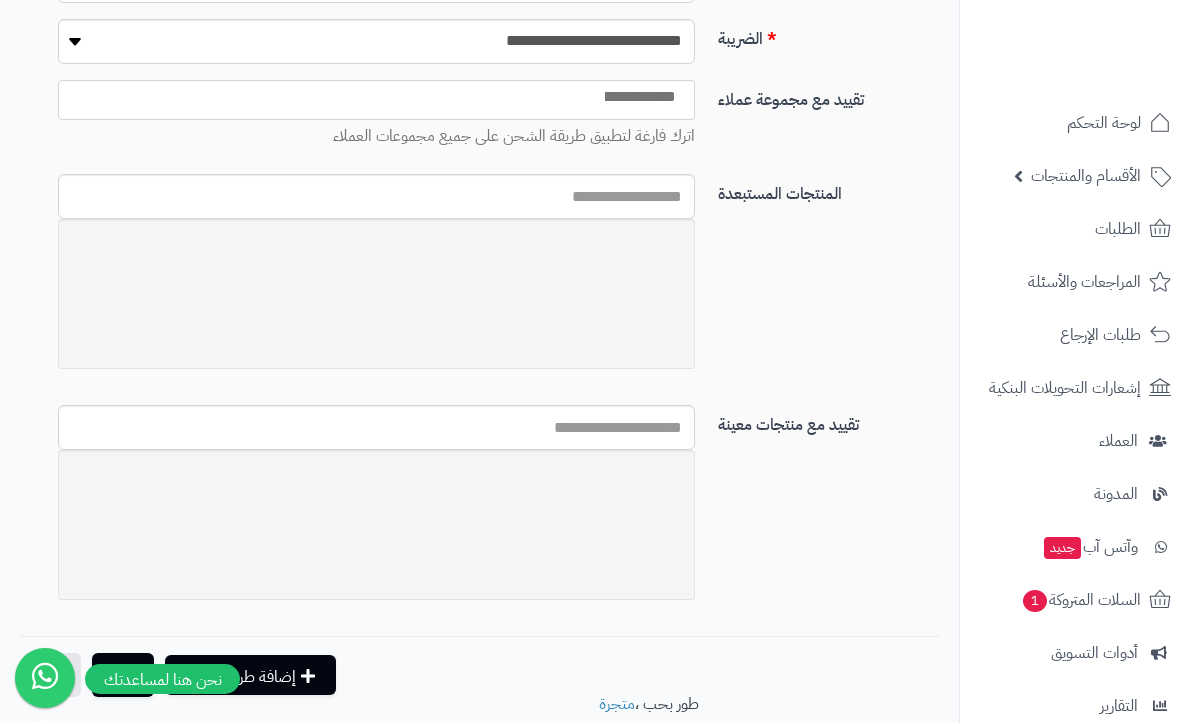 type on "*" 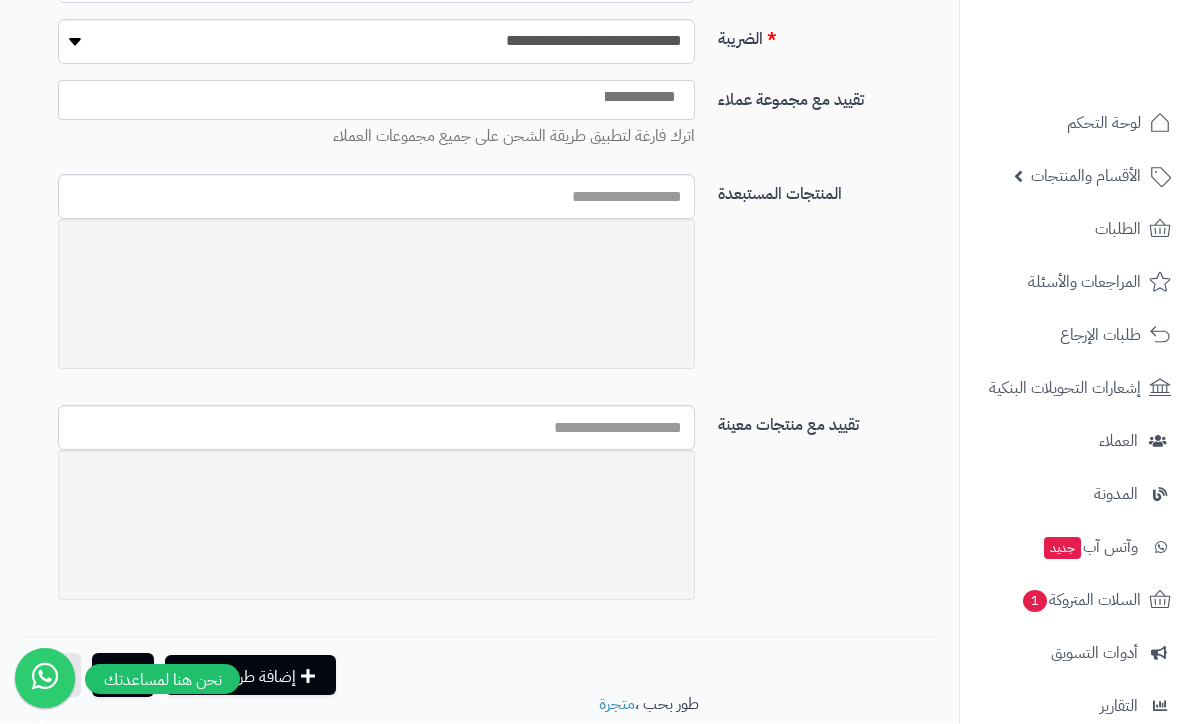 click on "حفظ" at bounding box center [123, 676] 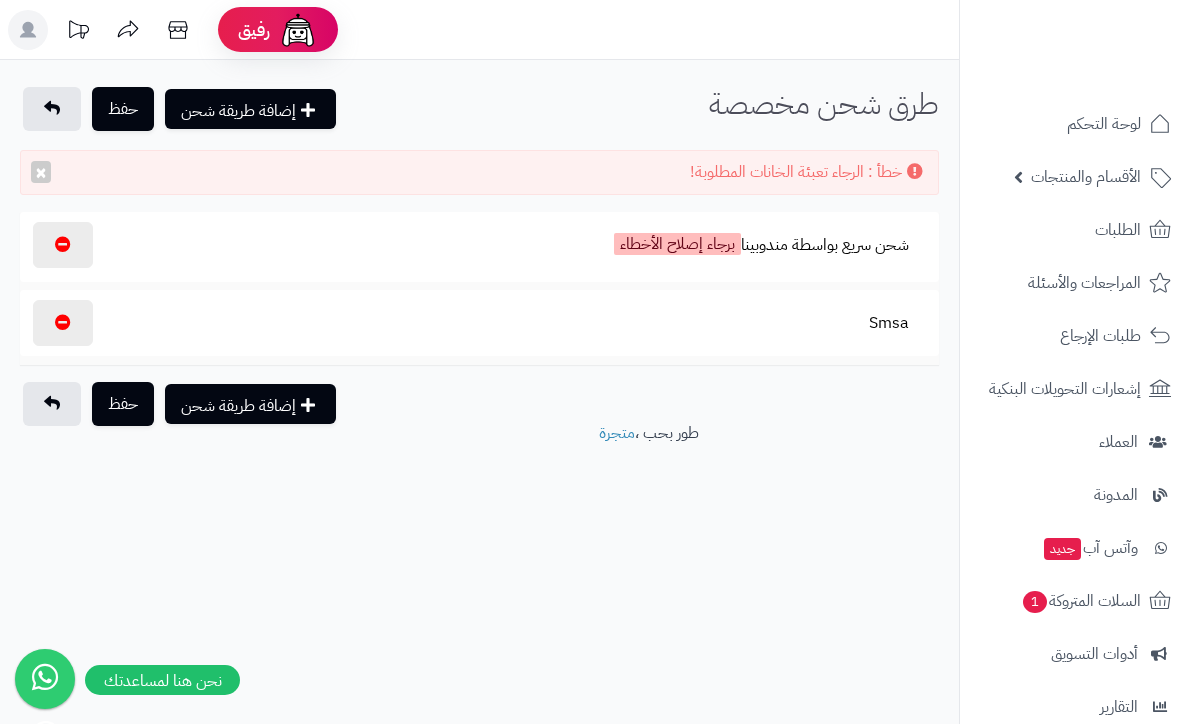 scroll, scrollTop: 0, scrollLeft: 0, axis: both 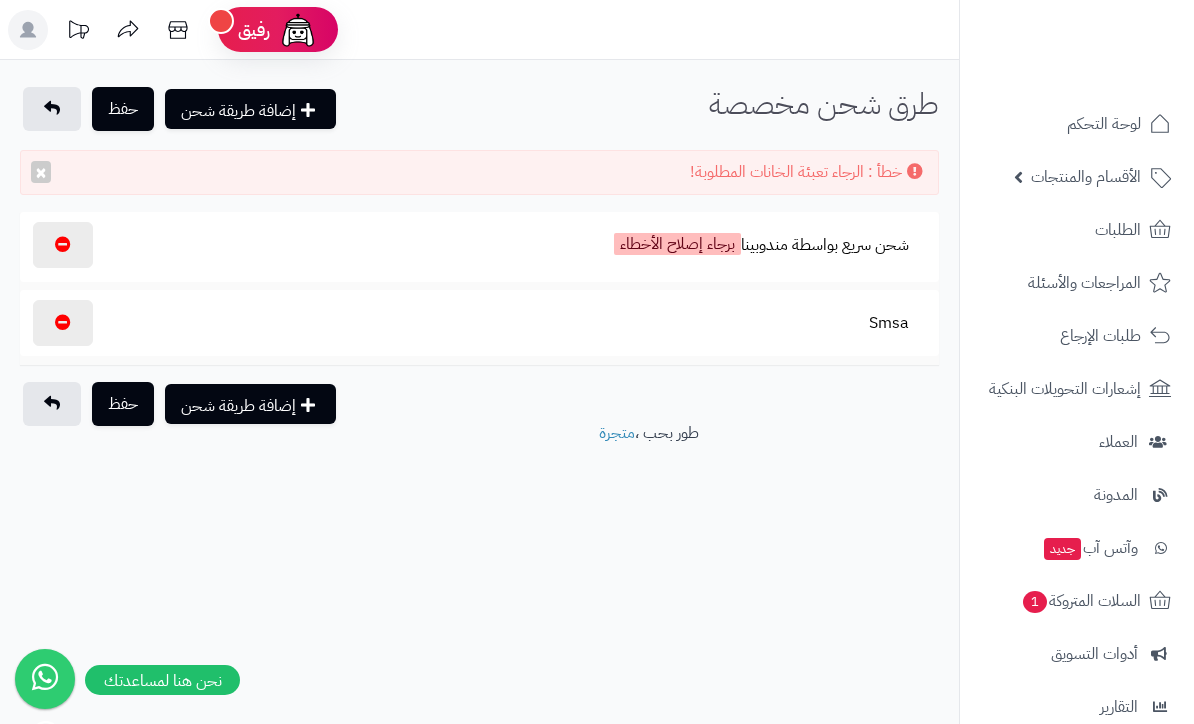 click on "شحن سريع بواسطة مندوبينا                                                                                                         برجاء إصلاح الأخطاء" at bounding box center (761, 247) 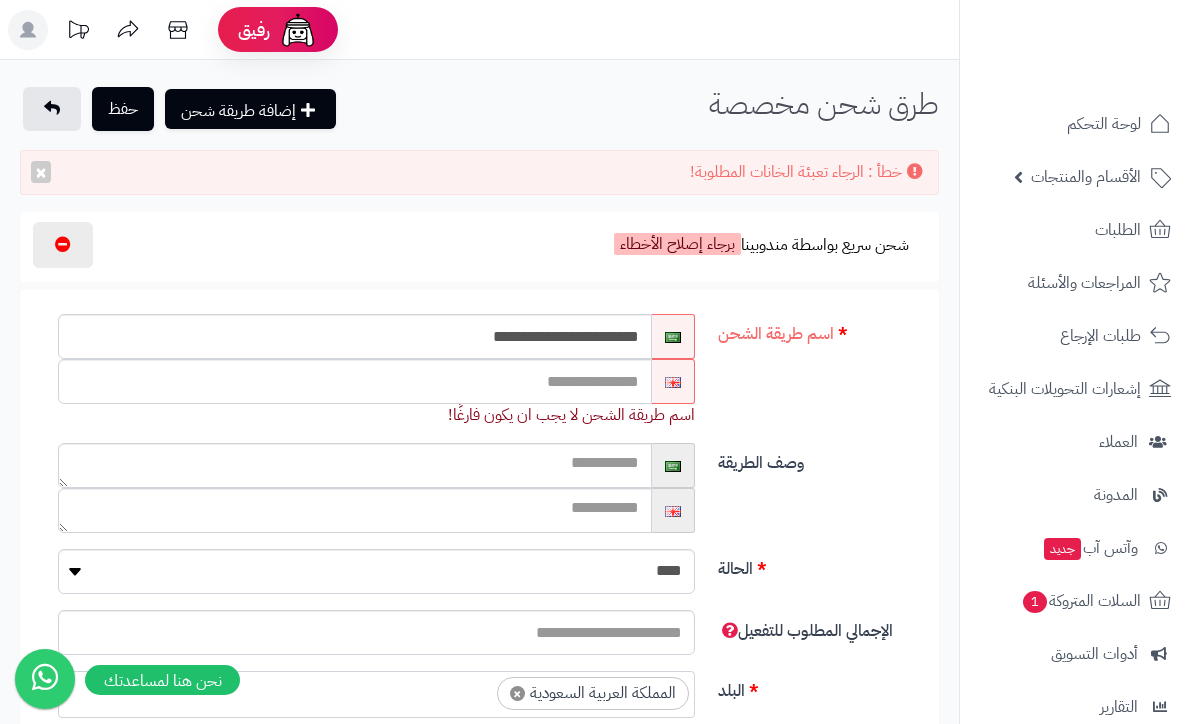 click on "خطأ : الرجاء تعبئة الخانات المطلوبة!             ×" at bounding box center (479, 172) 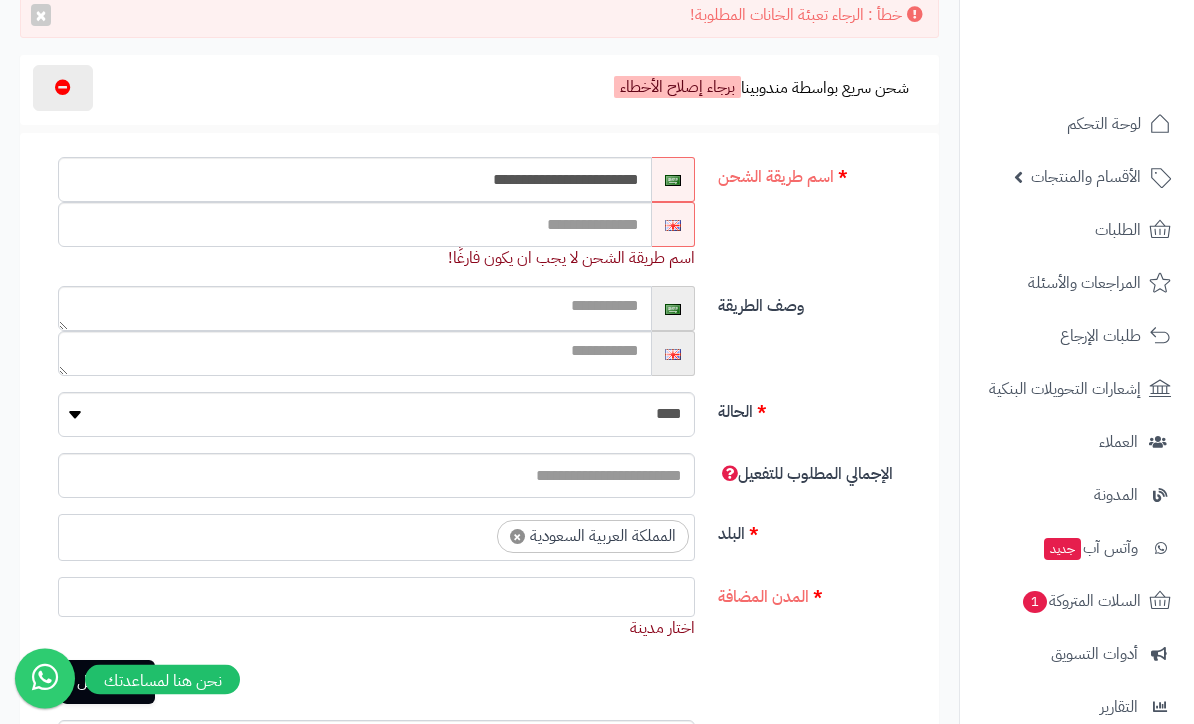 scroll, scrollTop: 115, scrollLeft: 0, axis: vertical 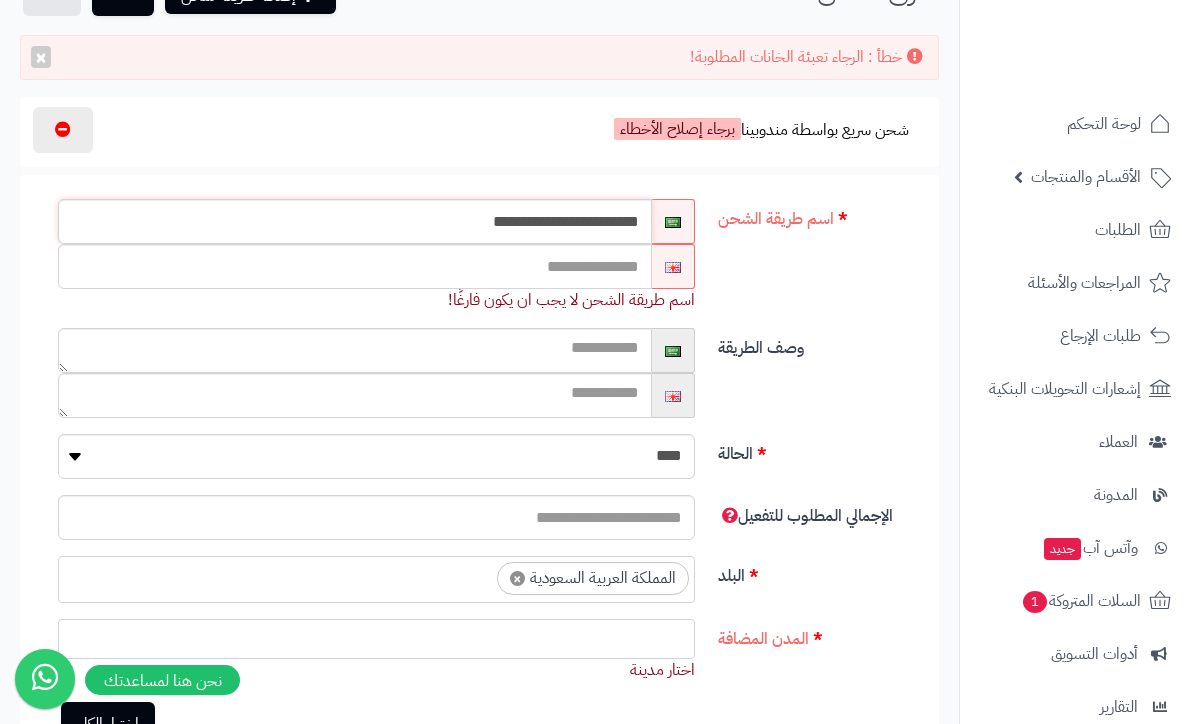 click on "**********" at bounding box center [355, 221] 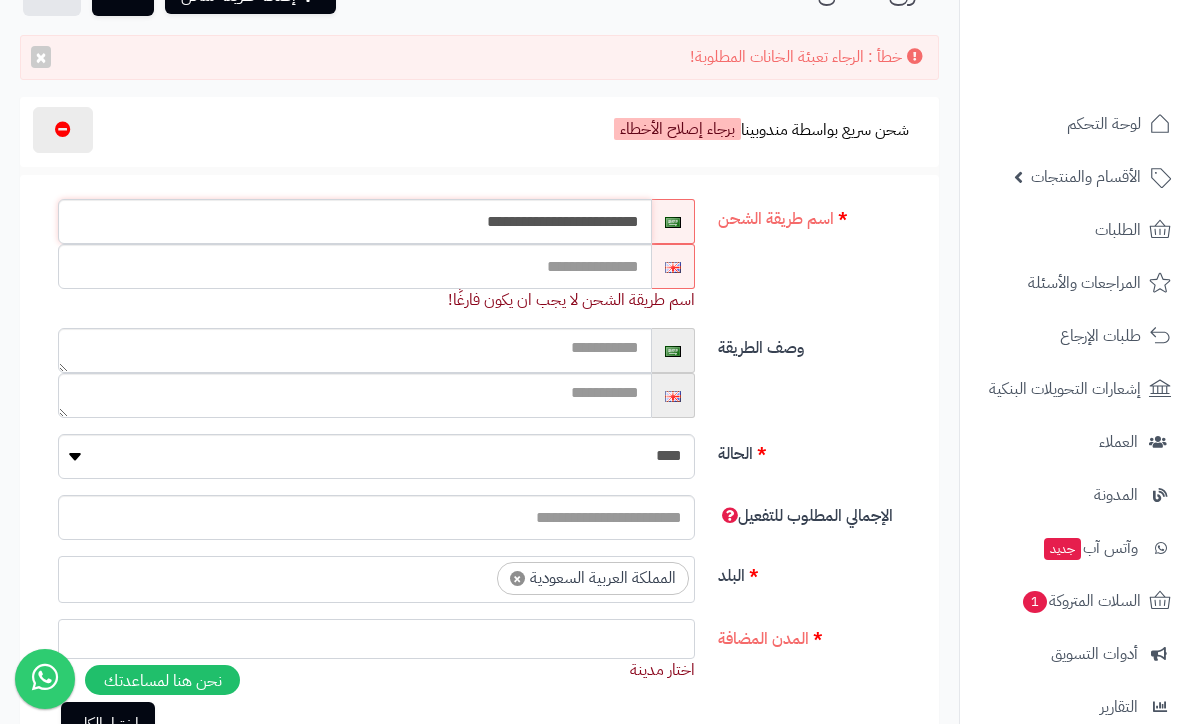 click on "**********" at bounding box center [355, 221] 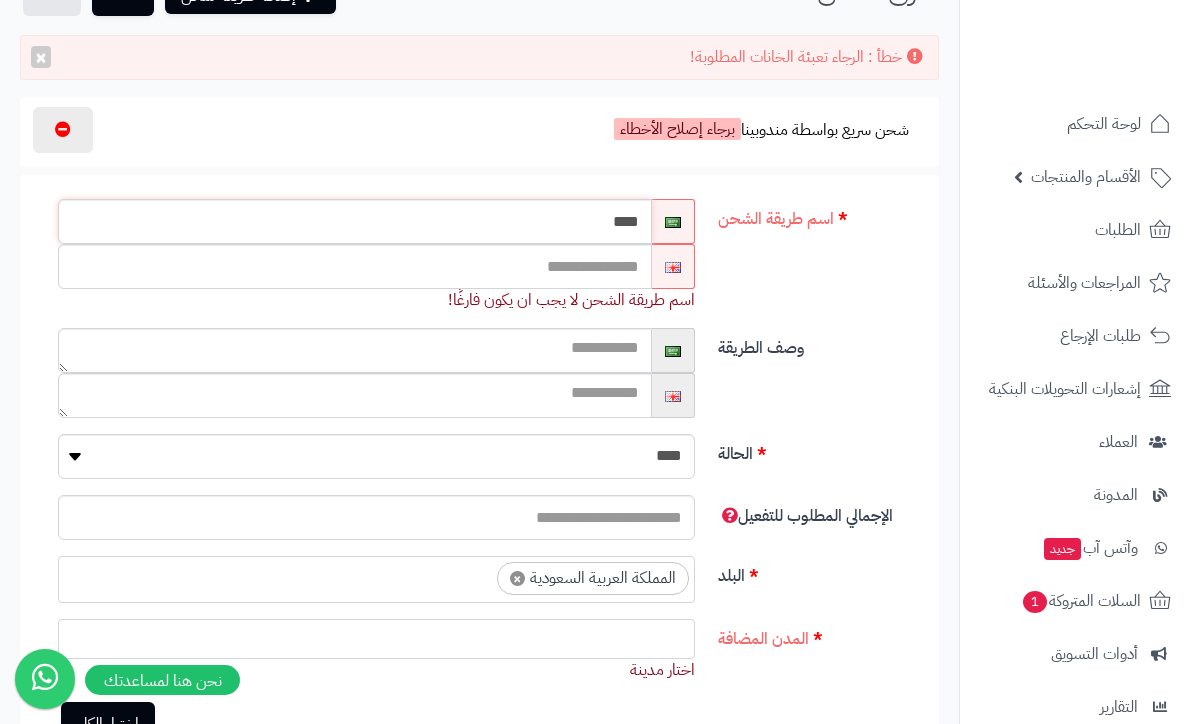 type on "****" 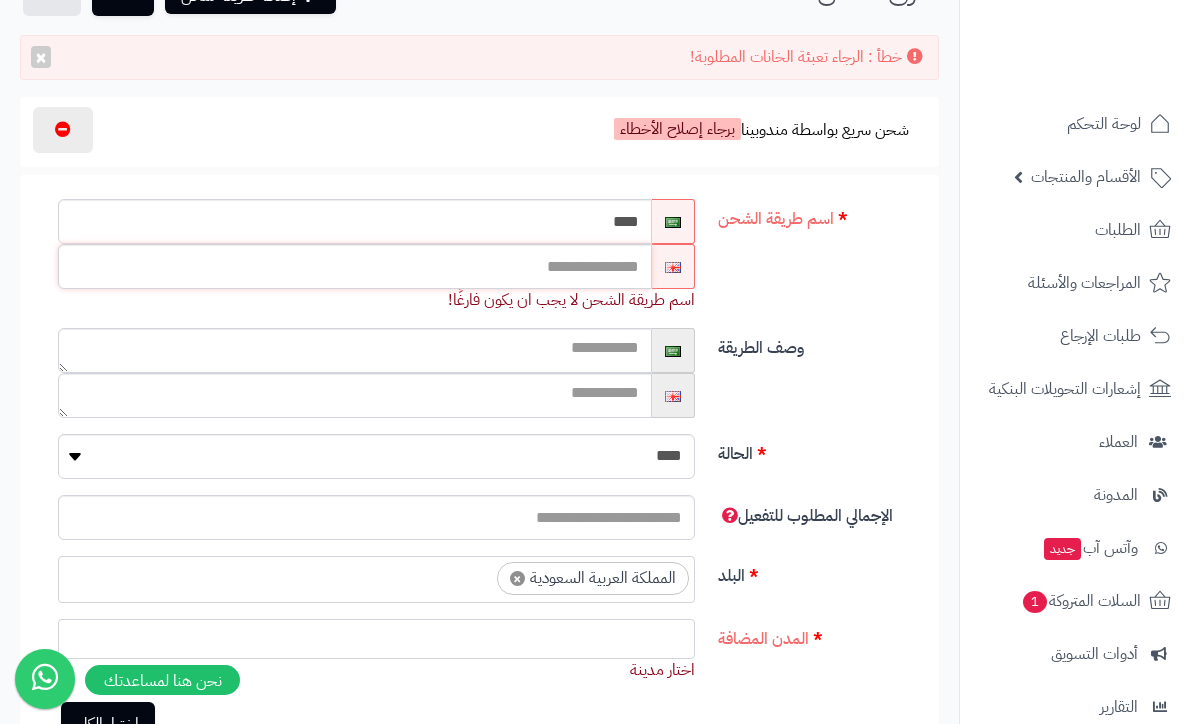 click at bounding box center (355, 266) 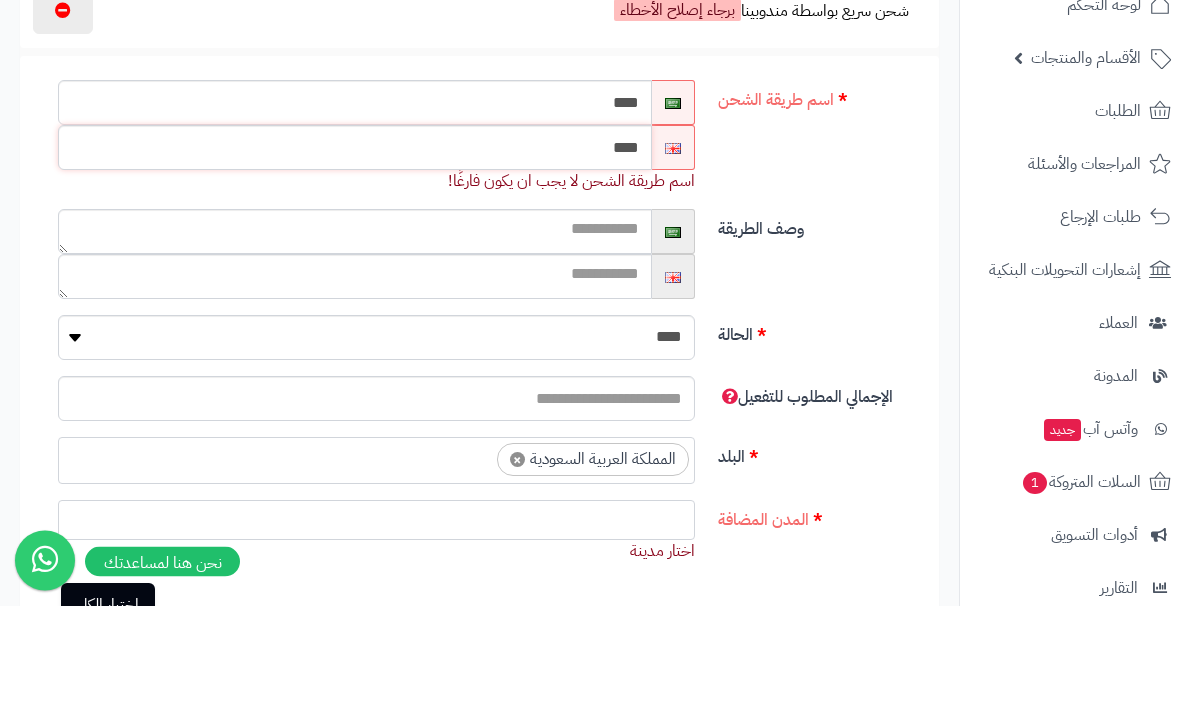 type on "****" 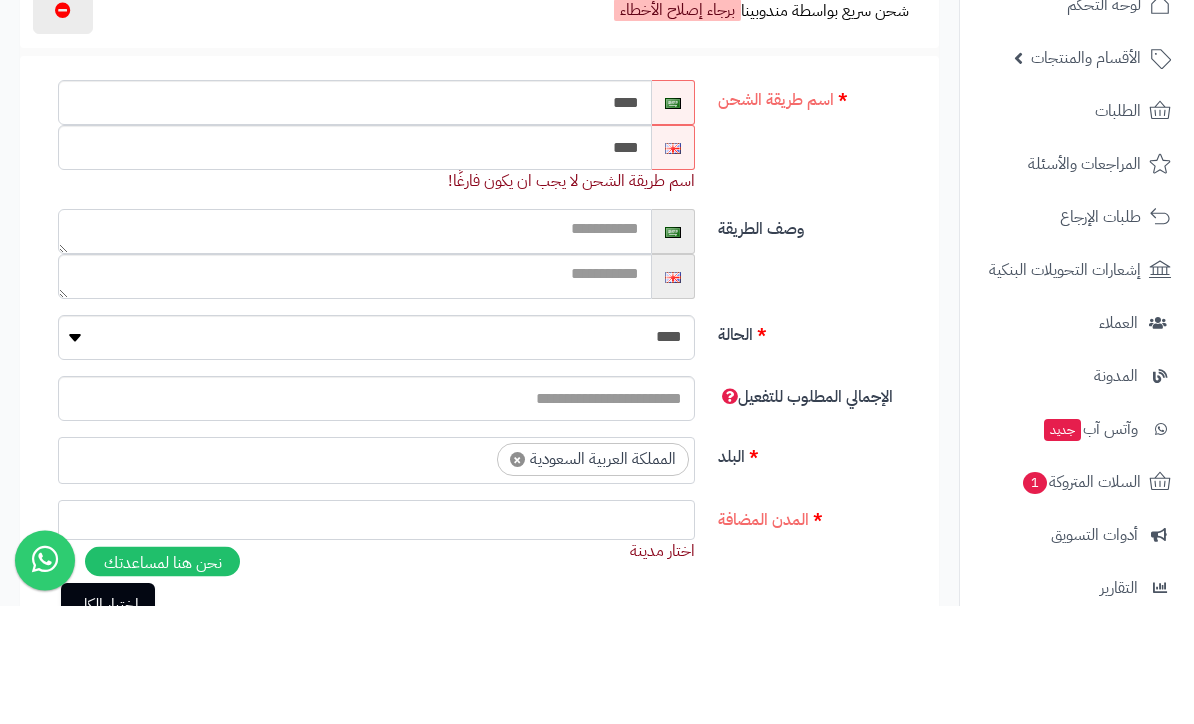 click at bounding box center (355, 350) 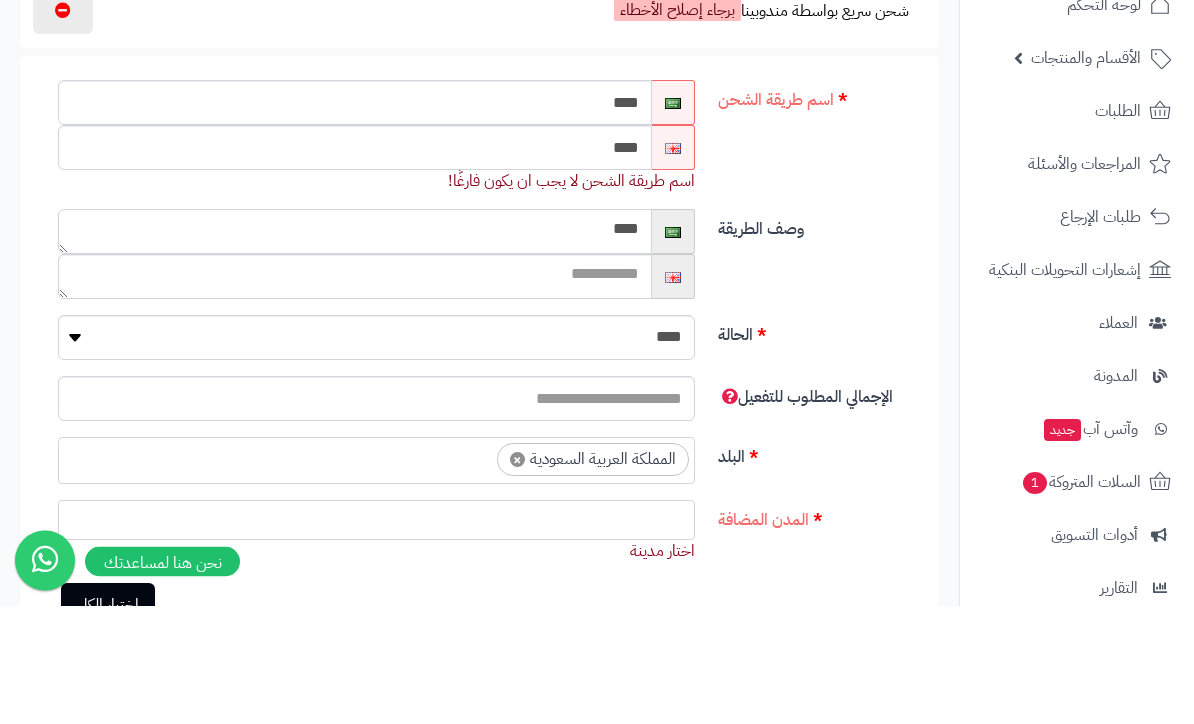click on "***" at bounding box center [355, 350] 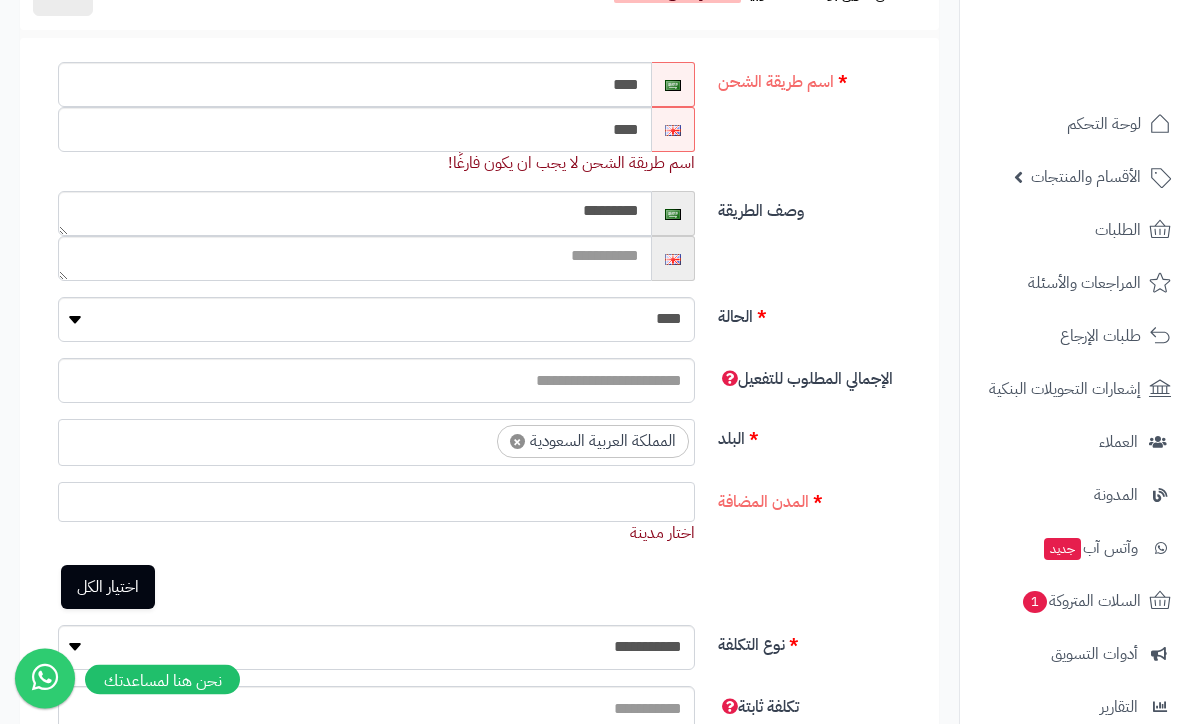 scroll, scrollTop: 289, scrollLeft: 0, axis: vertical 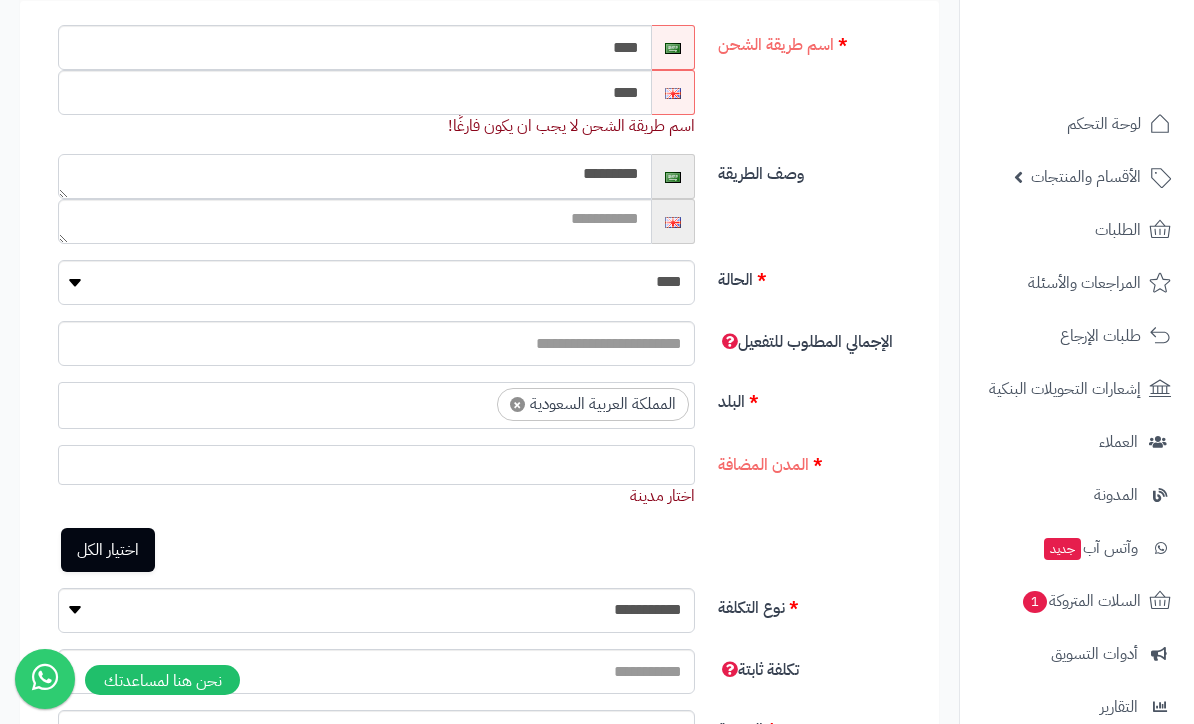 type on "********" 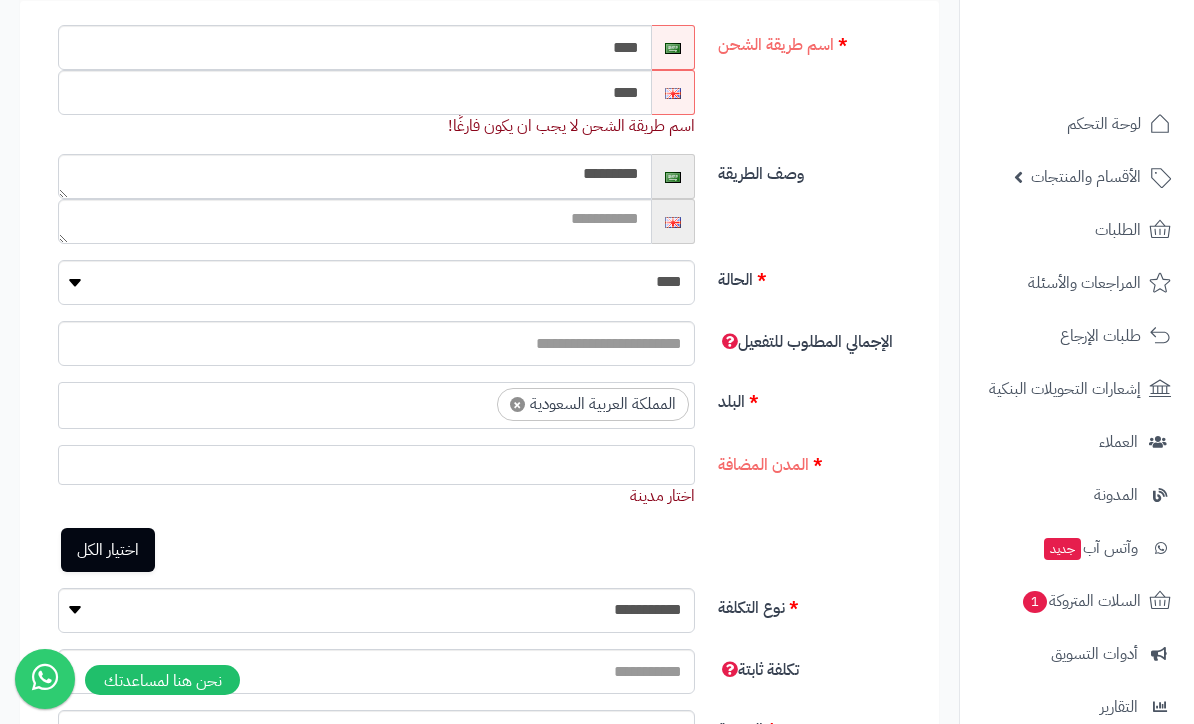 click at bounding box center (376, 460) 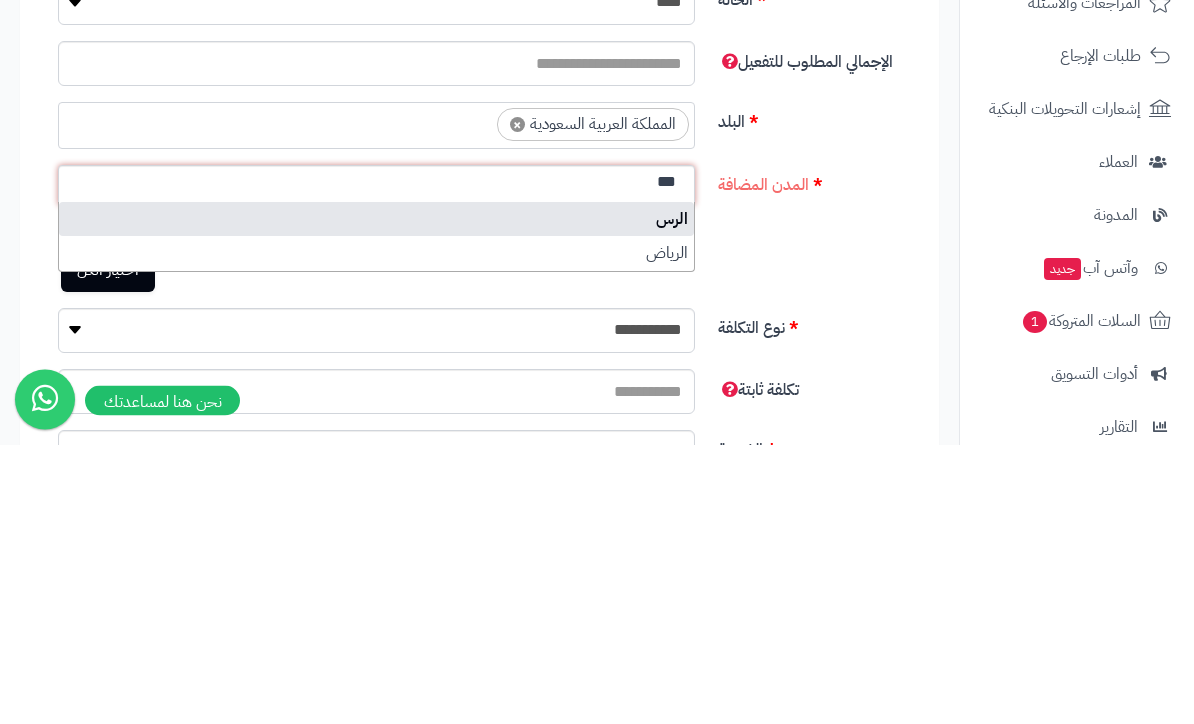 type on "***" 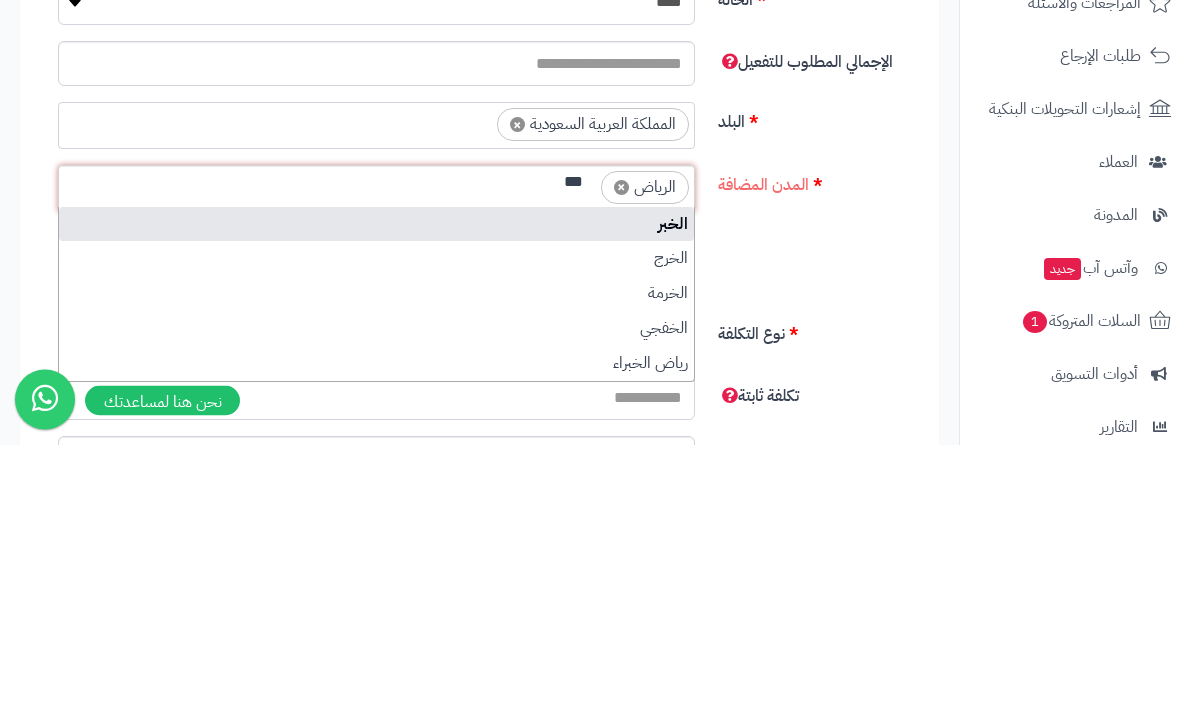 type on "***" 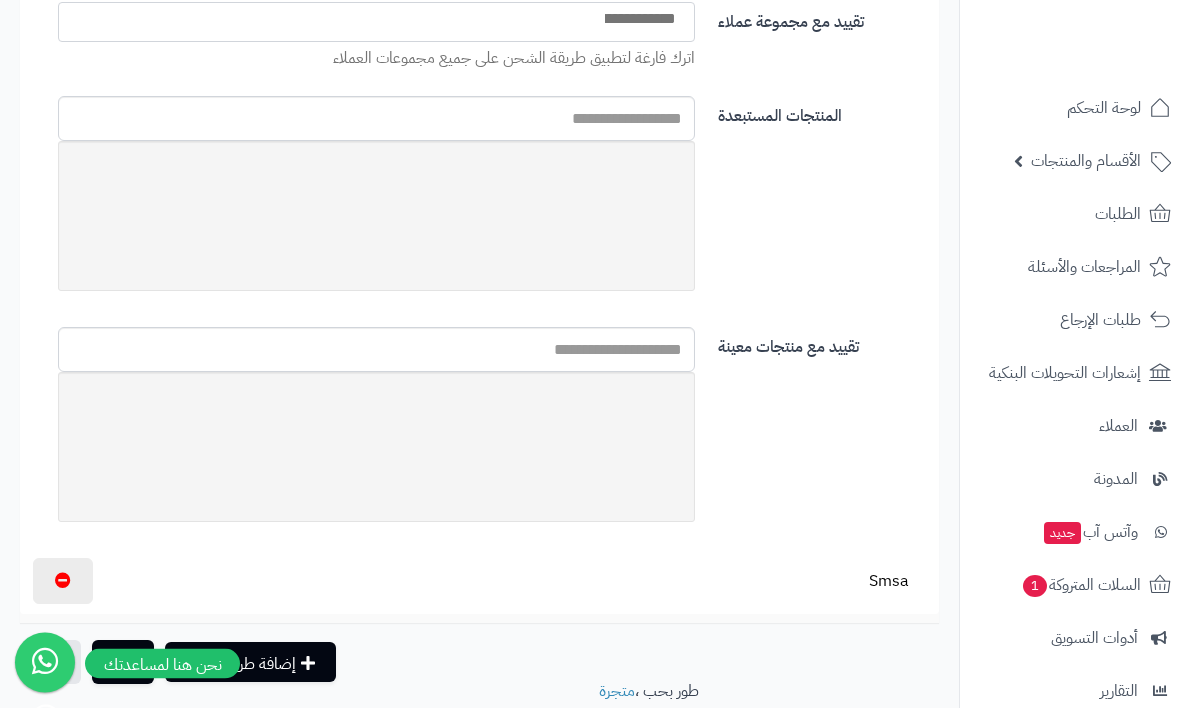 scroll, scrollTop: 1047, scrollLeft: 0, axis: vertical 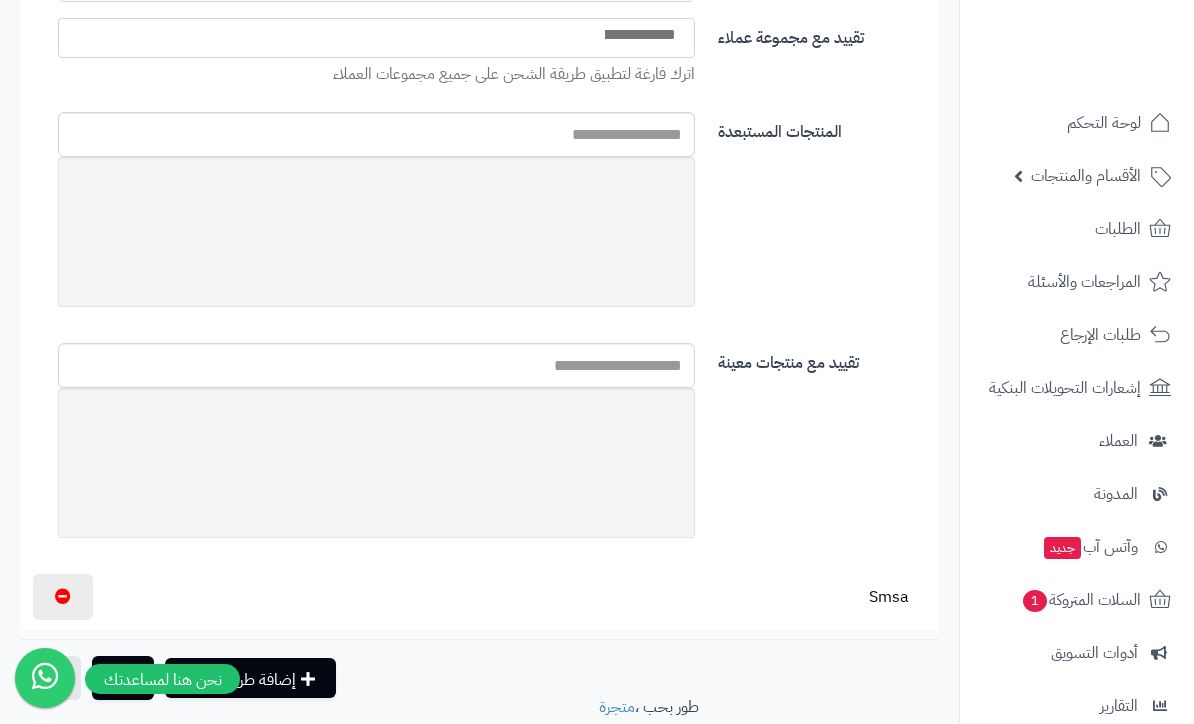 click on "حفظ" at bounding box center [123, 679] 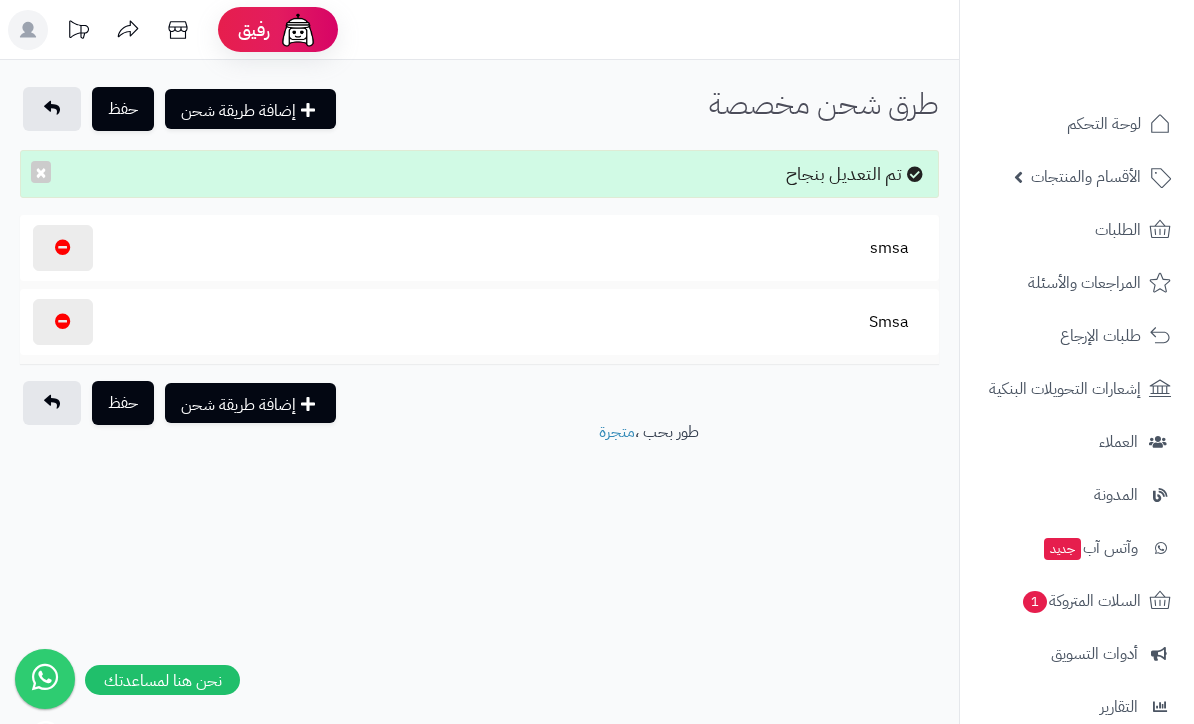 scroll, scrollTop: 0, scrollLeft: 0, axis: both 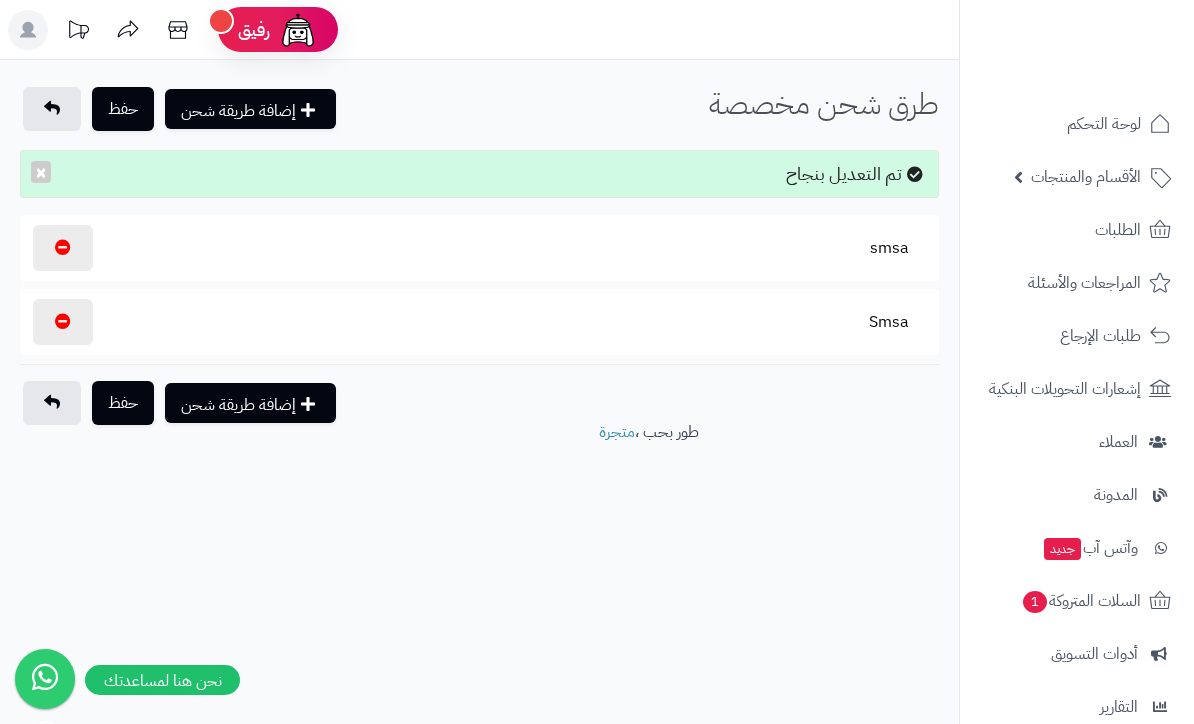 click at bounding box center (63, 321) 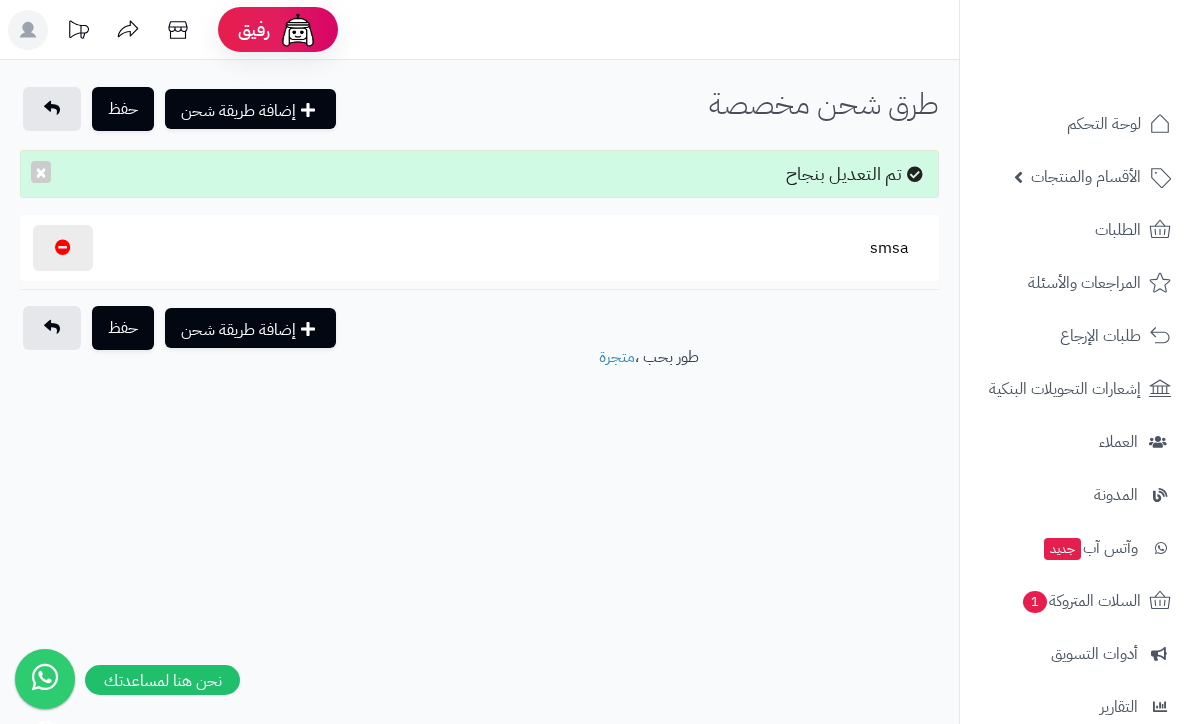 click on "لوحة التحكم" at bounding box center (1077, 124) 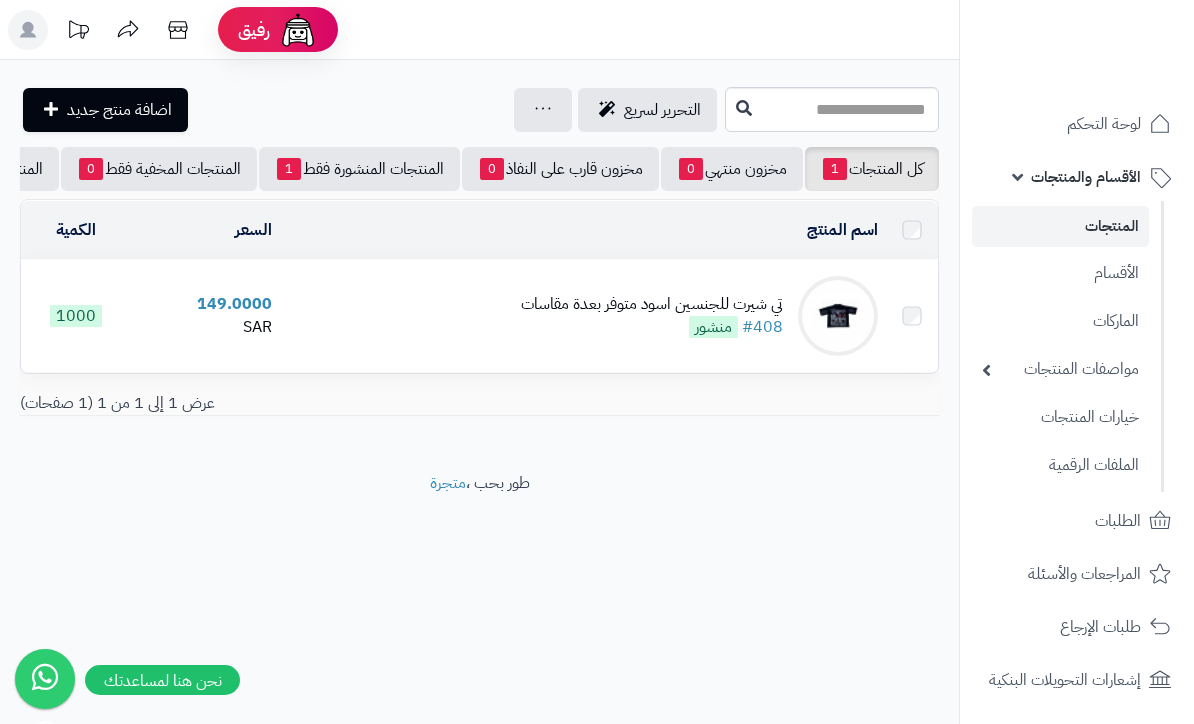 scroll, scrollTop: 0, scrollLeft: 0, axis: both 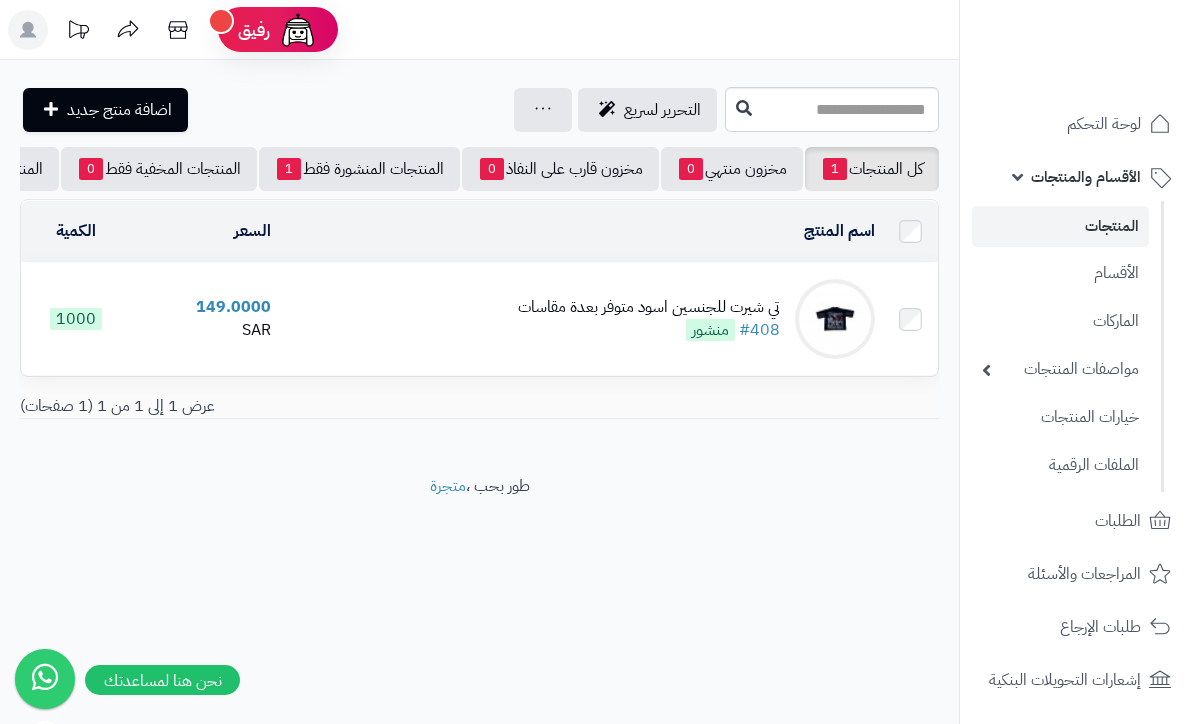 click on "تي شيرت للجنسين اسود متوفر بعدة مقاسات
#408
منشور" at bounding box center [649, 319] 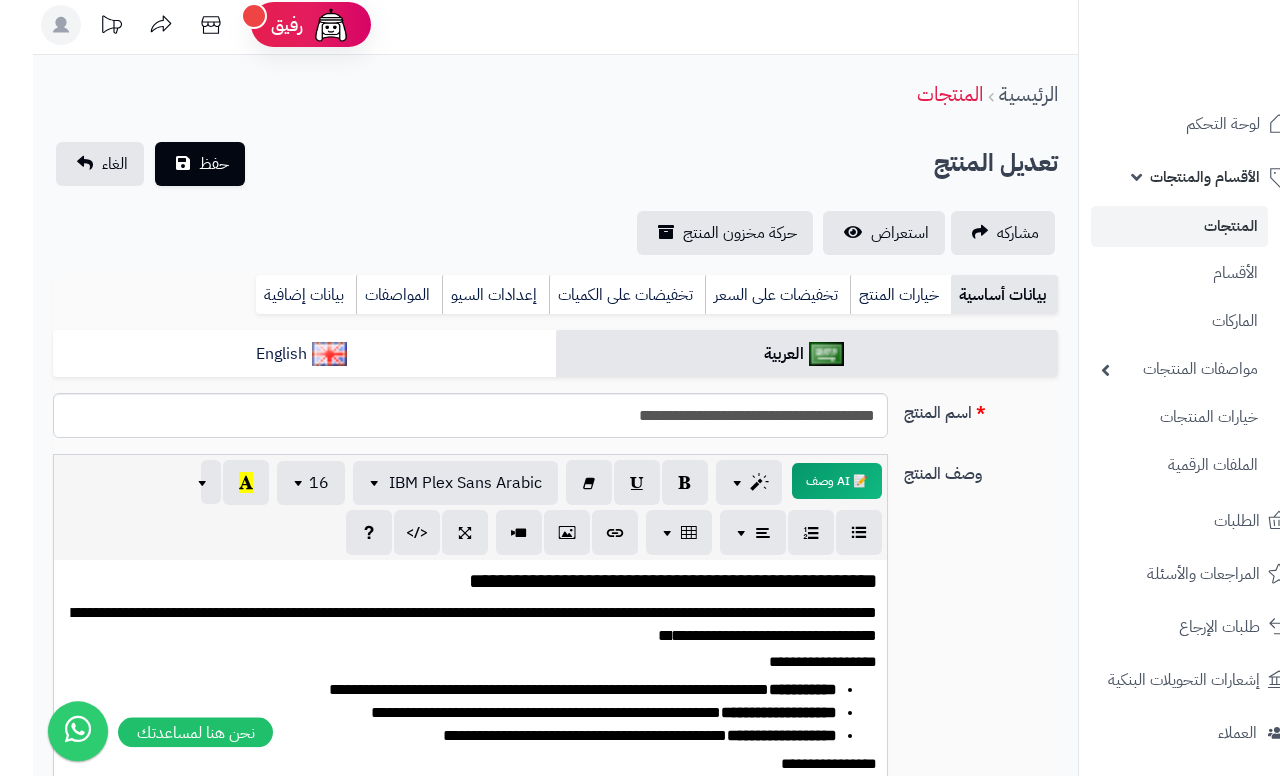 scroll, scrollTop: 0, scrollLeft: -33, axis: horizontal 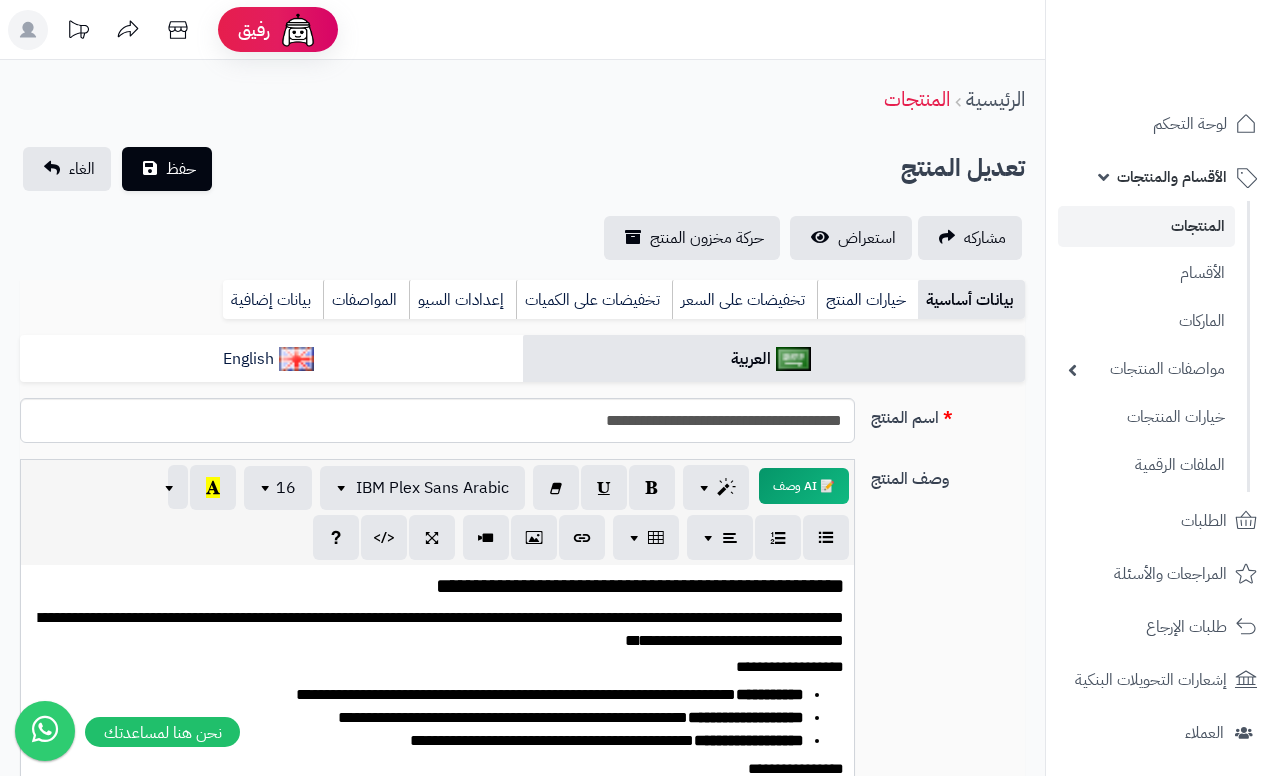 click 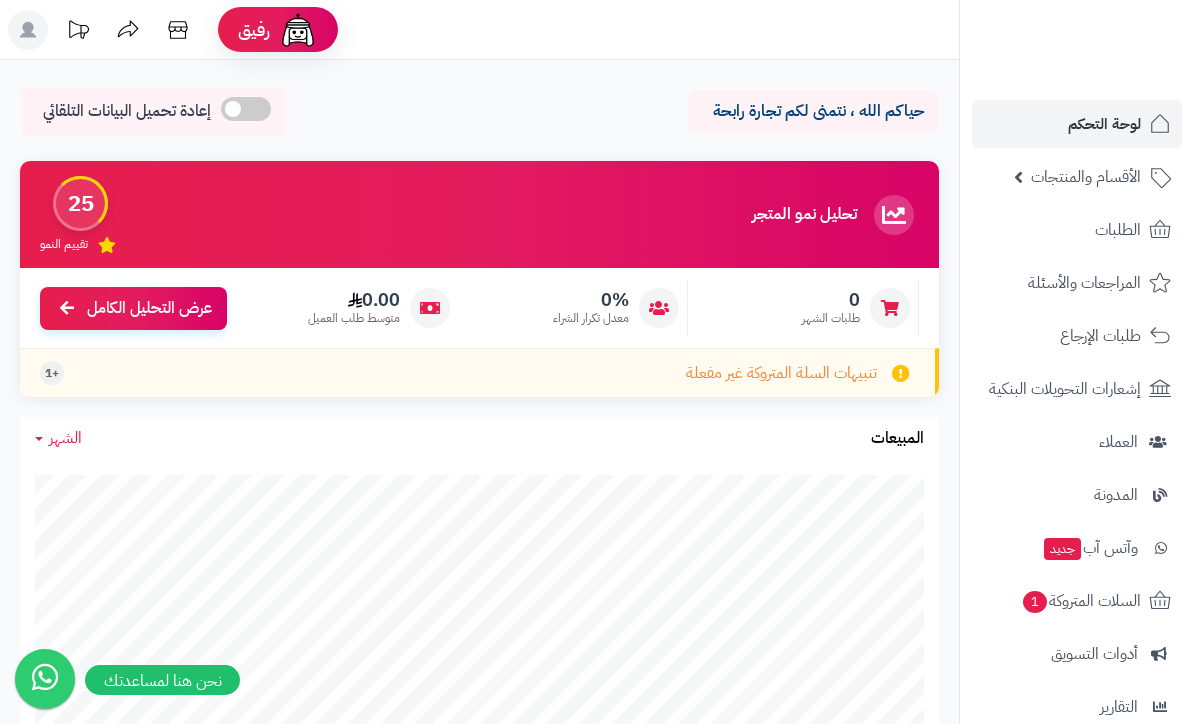scroll, scrollTop: 0, scrollLeft: 0, axis: both 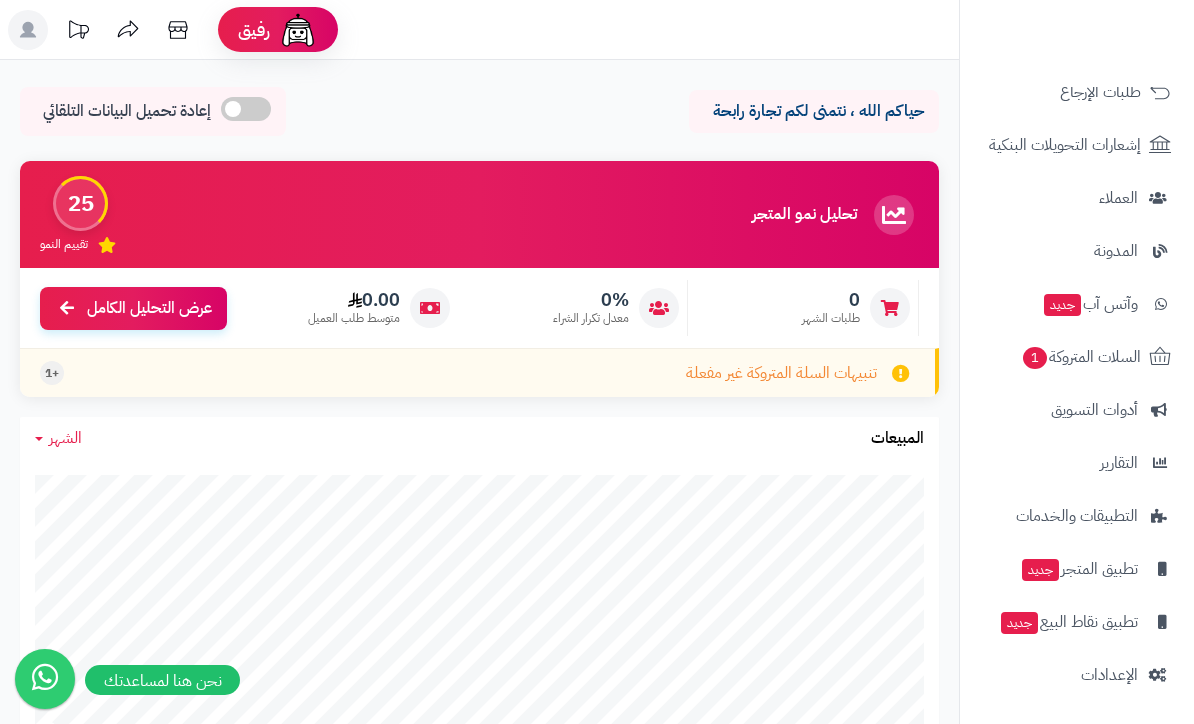 click on "الإعدادات" at bounding box center (1109, 675) 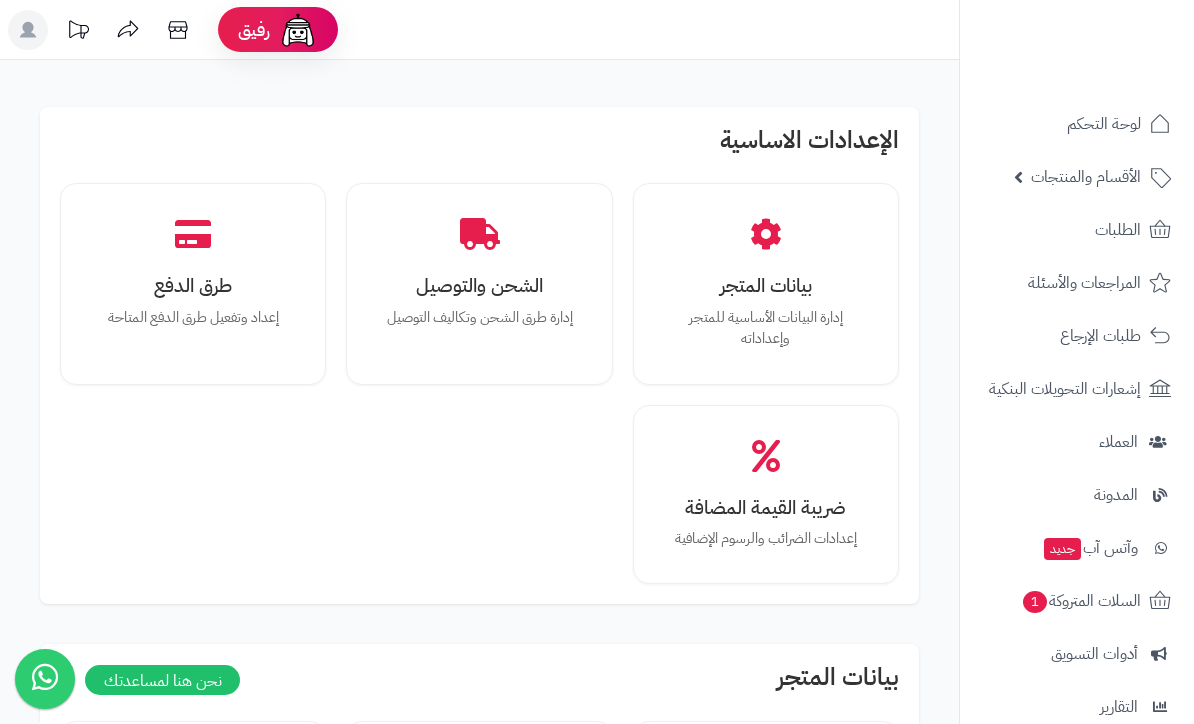 scroll, scrollTop: 0, scrollLeft: 0, axis: both 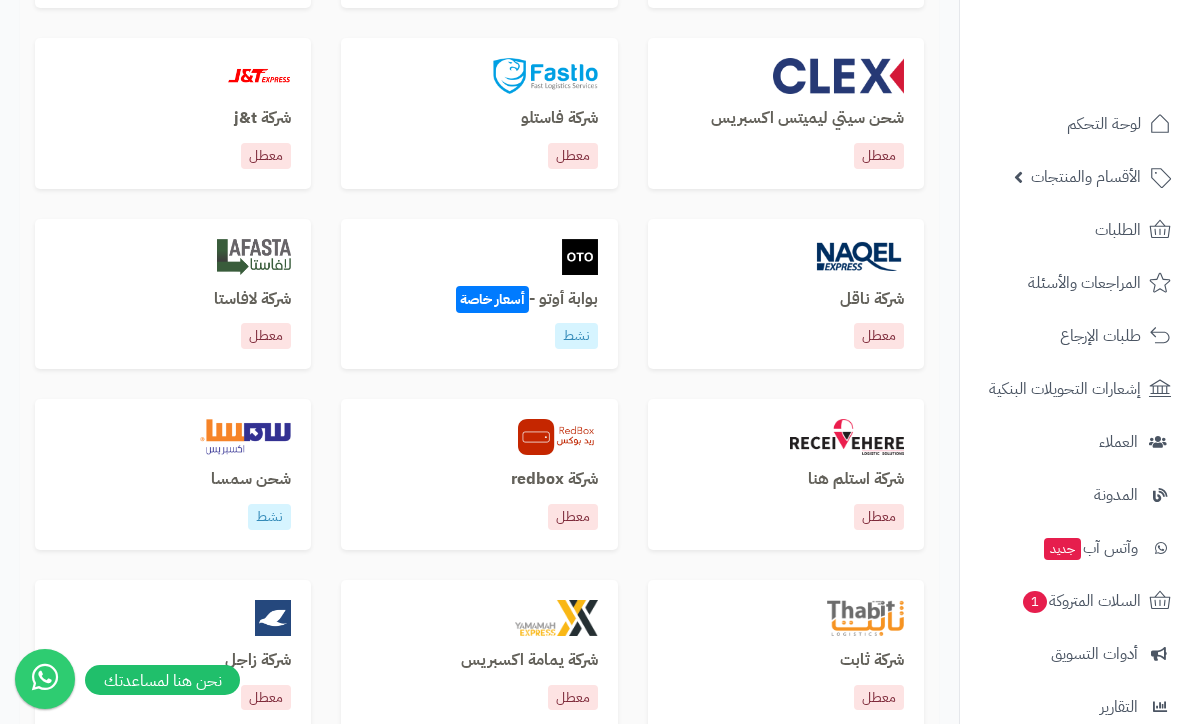click on "شحن سمسا
نشط" at bounding box center (173, 474) 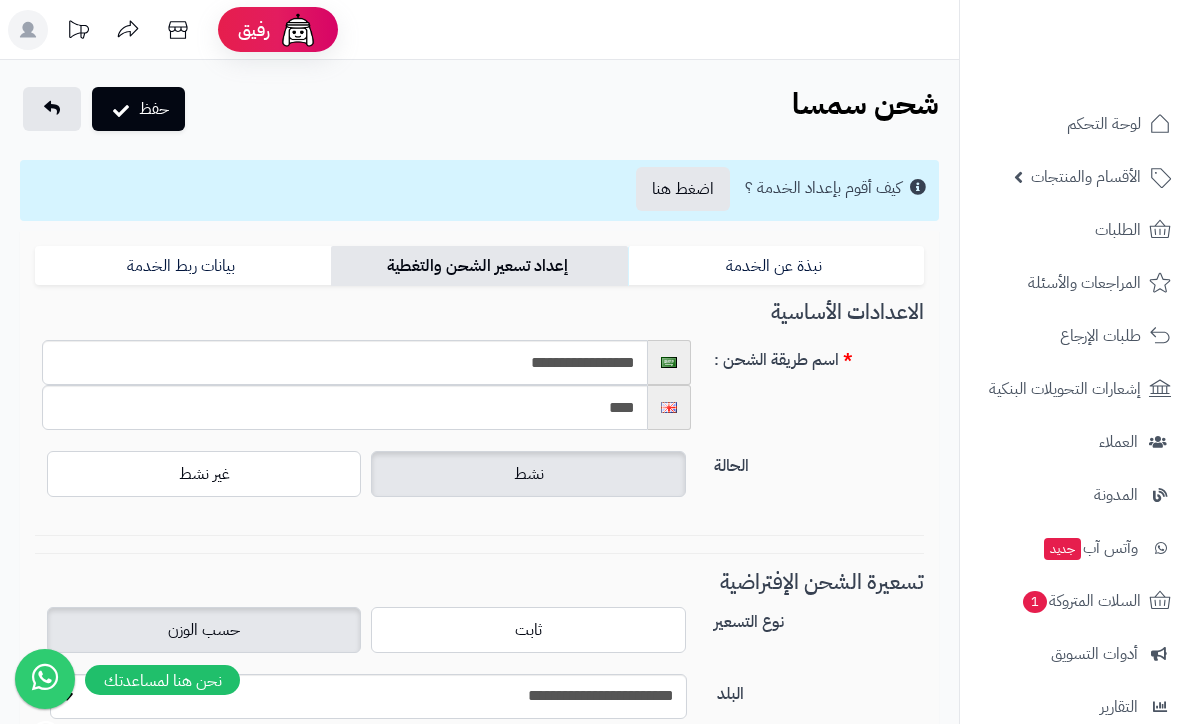 select on "***" 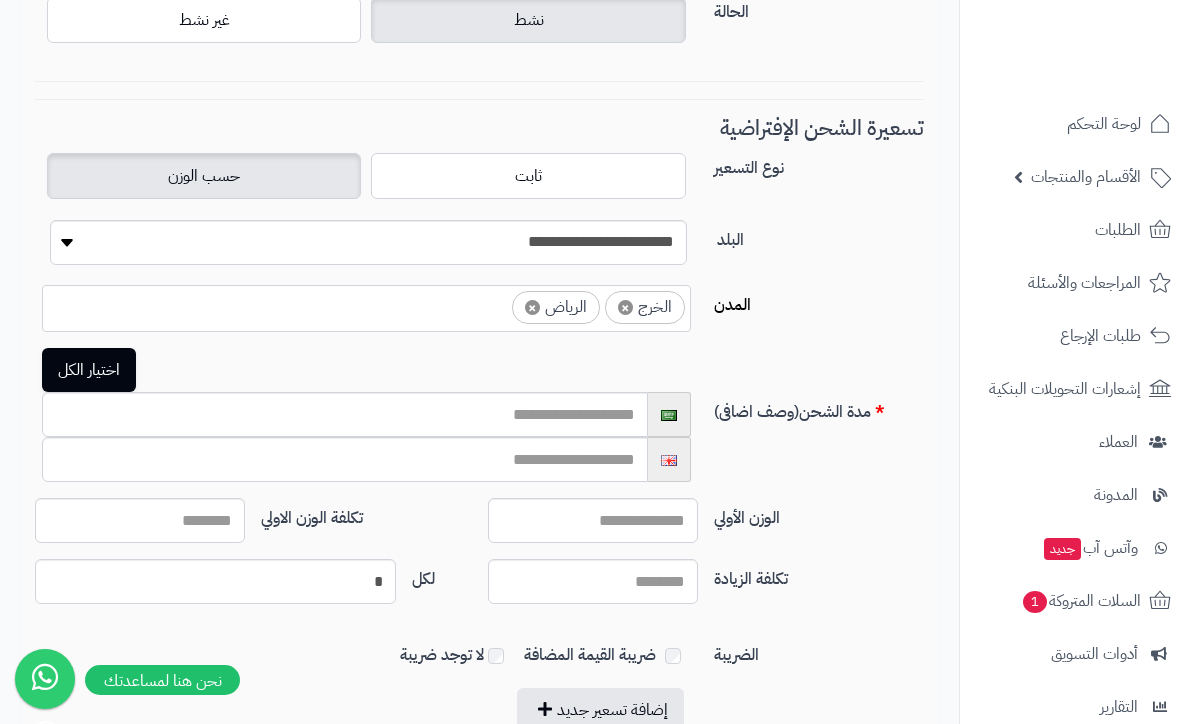 scroll, scrollTop: 455, scrollLeft: 0, axis: vertical 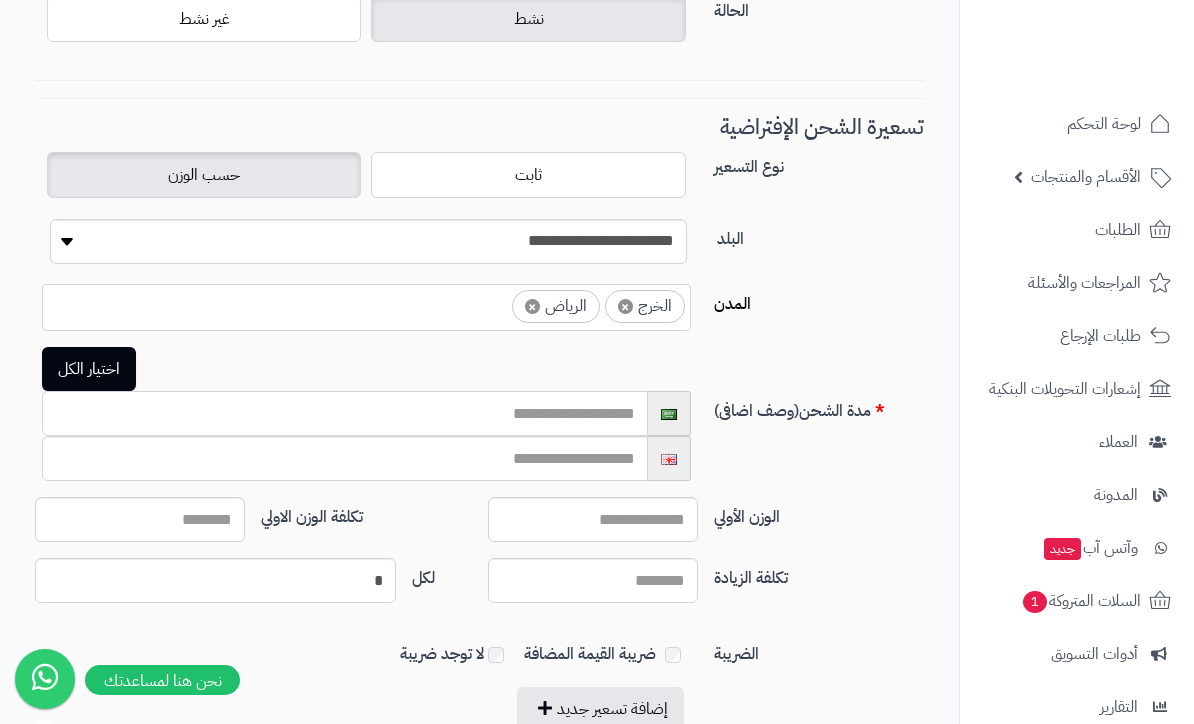 click at bounding box center (345, 413) 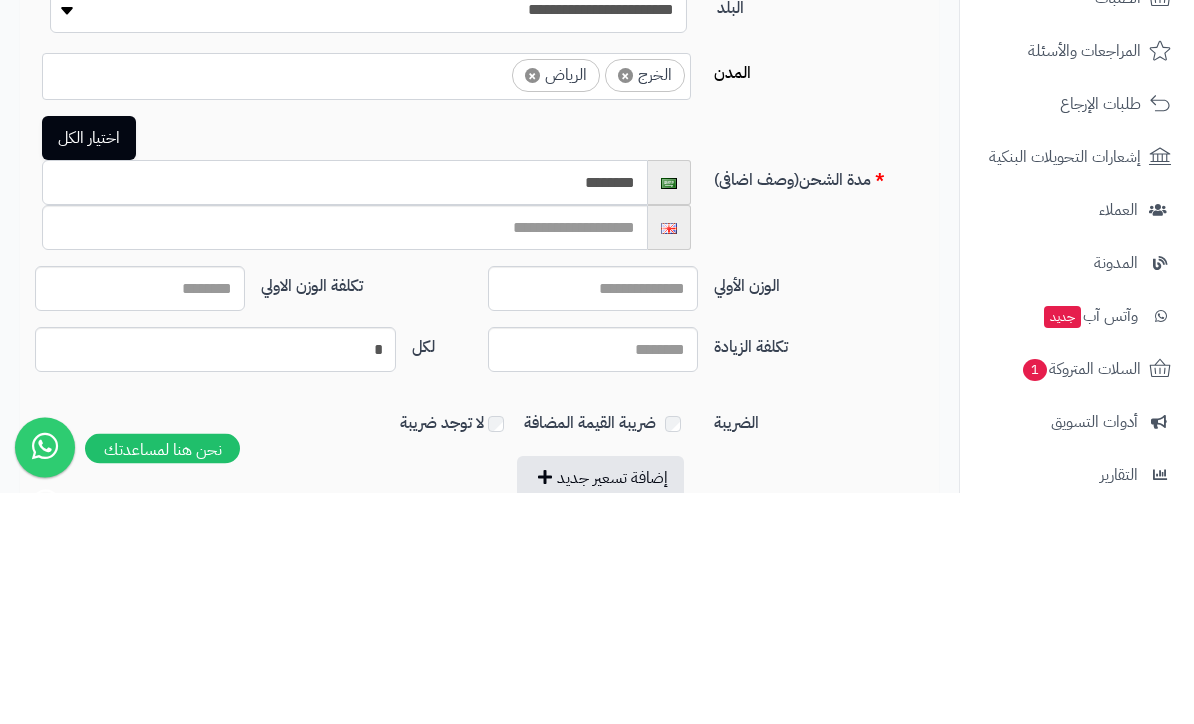 type on "********" 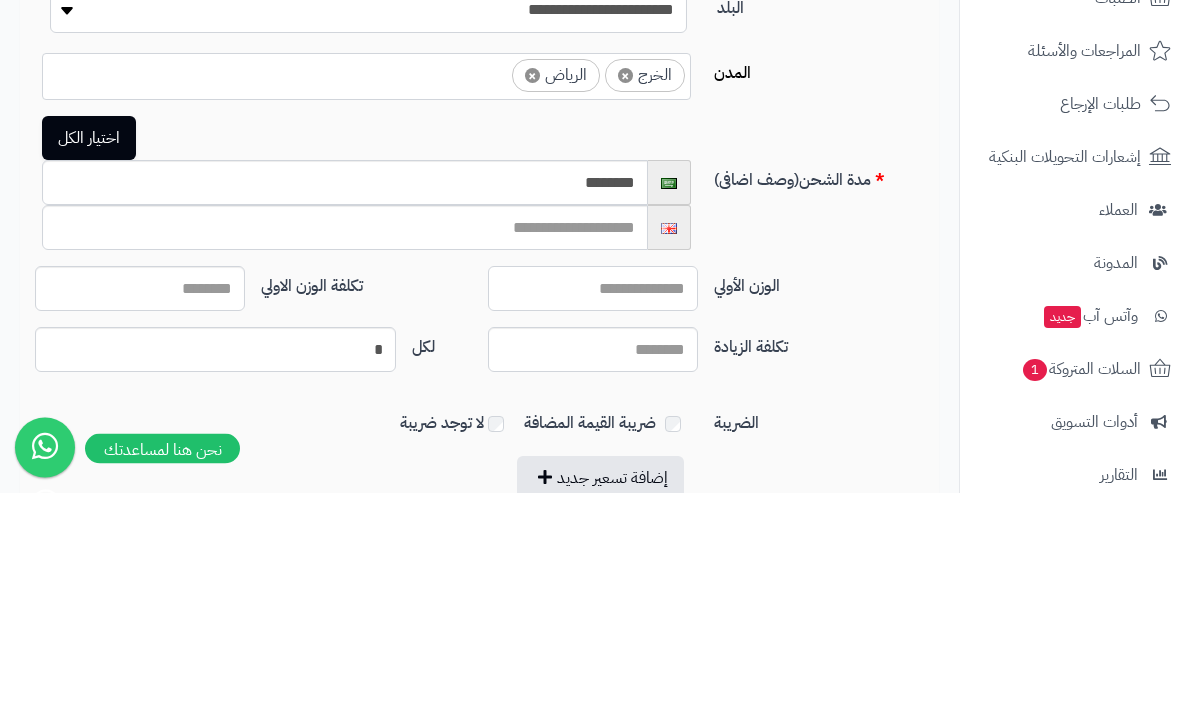 click on "الوزن الأولي" at bounding box center [593, 520] 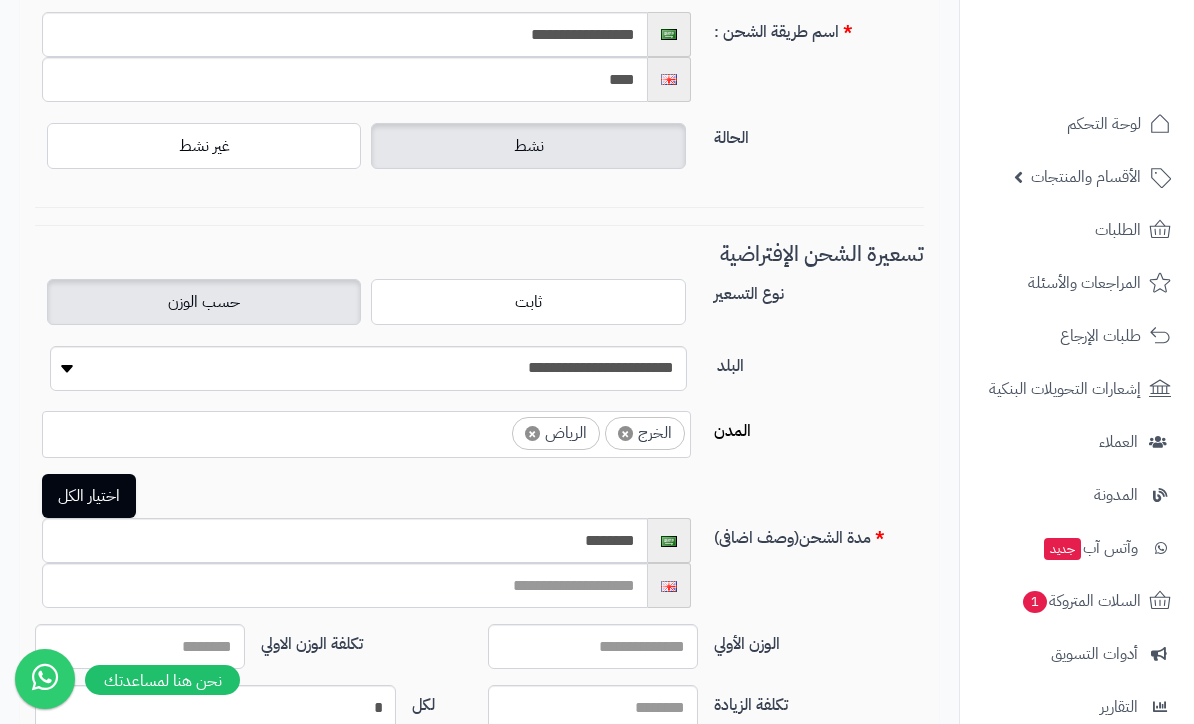 scroll, scrollTop: 329, scrollLeft: 0, axis: vertical 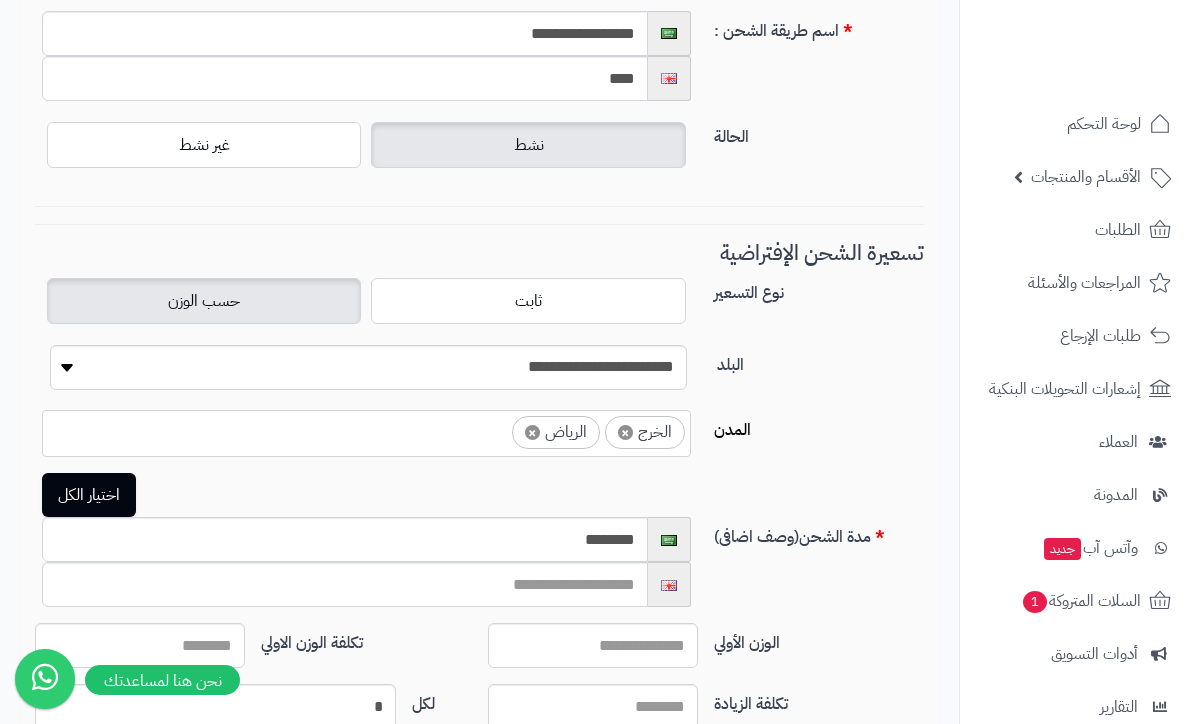 click on "اختيار الكل" at bounding box center [89, 495] 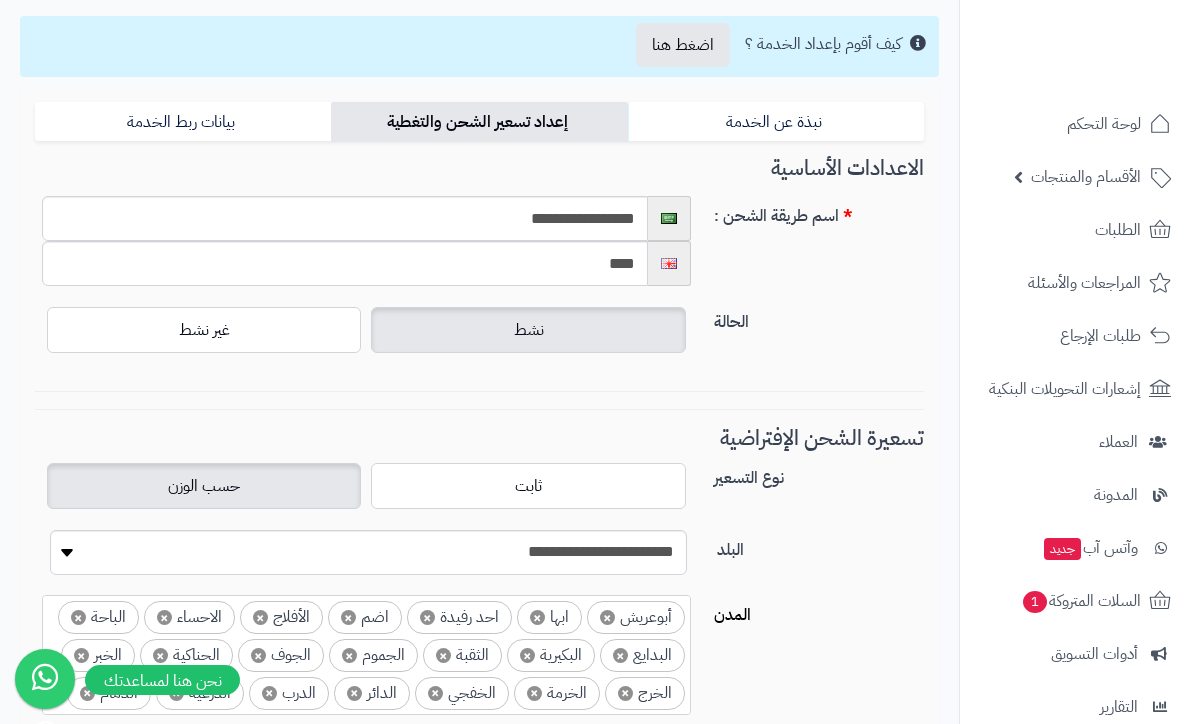 scroll, scrollTop: 112, scrollLeft: 0, axis: vertical 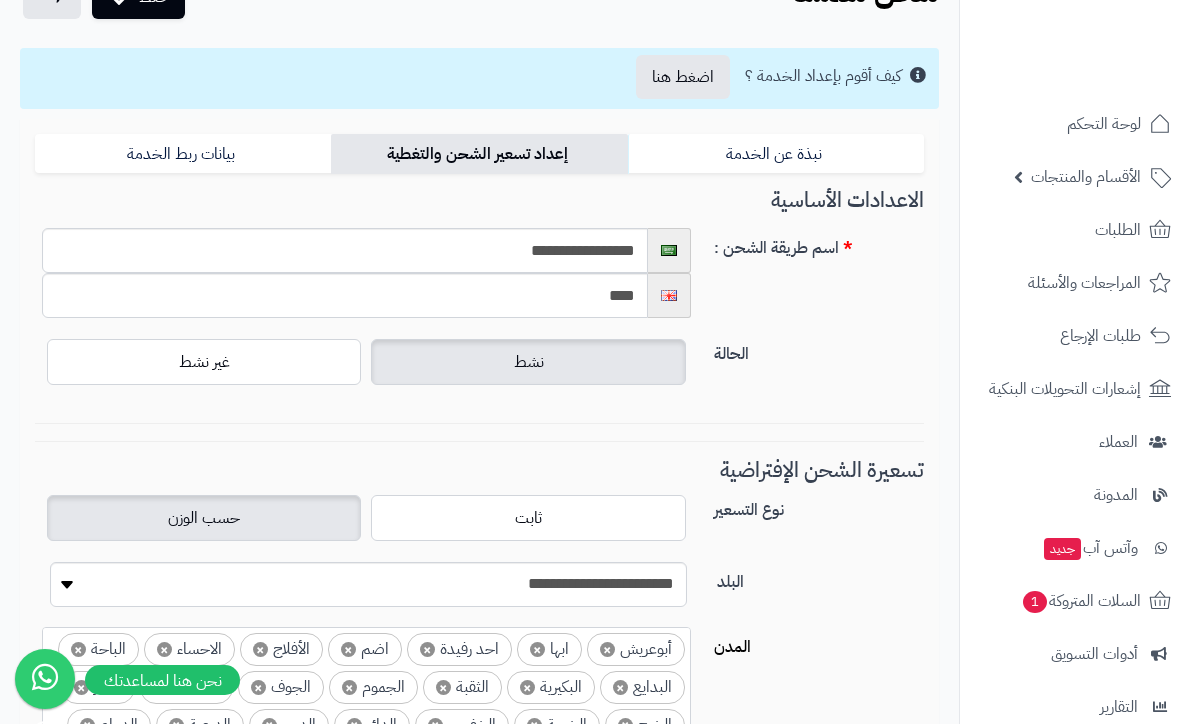 click on "بيانات ربط الخدمة" at bounding box center (183, 154) 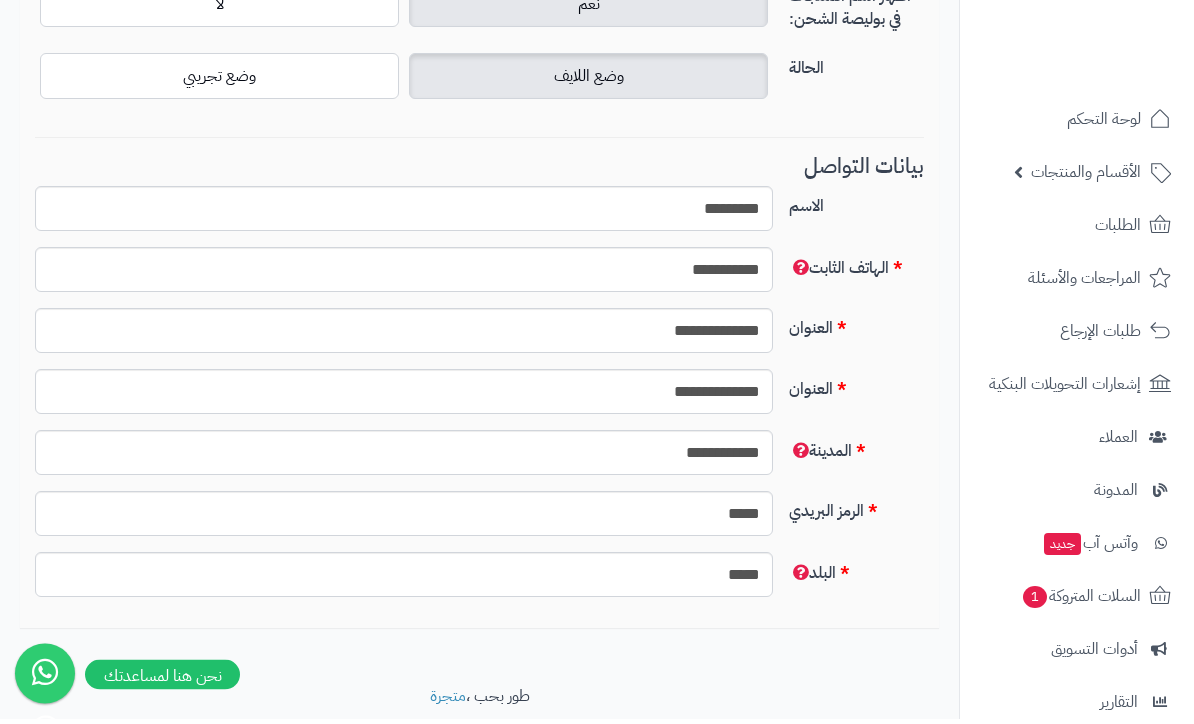 scroll, scrollTop: 510, scrollLeft: 0, axis: vertical 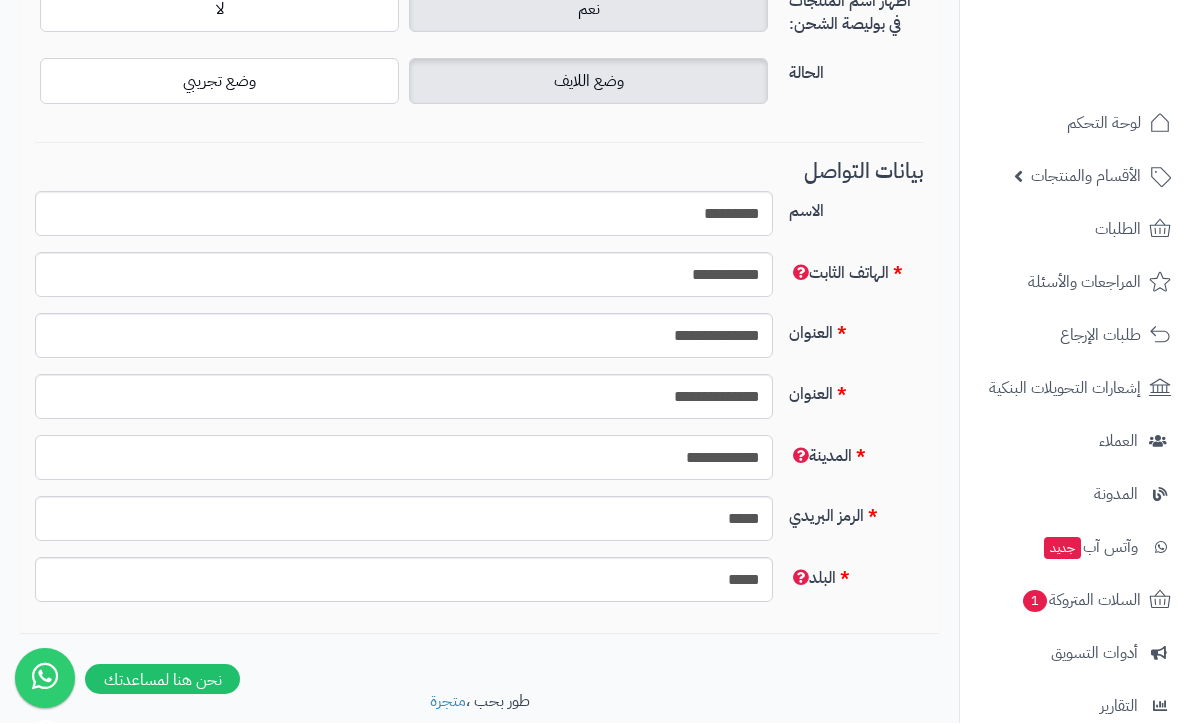 click on "**********" at bounding box center [404, 458] 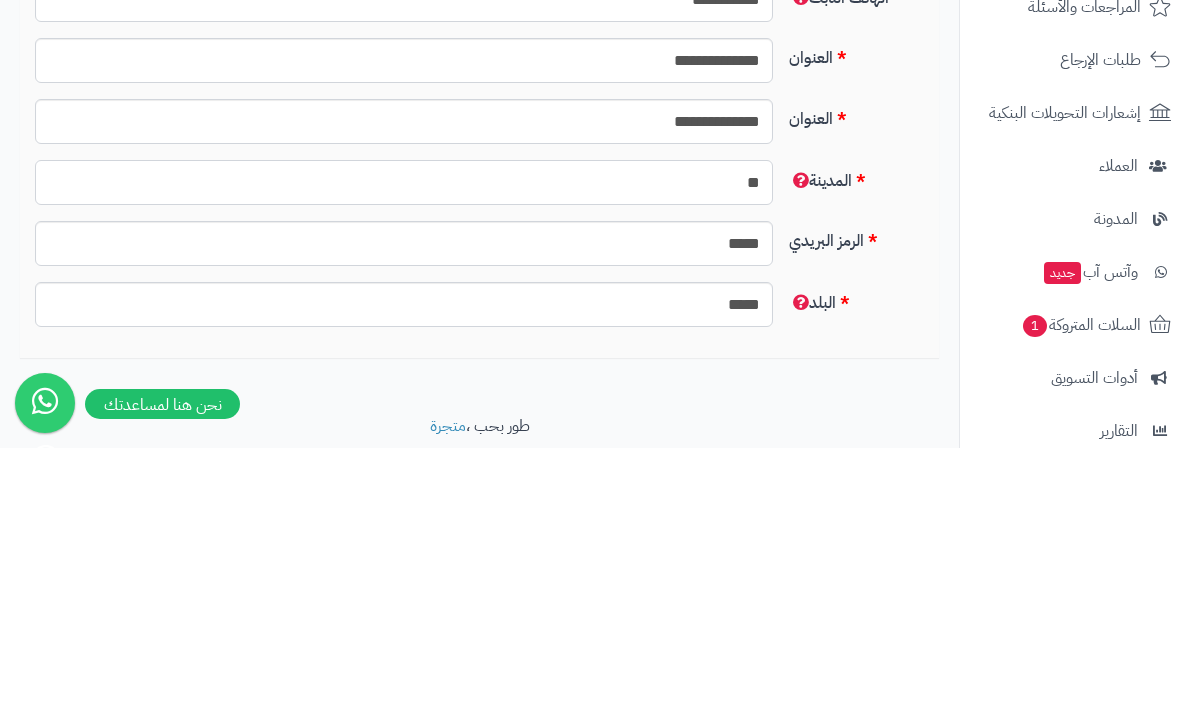 type on "*" 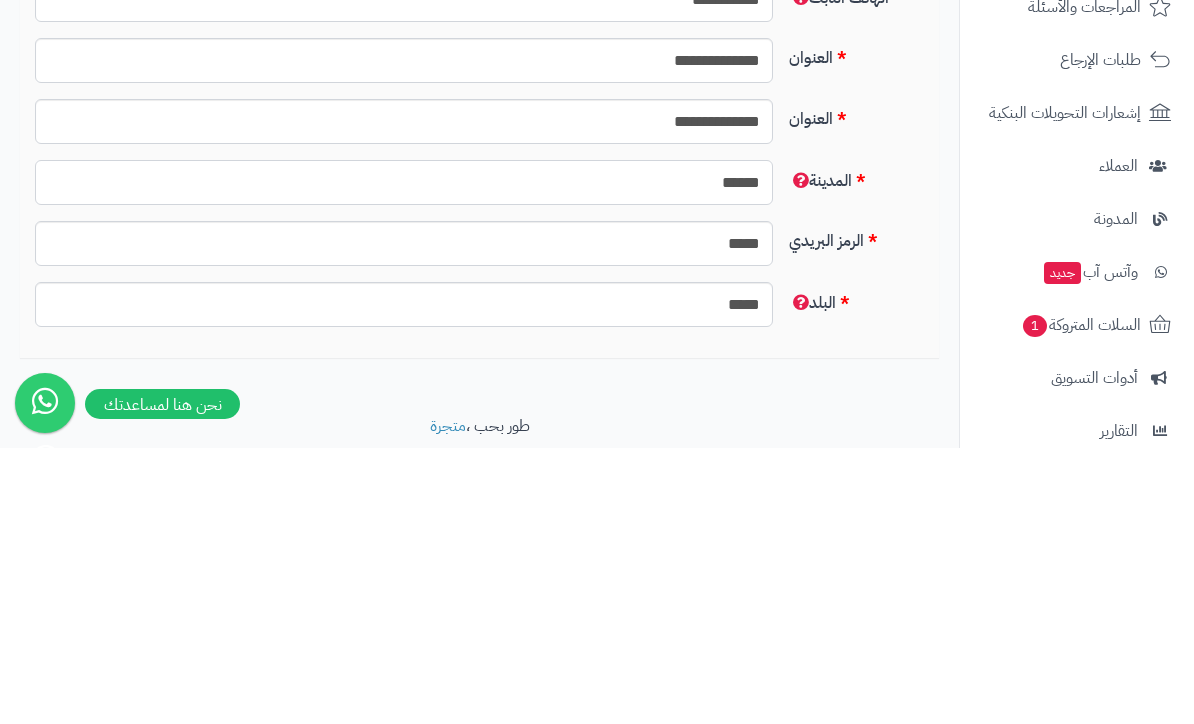 type on "******" 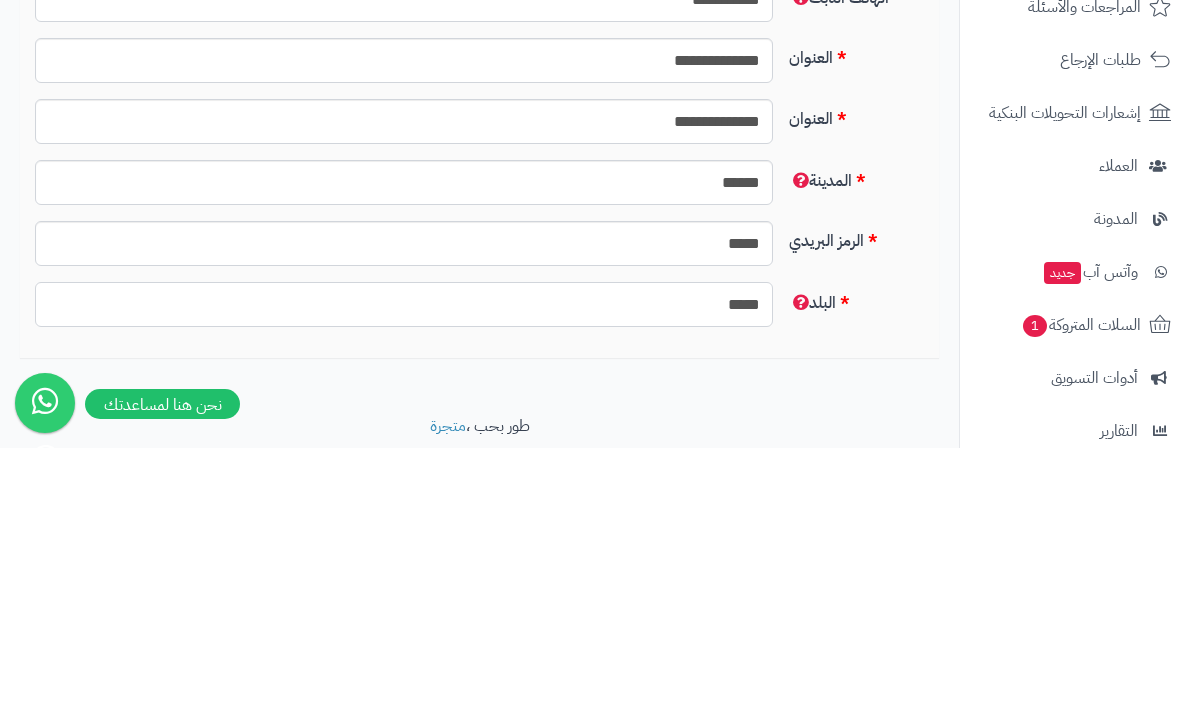click on "*****" at bounding box center (404, 580) 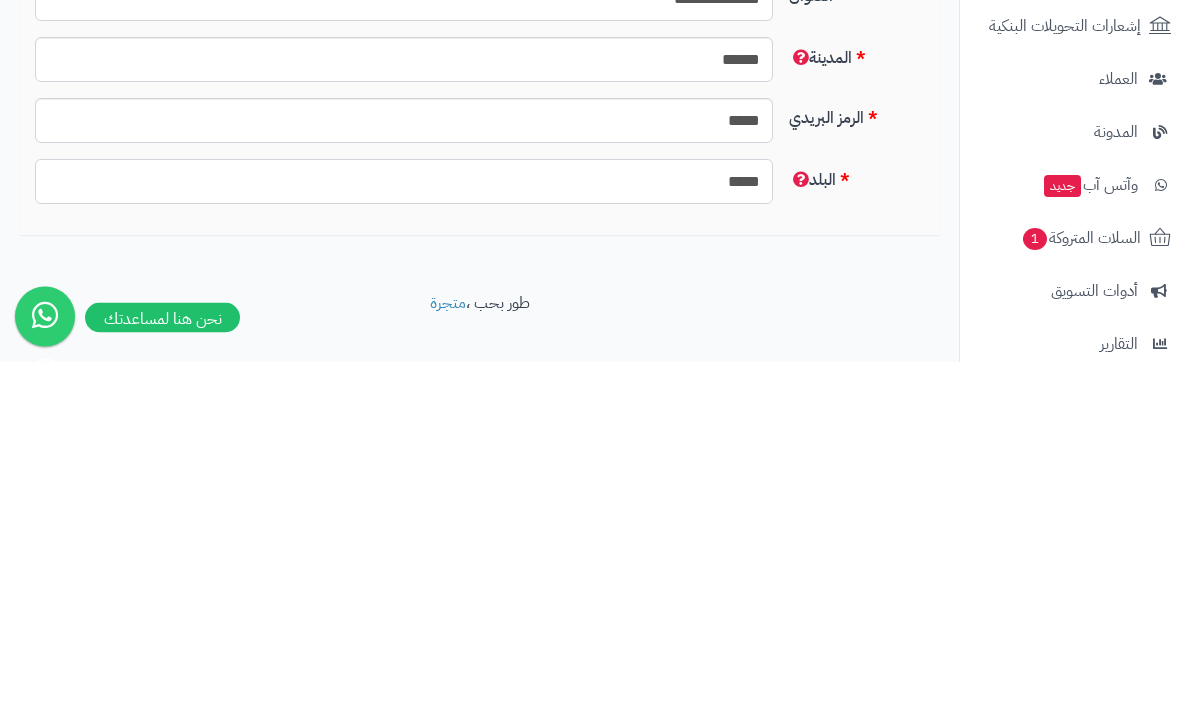 click on "*****" at bounding box center [404, 544] 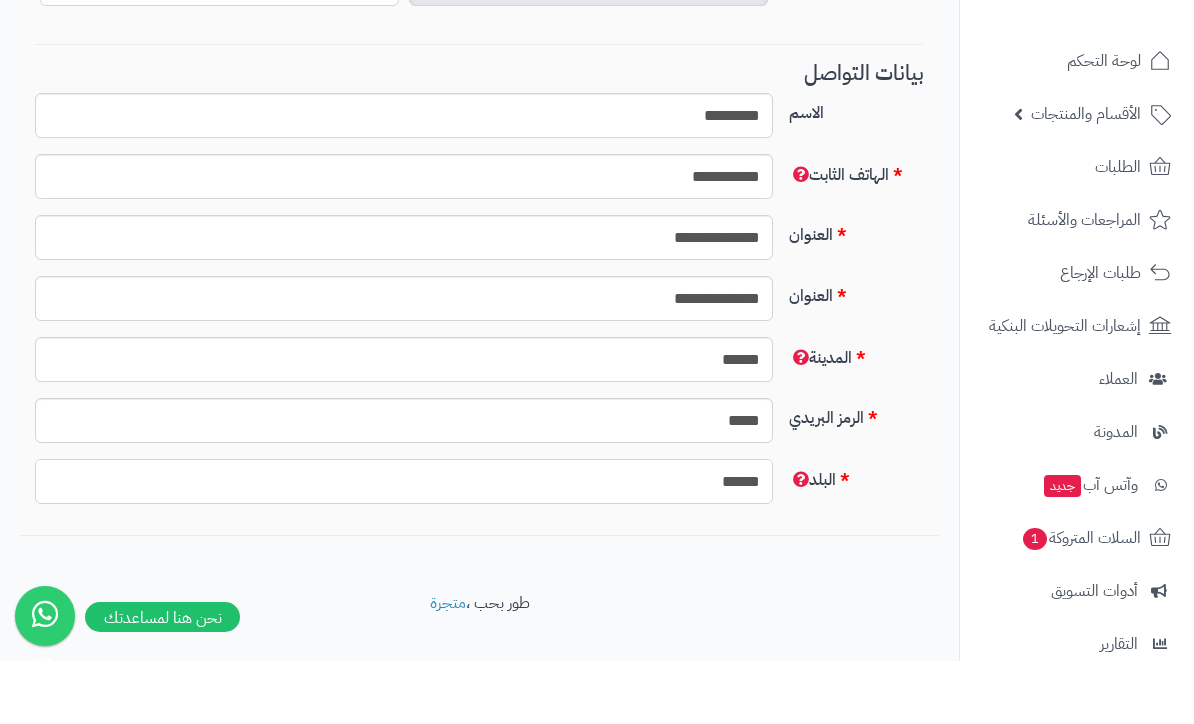 type on "******" 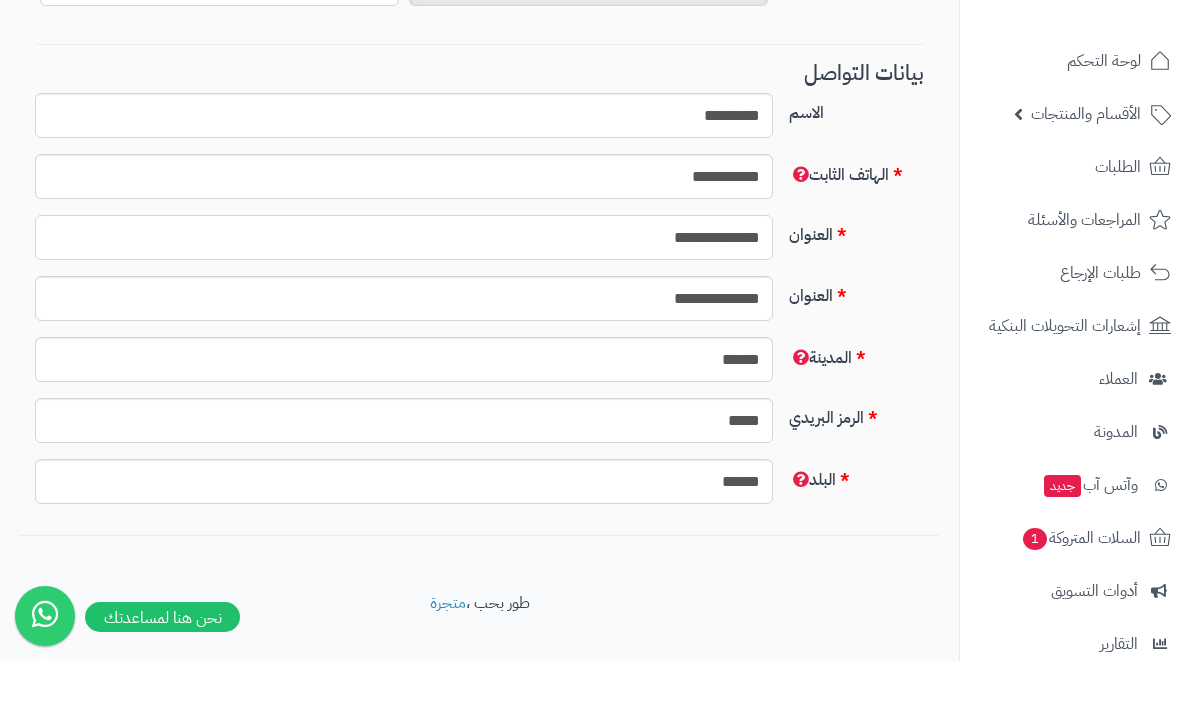 click on "**********" at bounding box center (404, 300) 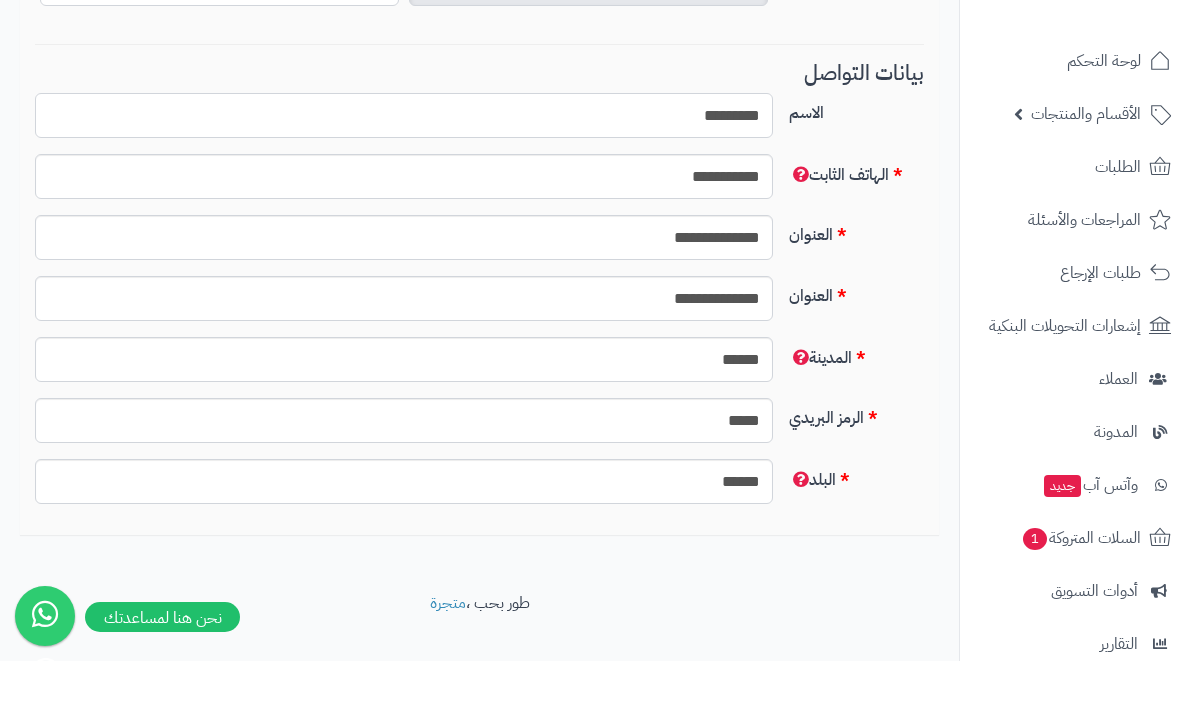 click on "*********" at bounding box center (404, 178) 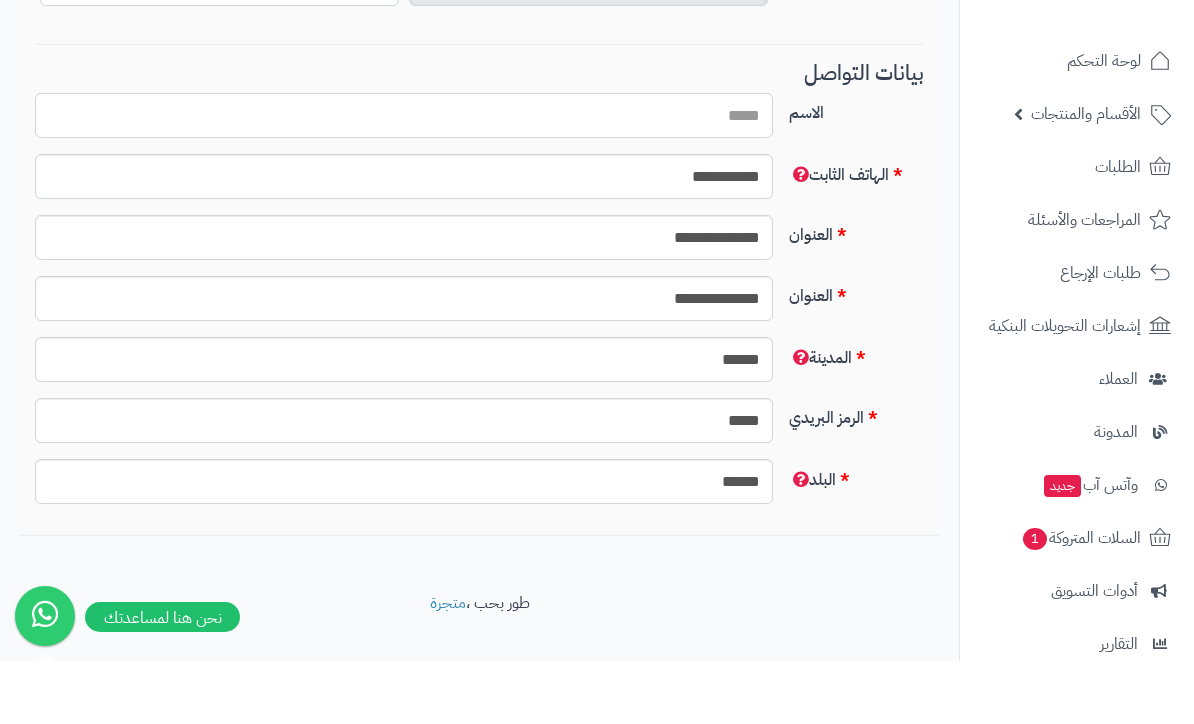 type on "*" 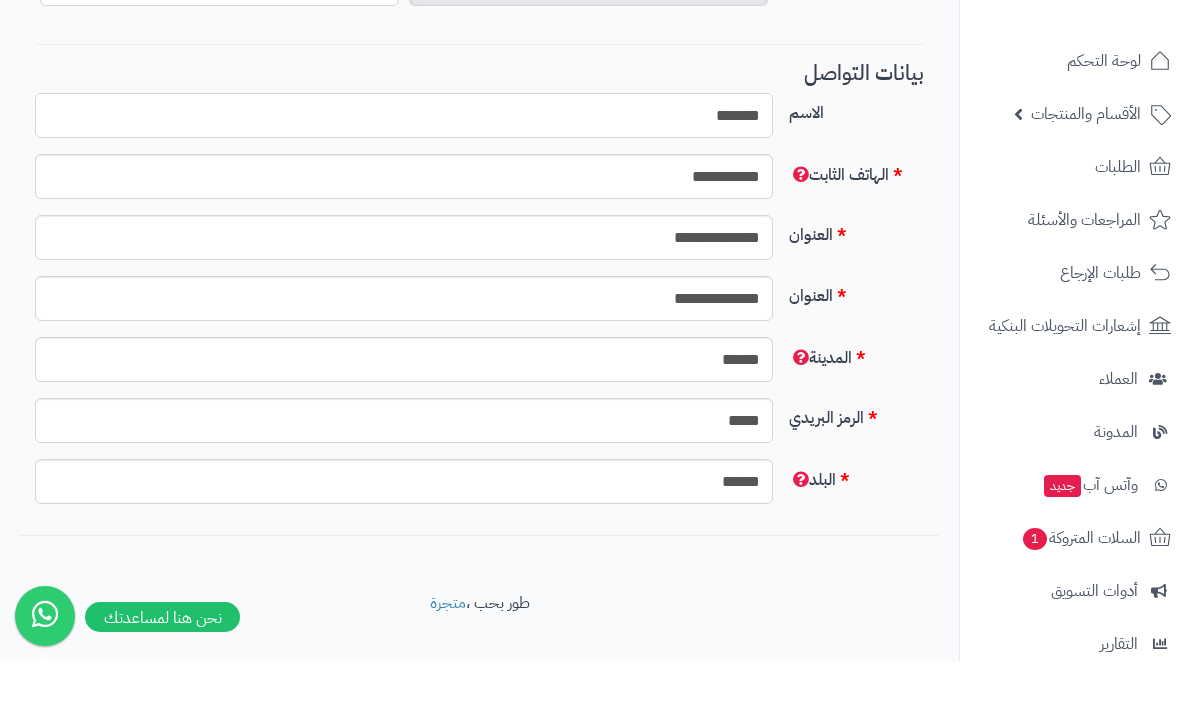type on "*******" 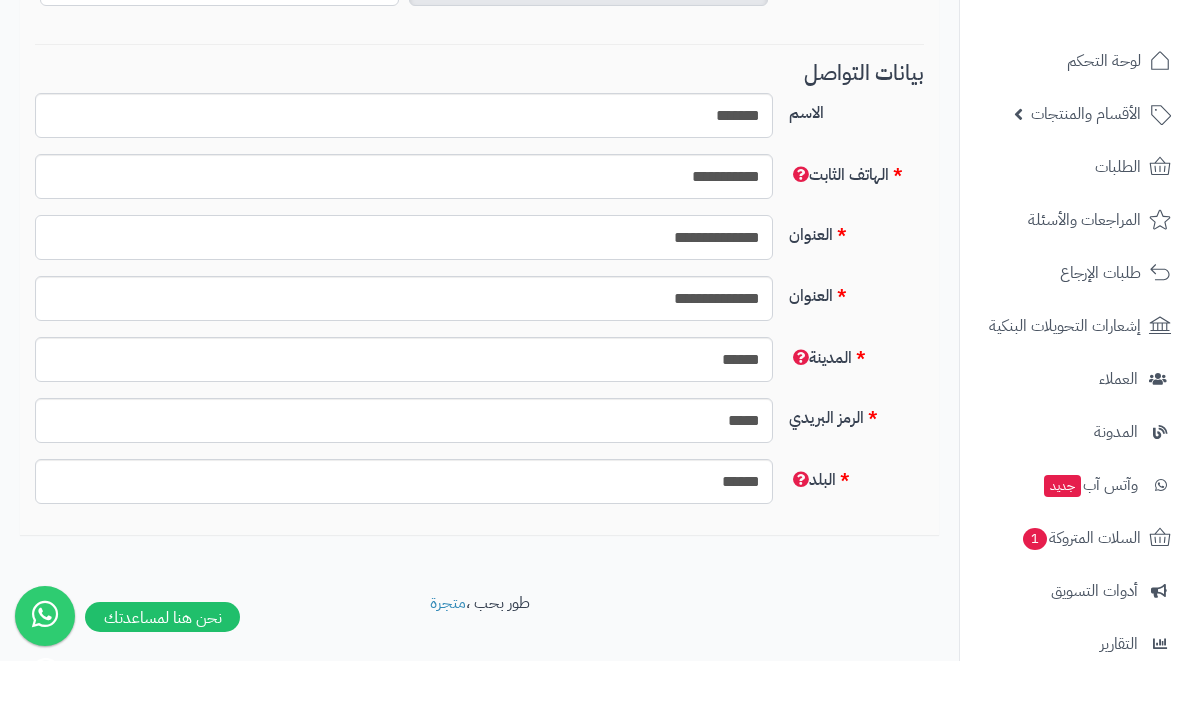 click on "**********" at bounding box center (404, 300) 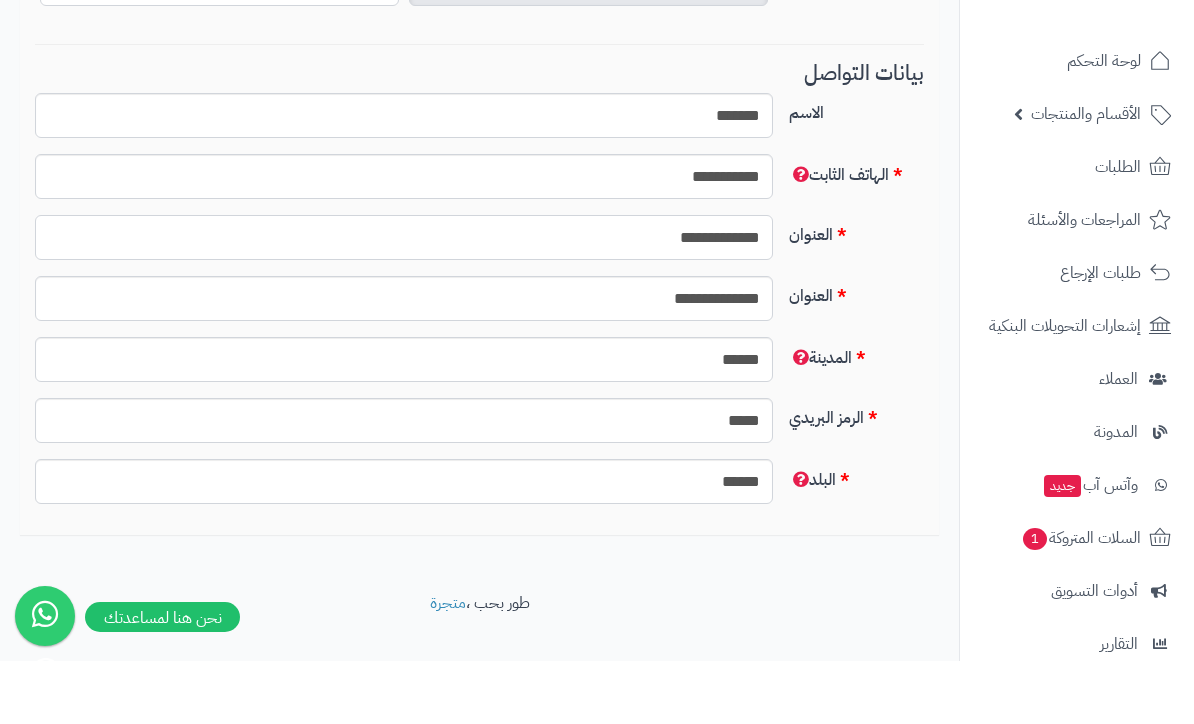 click on "**********" at bounding box center (404, 300) 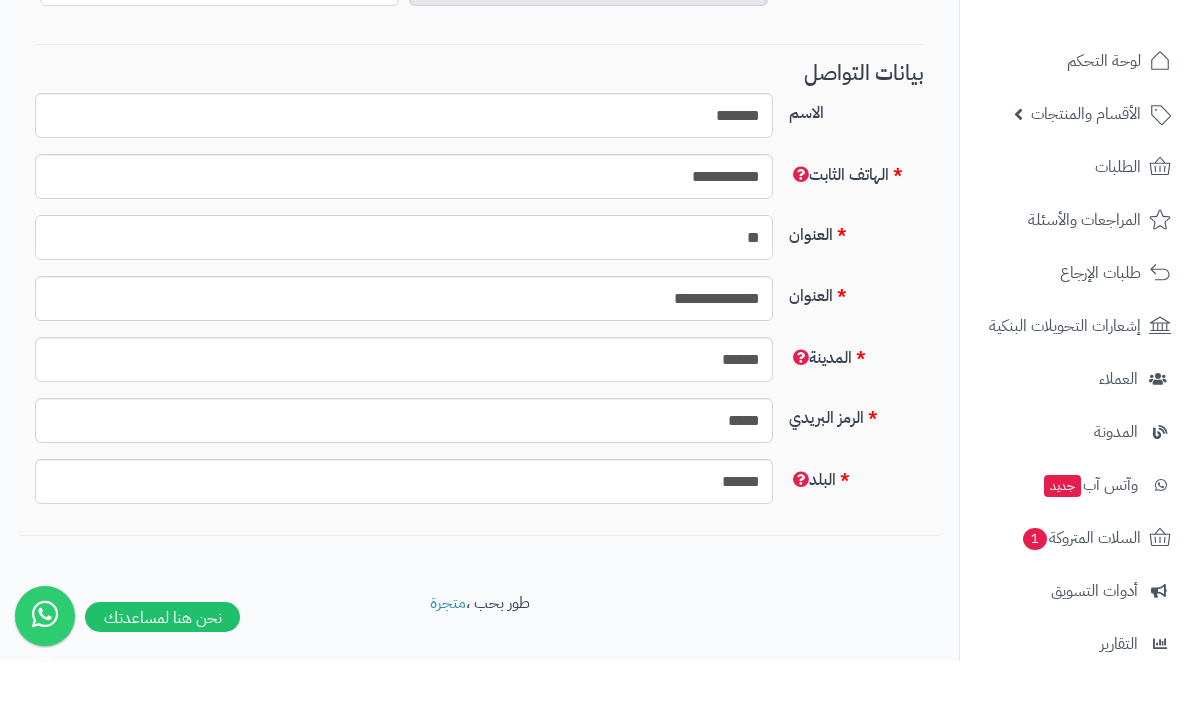 type on "*" 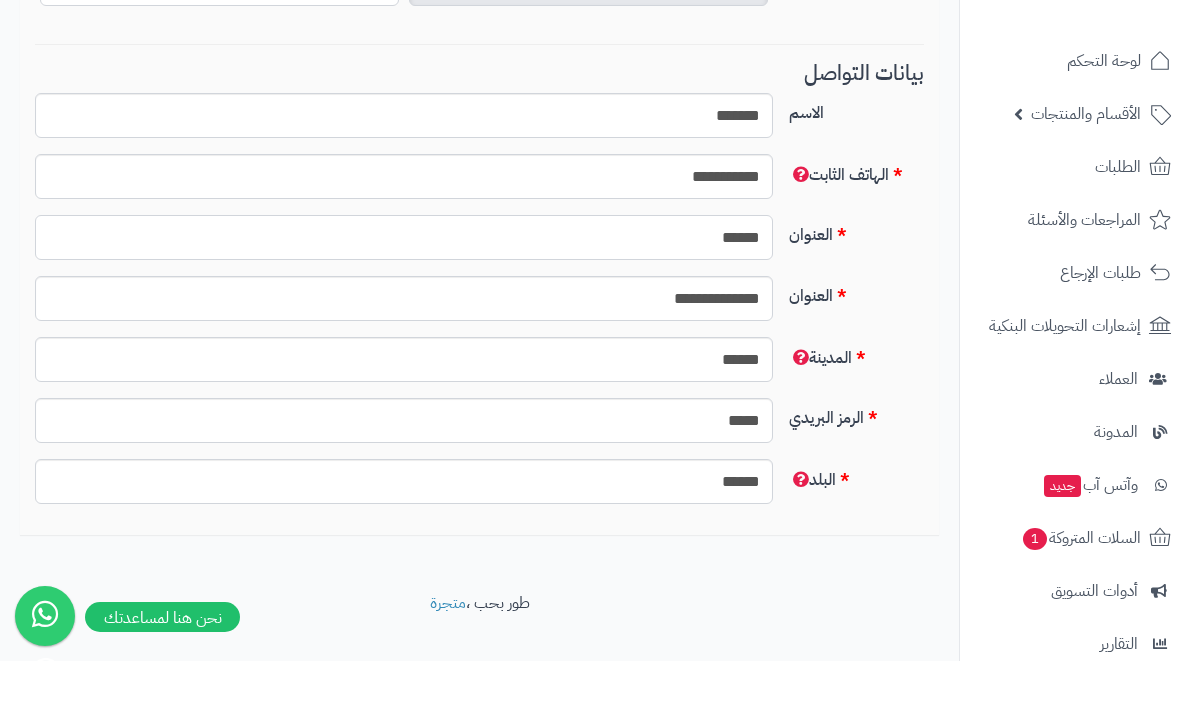 type on "******" 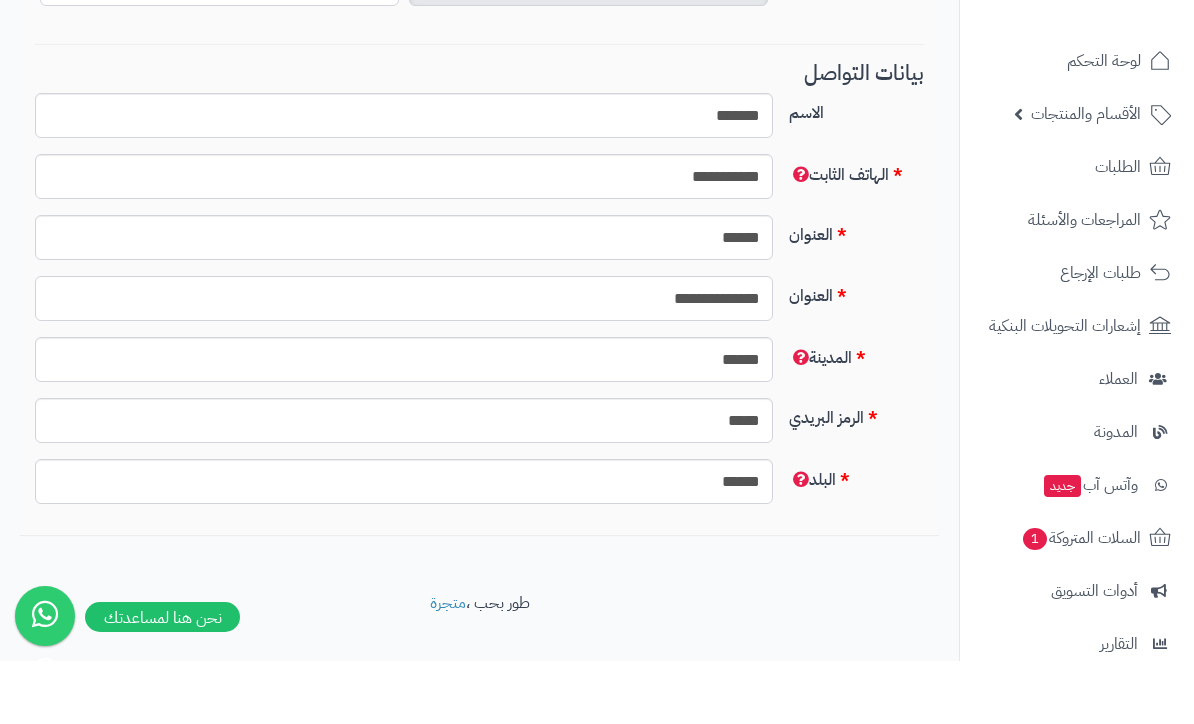 click on "**********" at bounding box center [404, 361] 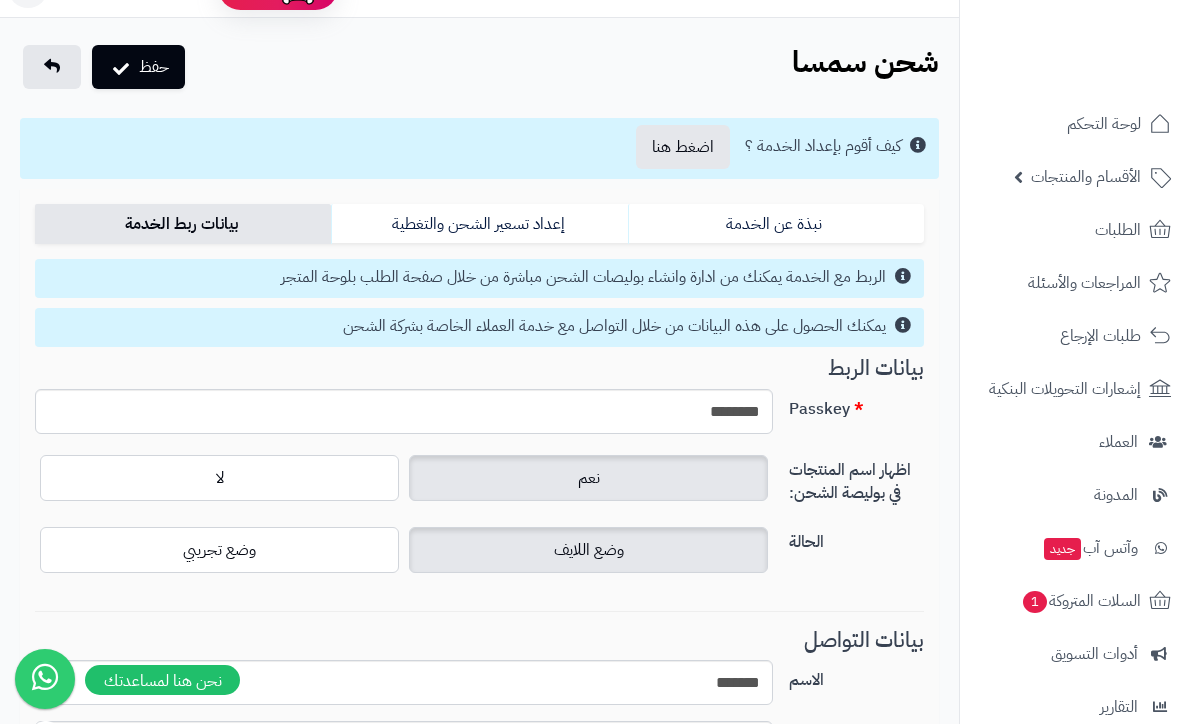 scroll, scrollTop: 0, scrollLeft: 0, axis: both 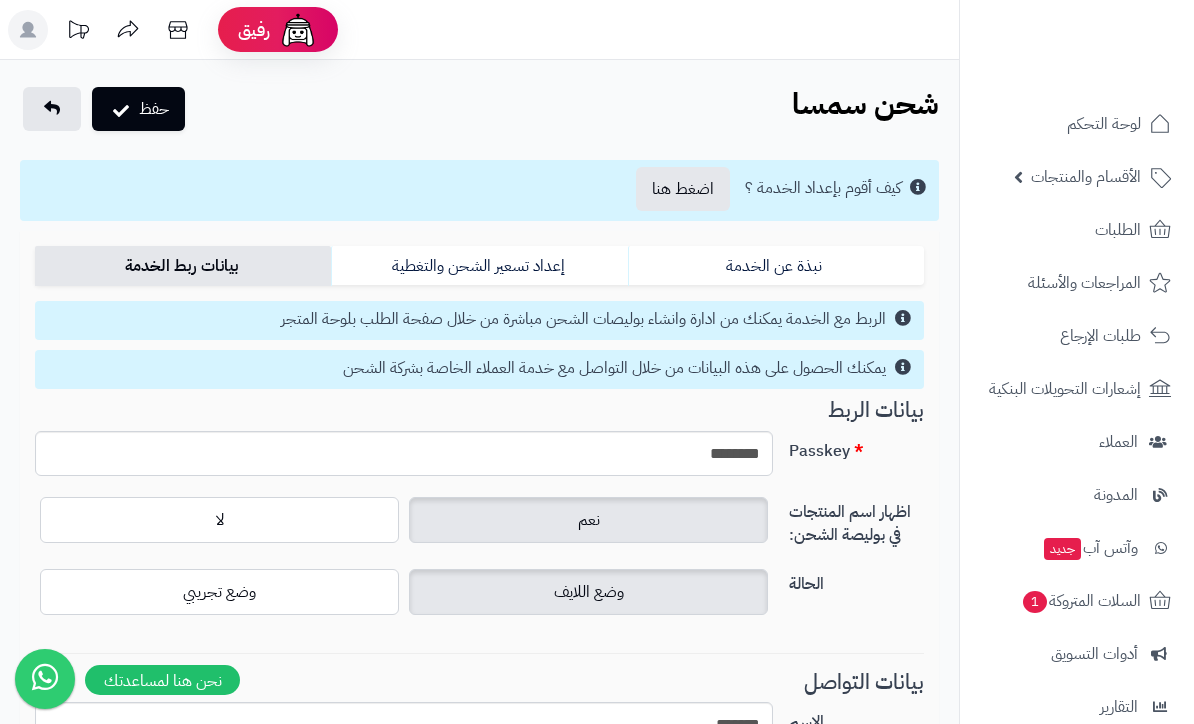 type on "******" 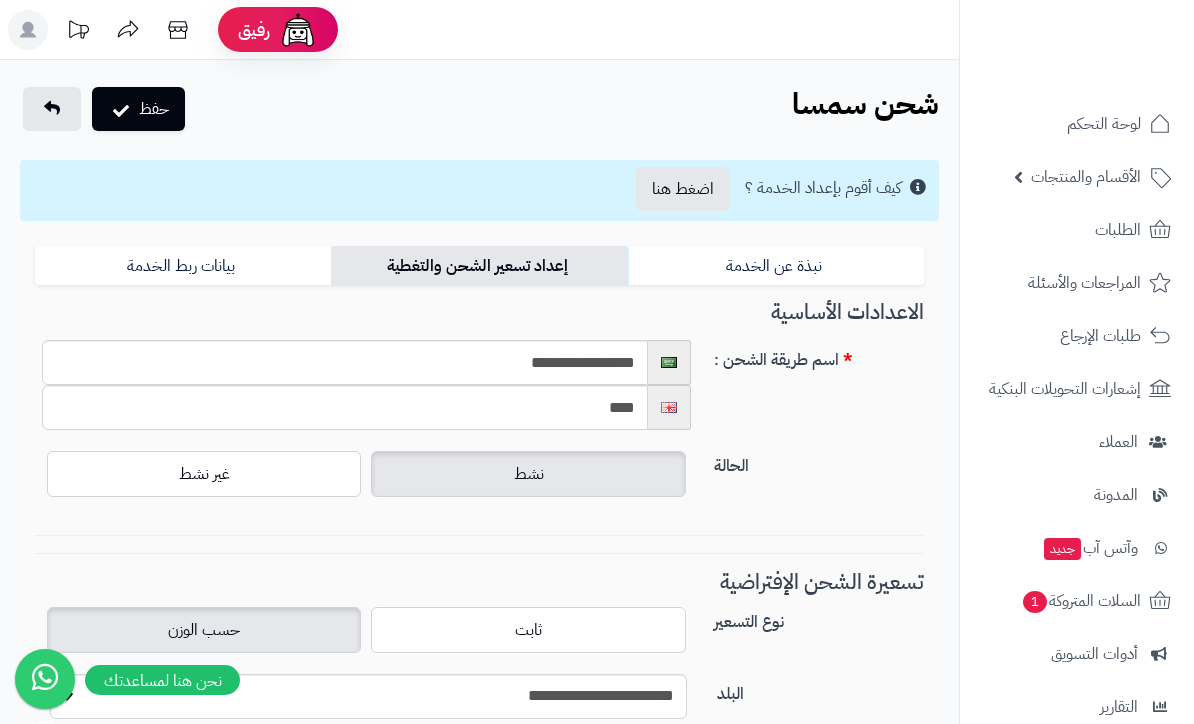 select on "***" 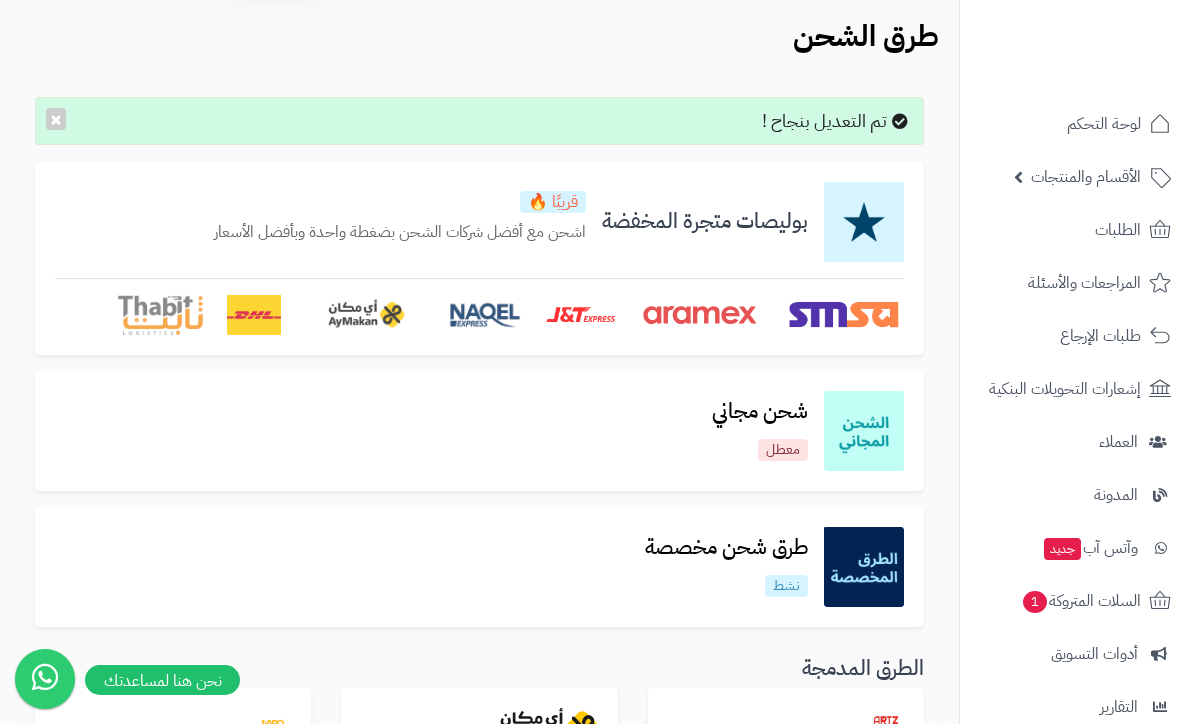 scroll, scrollTop: 76, scrollLeft: 0, axis: vertical 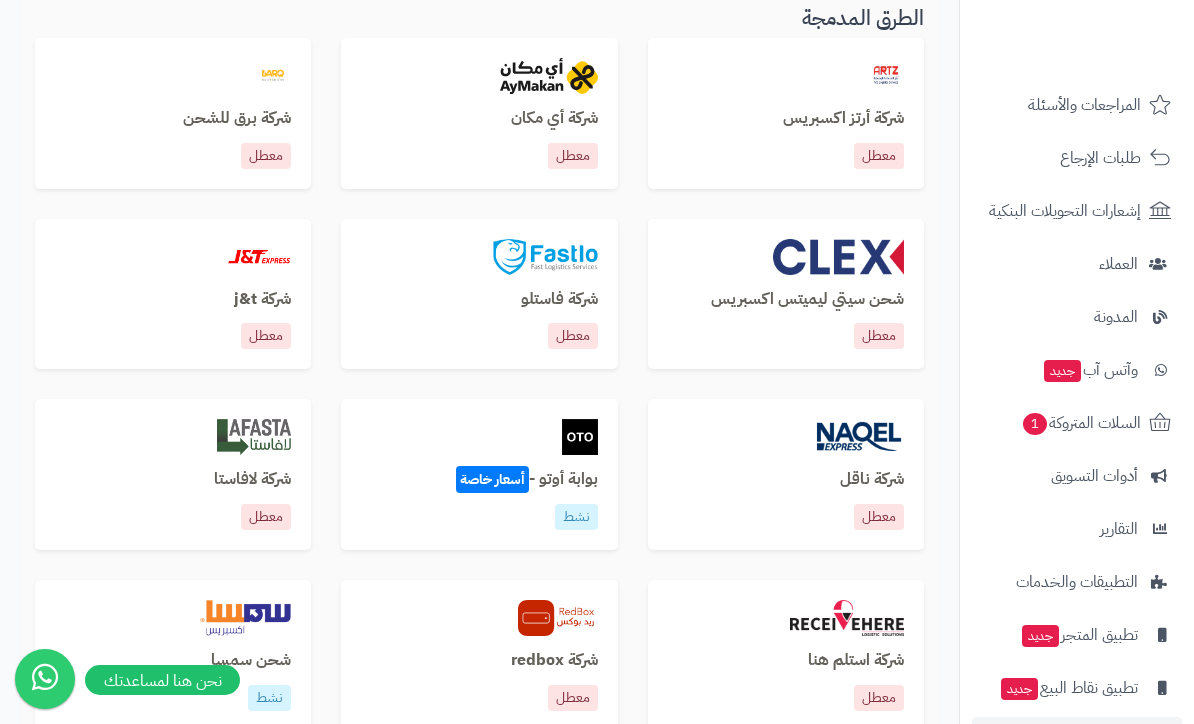 click on "شحن سمسا
نشط" at bounding box center (173, 655) 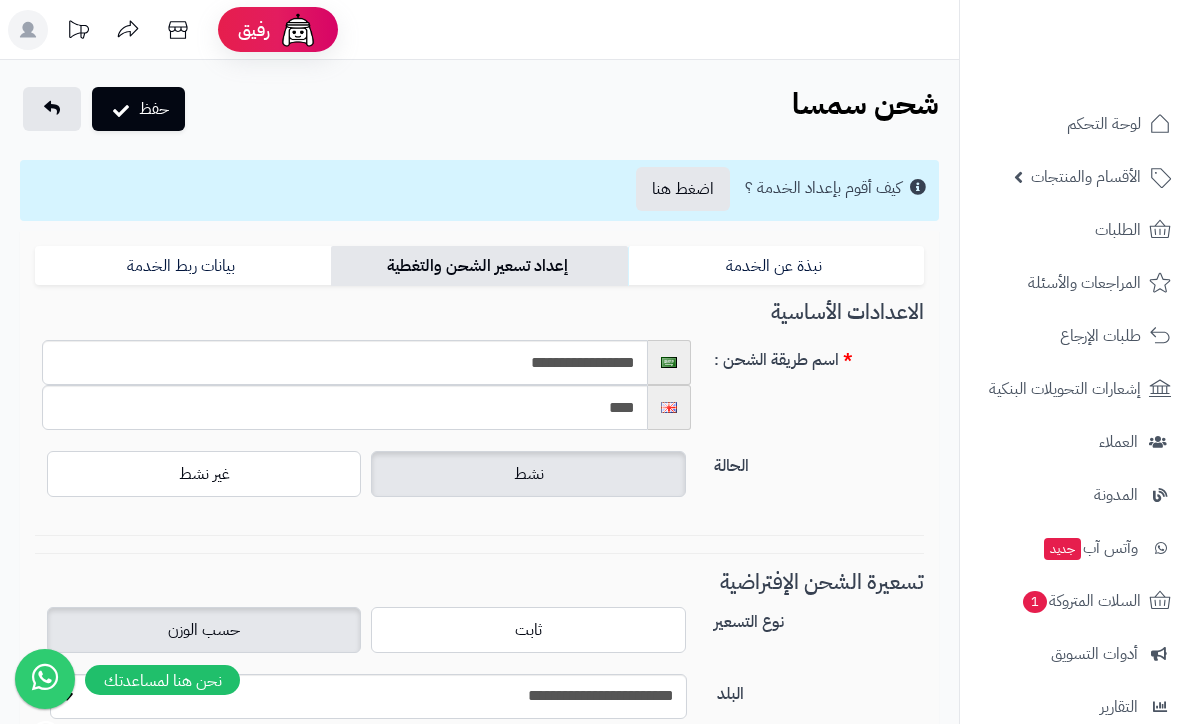 select on "***" 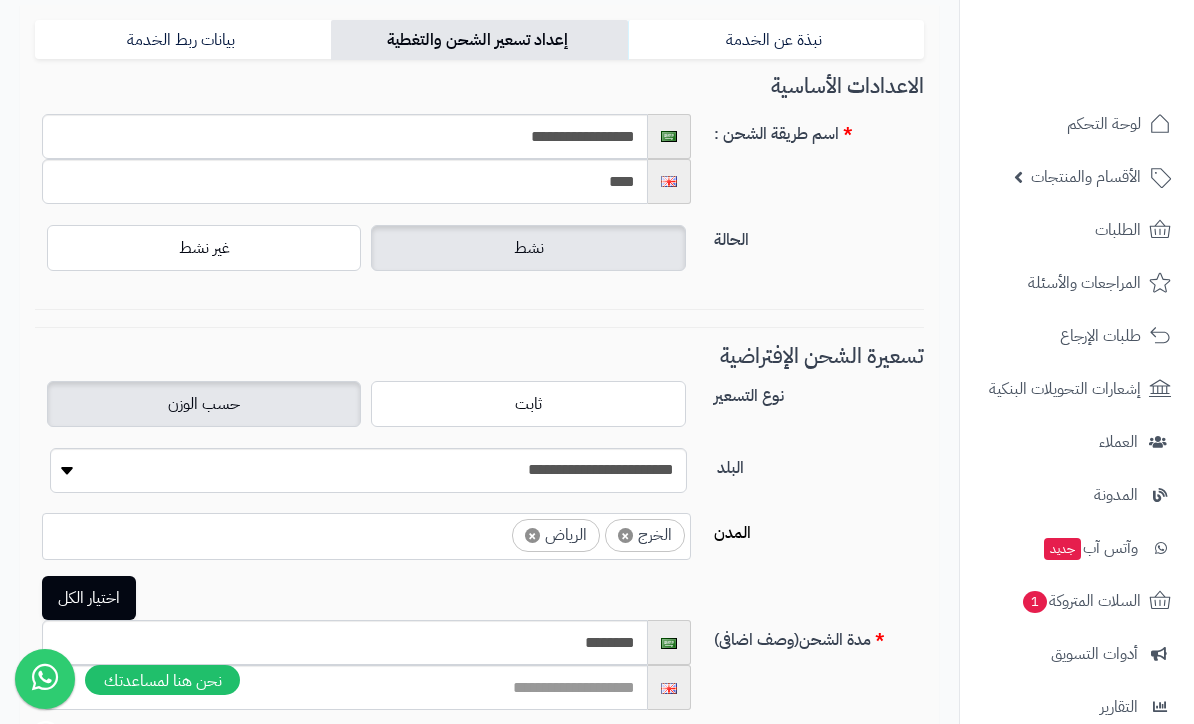 scroll, scrollTop: 195, scrollLeft: 0, axis: vertical 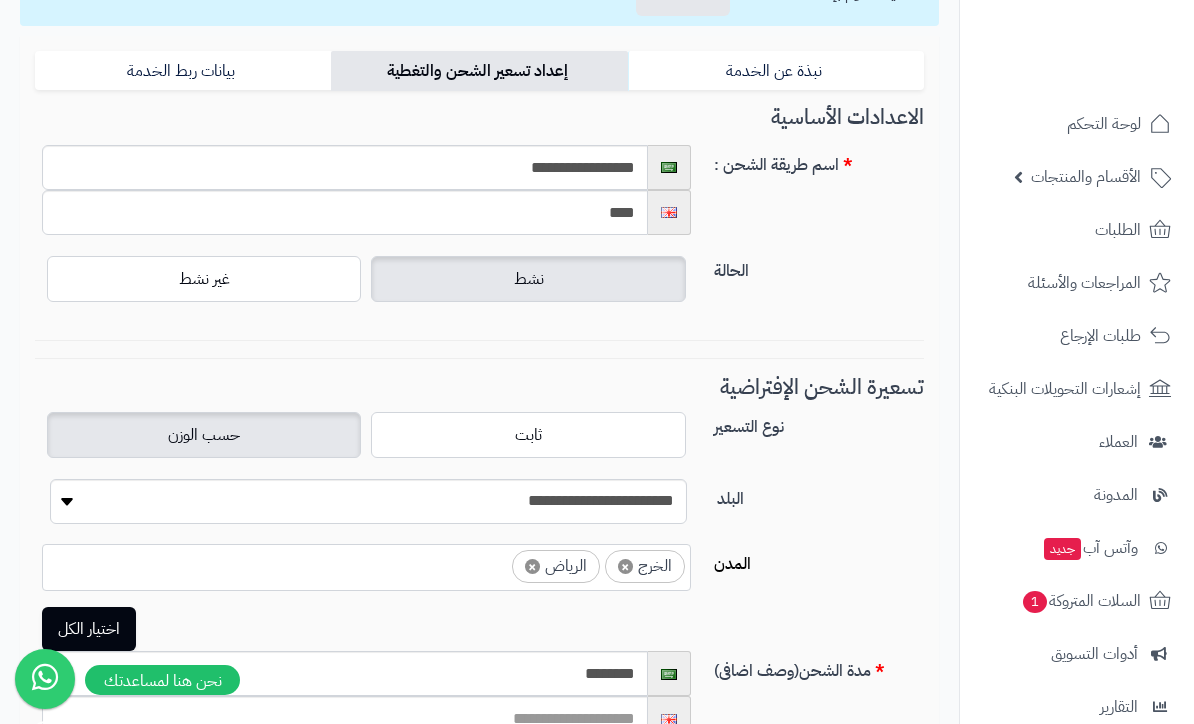 click on "بيانات ربط الخدمة" at bounding box center (183, 71) 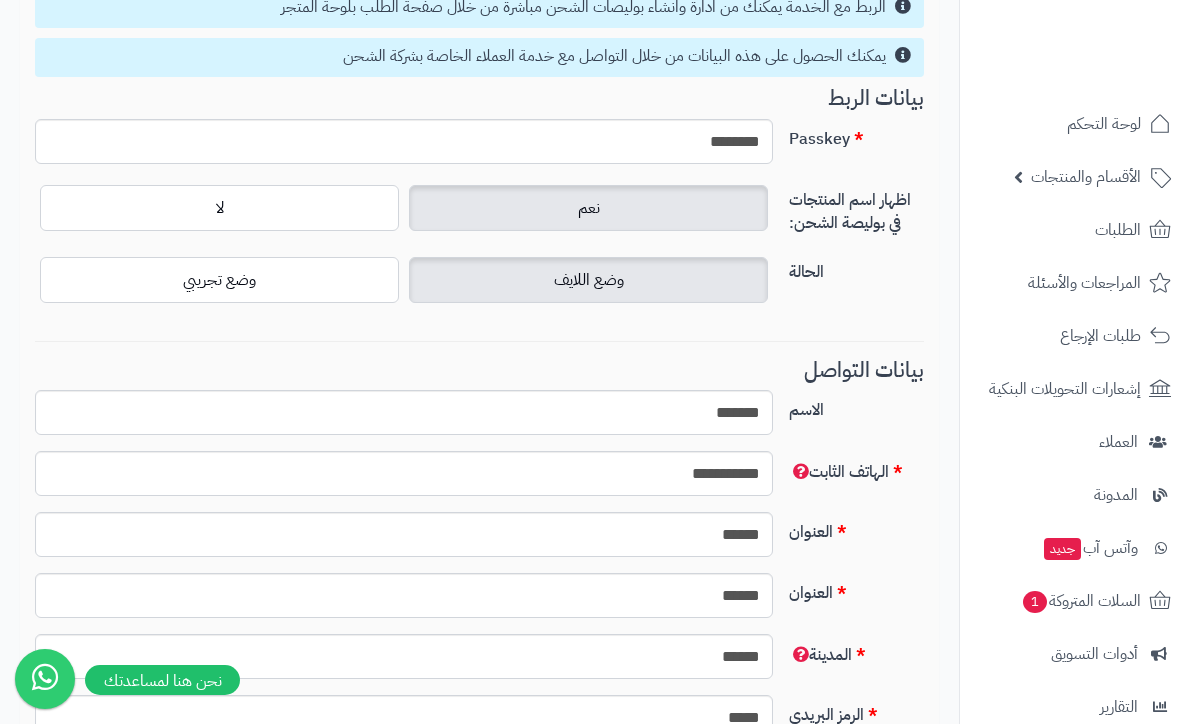 scroll, scrollTop: 101, scrollLeft: 0, axis: vertical 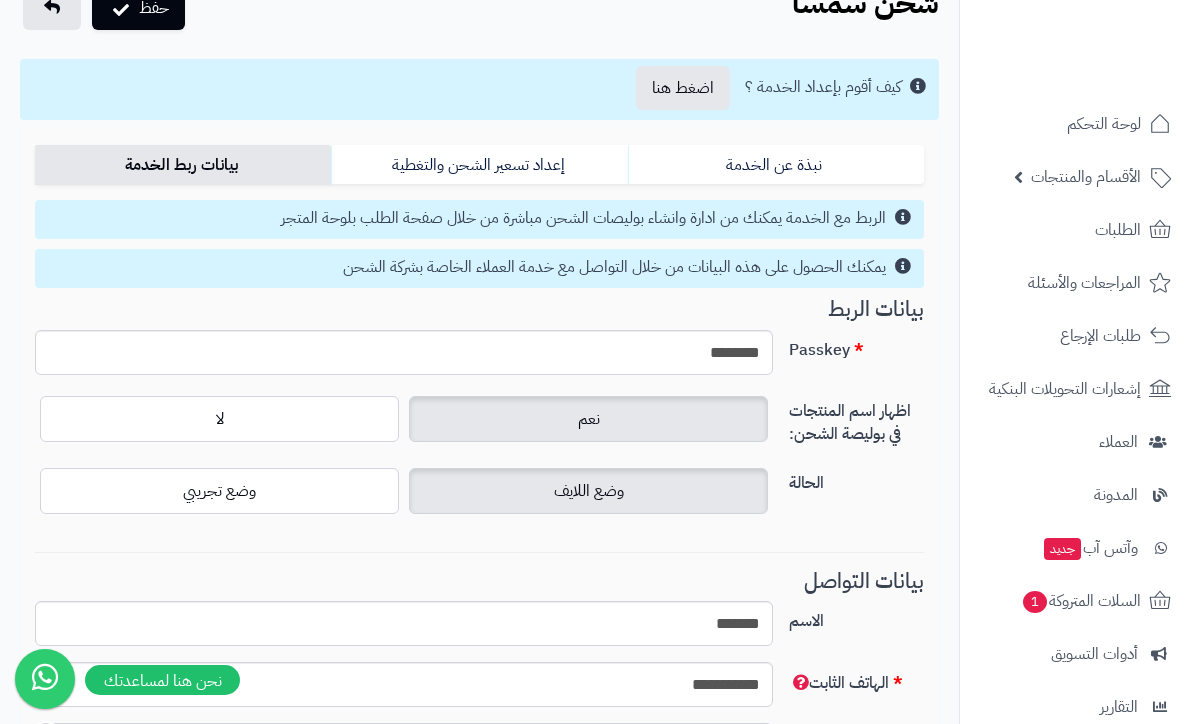 click on "نبذة عن الخدمة" at bounding box center (776, 165) 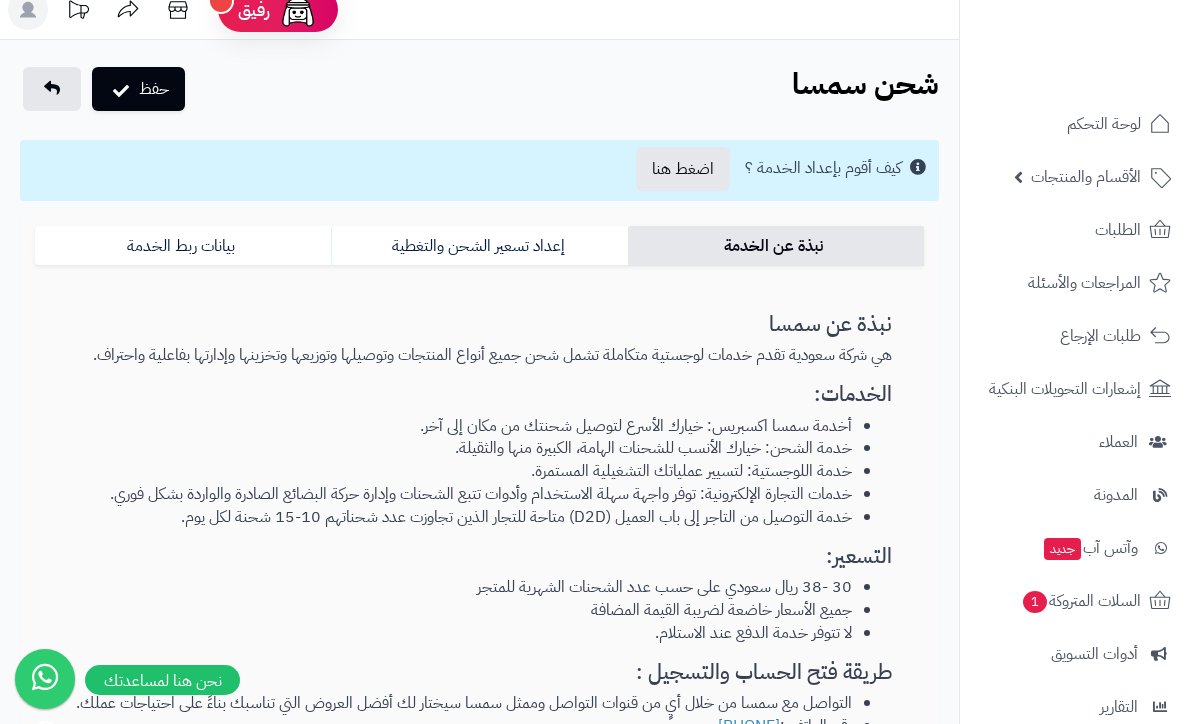 scroll, scrollTop: 21, scrollLeft: 0, axis: vertical 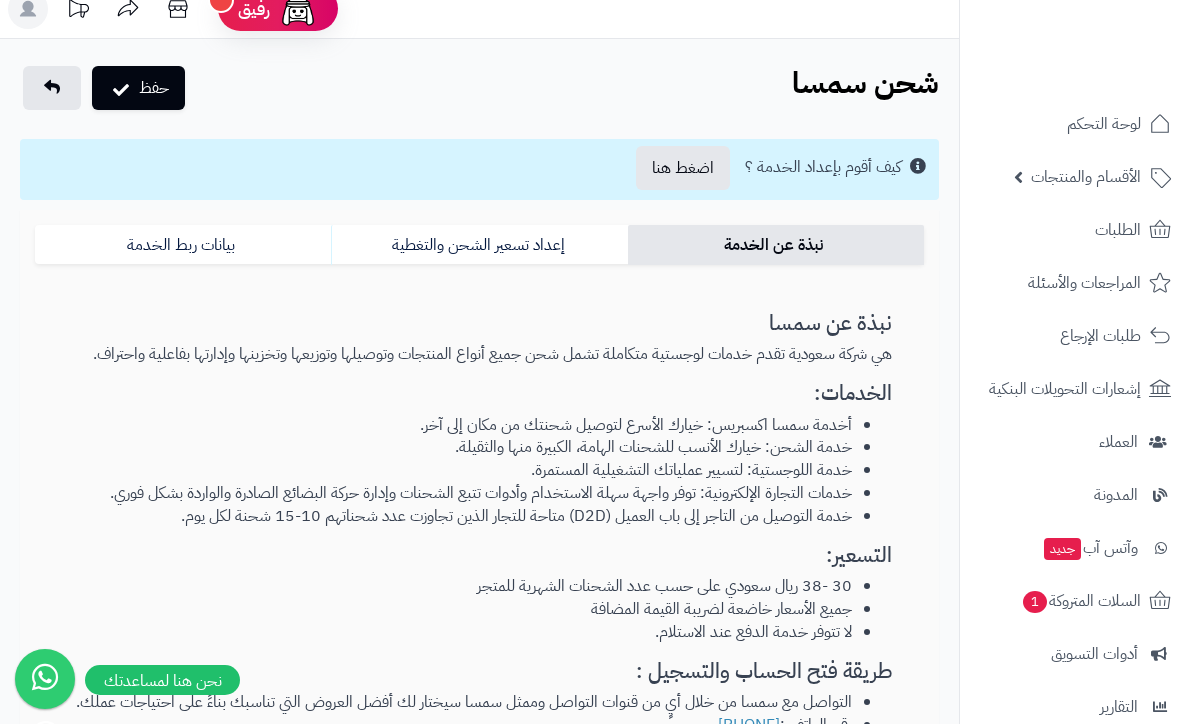click on "إعداد تسعير الشحن والتغطية" at bounding box center (479, 245) 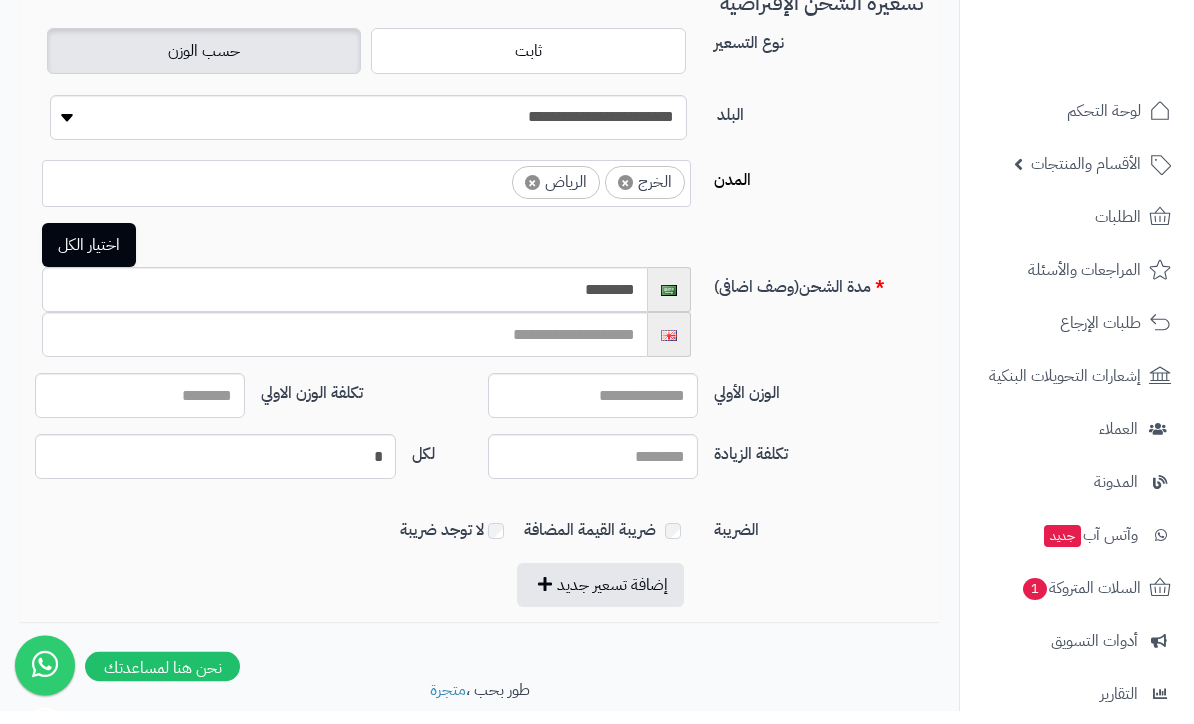 scroll, scrollTop: 565, scrollLeft: 0, axis: vertical 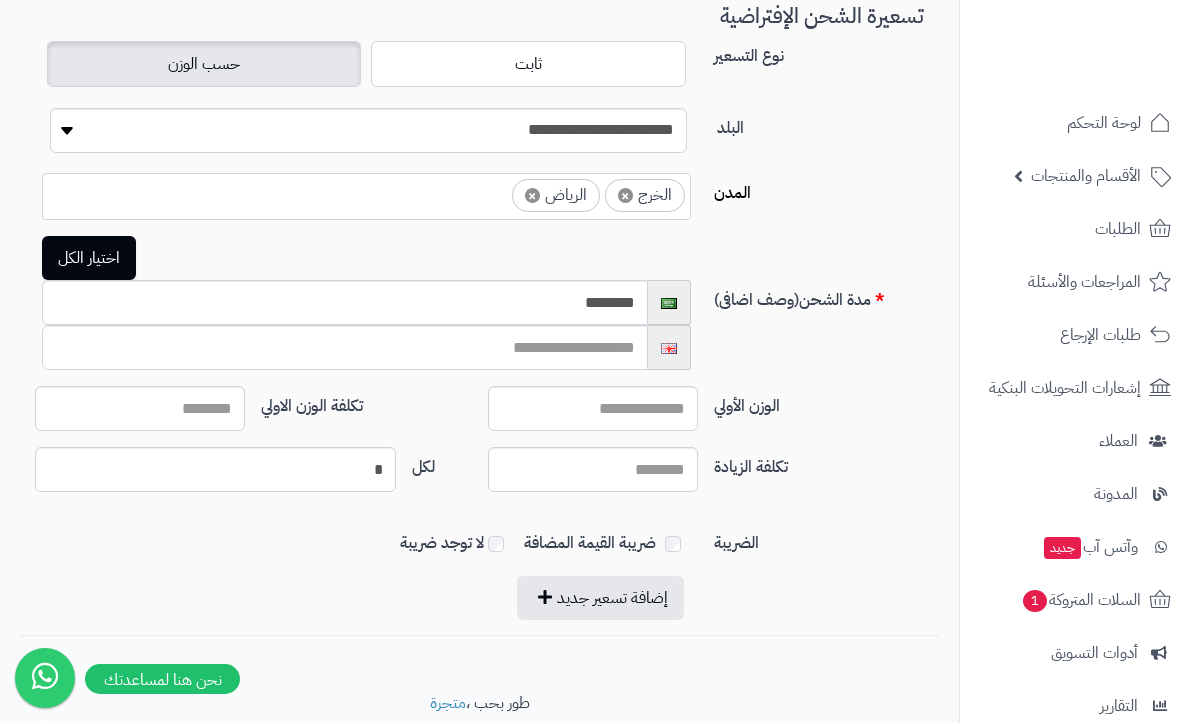 click on "إضافة تسعير جديد" at bounding box center (600, 599) 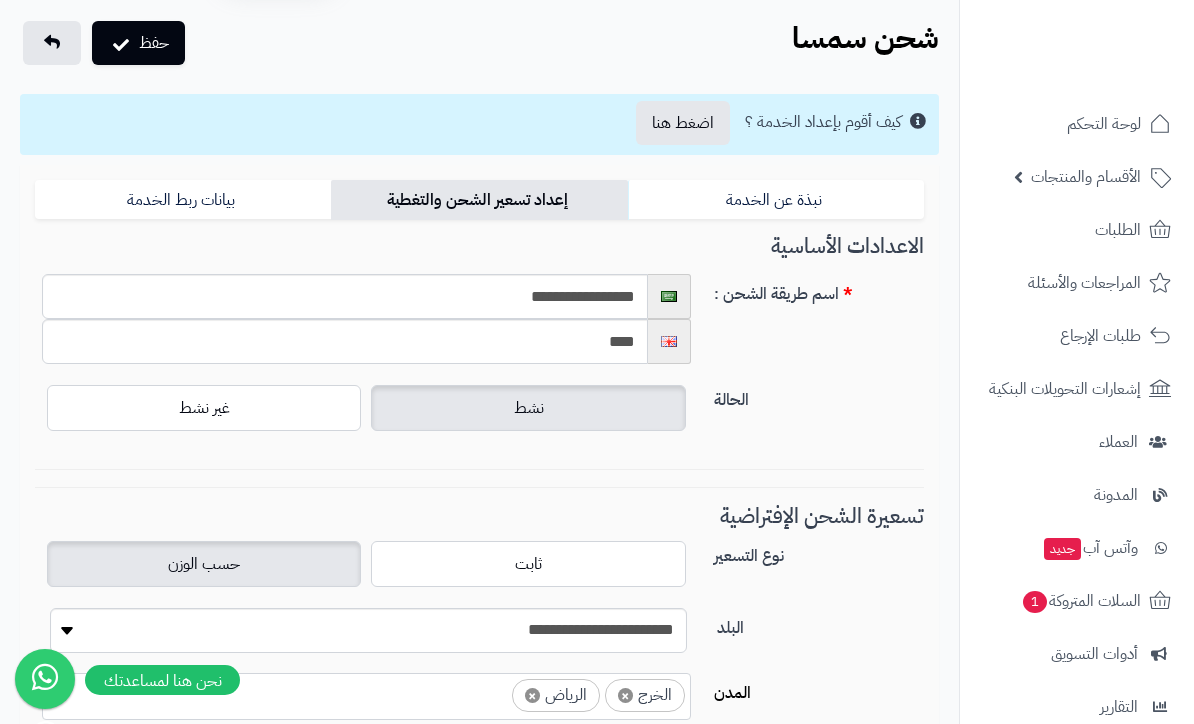 scroll, scrollTop: 0, scrollLeft: 0, axis: both 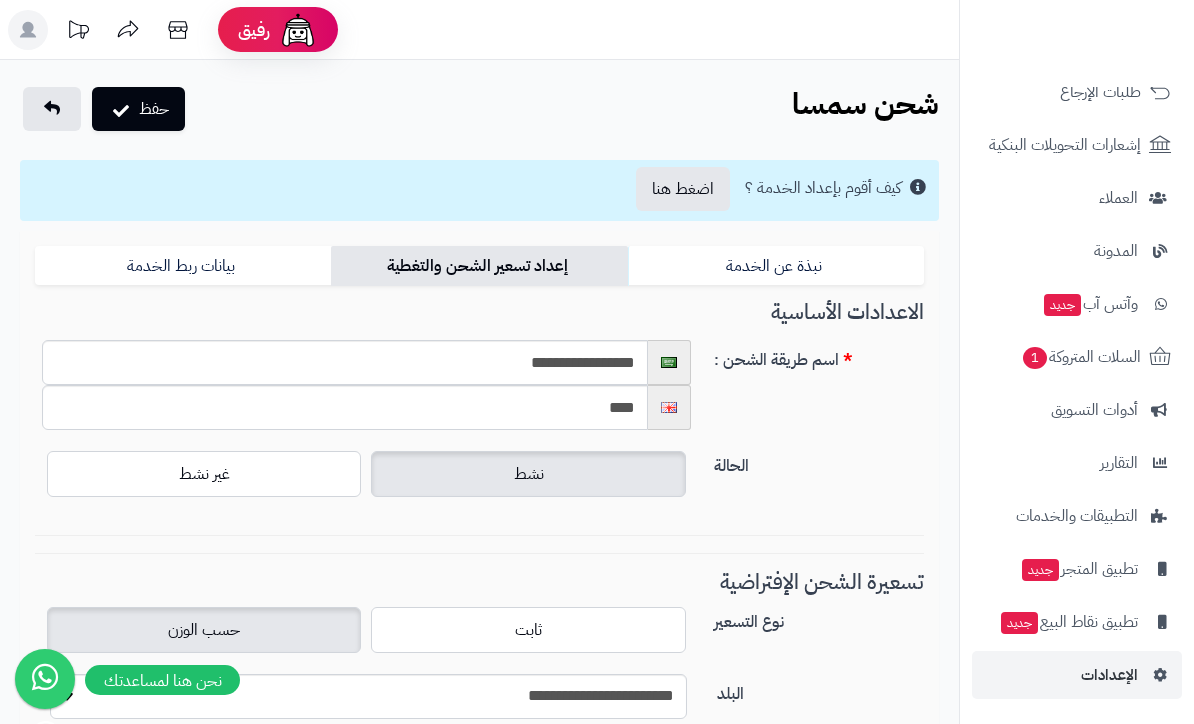 click at bounding box center [1158, 675] 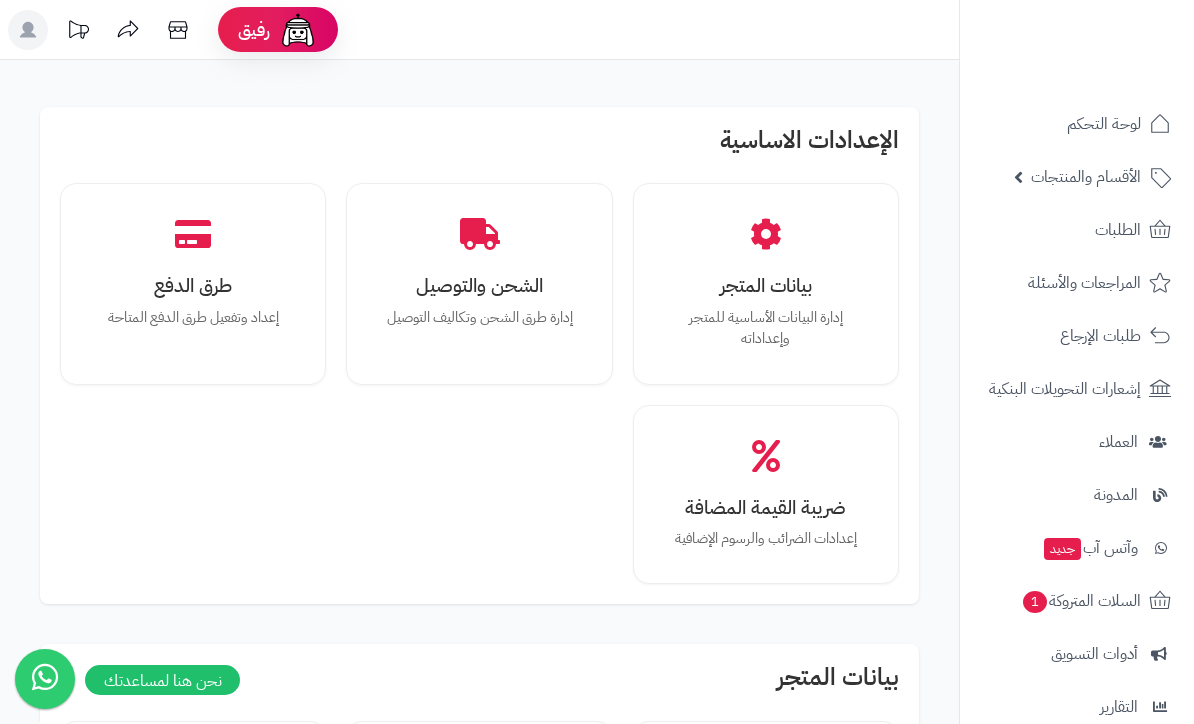 scroll, scrollTop: 0, scrollLeft: 0, axis: both 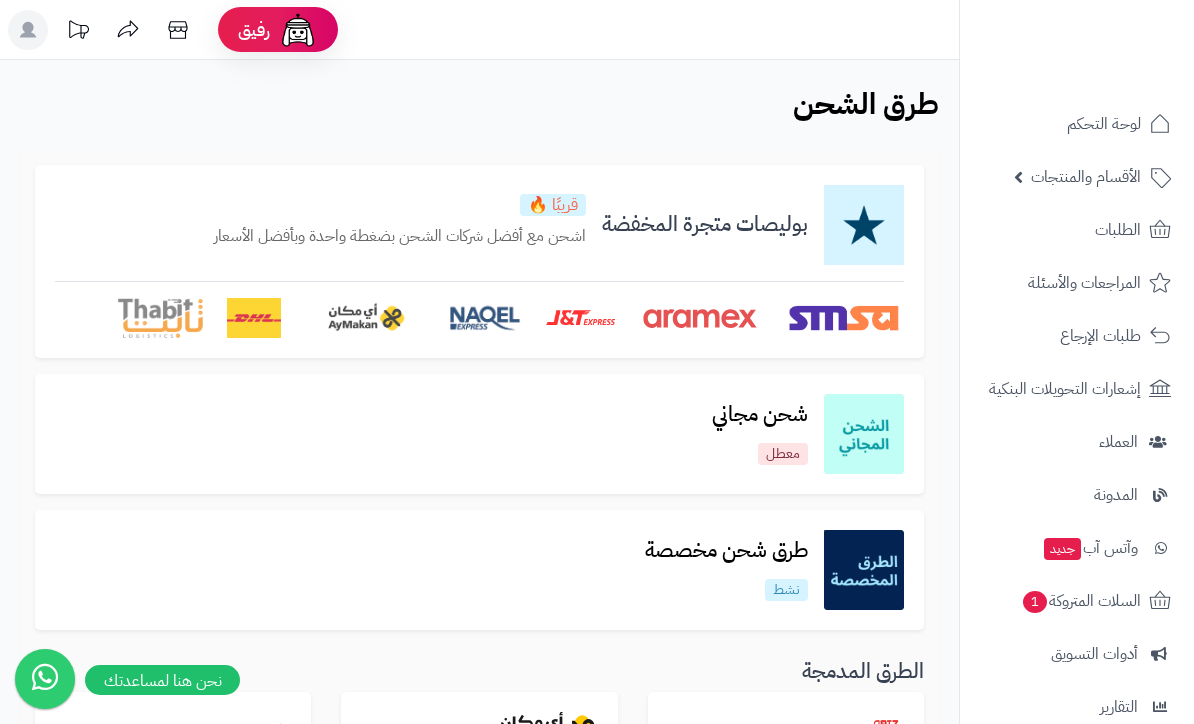 click on "طرق شحن مخصصة" at bounding box center (726, 550) 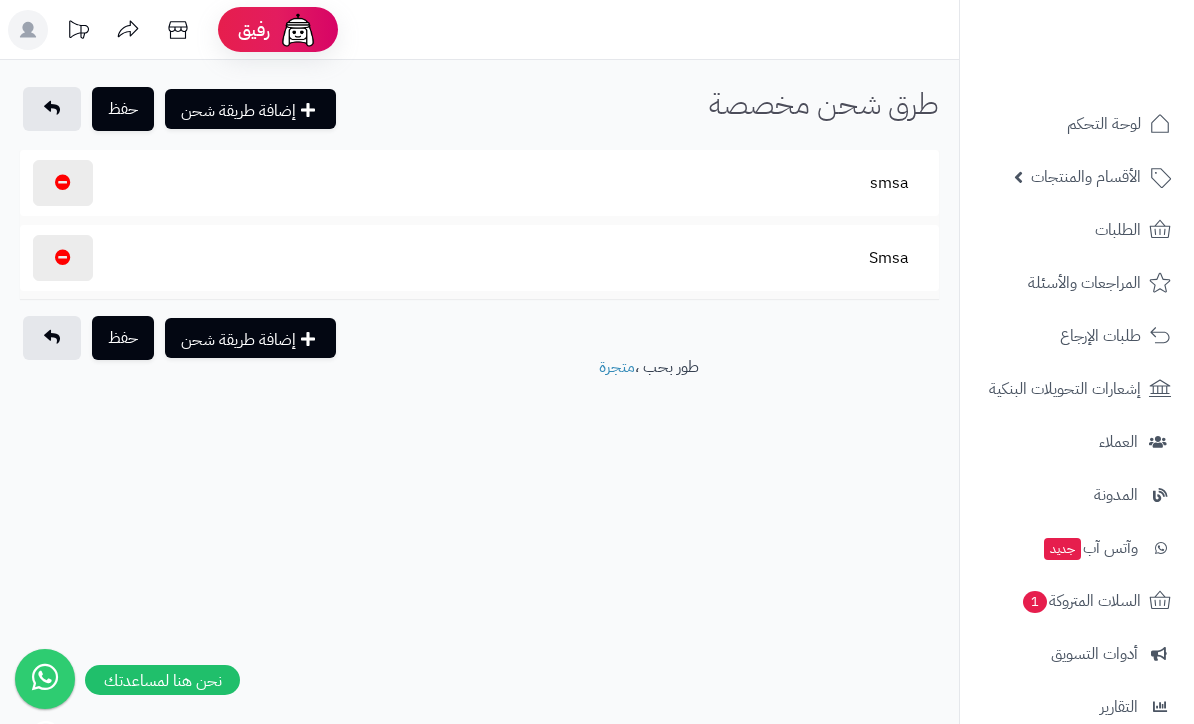 scroll, scrollTop: 0, scrollLeft: 0, axis: both 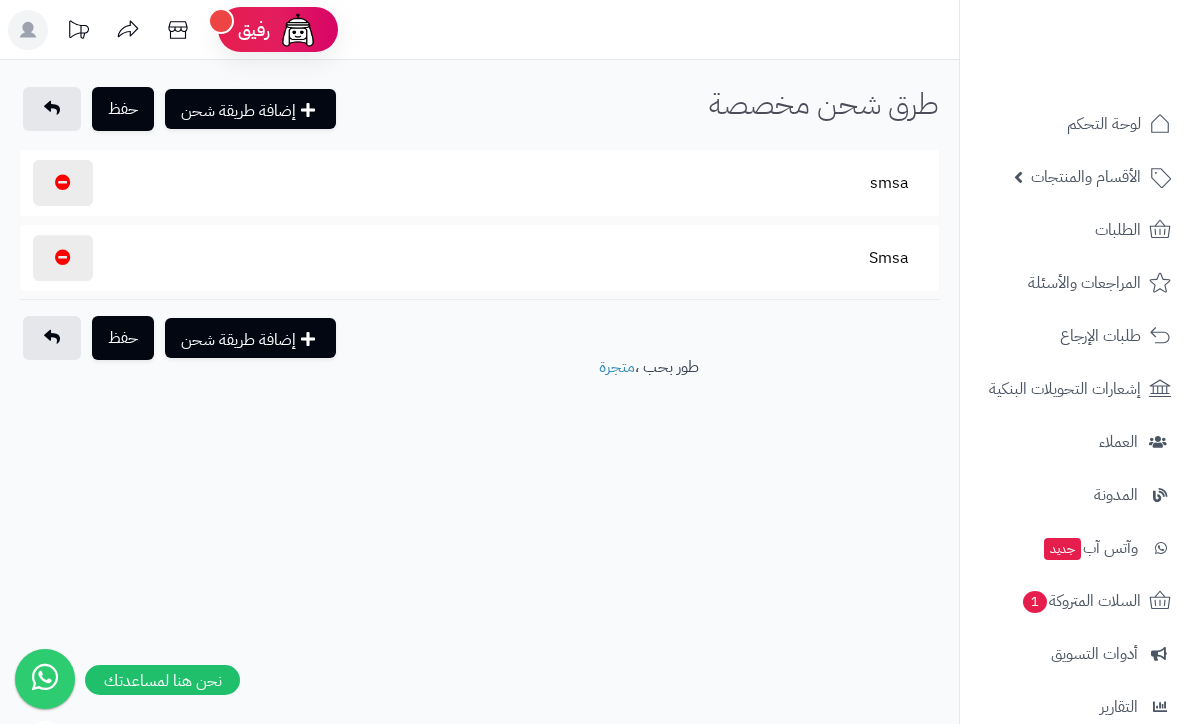 click on "smsa" at bounding box center [479, 183] 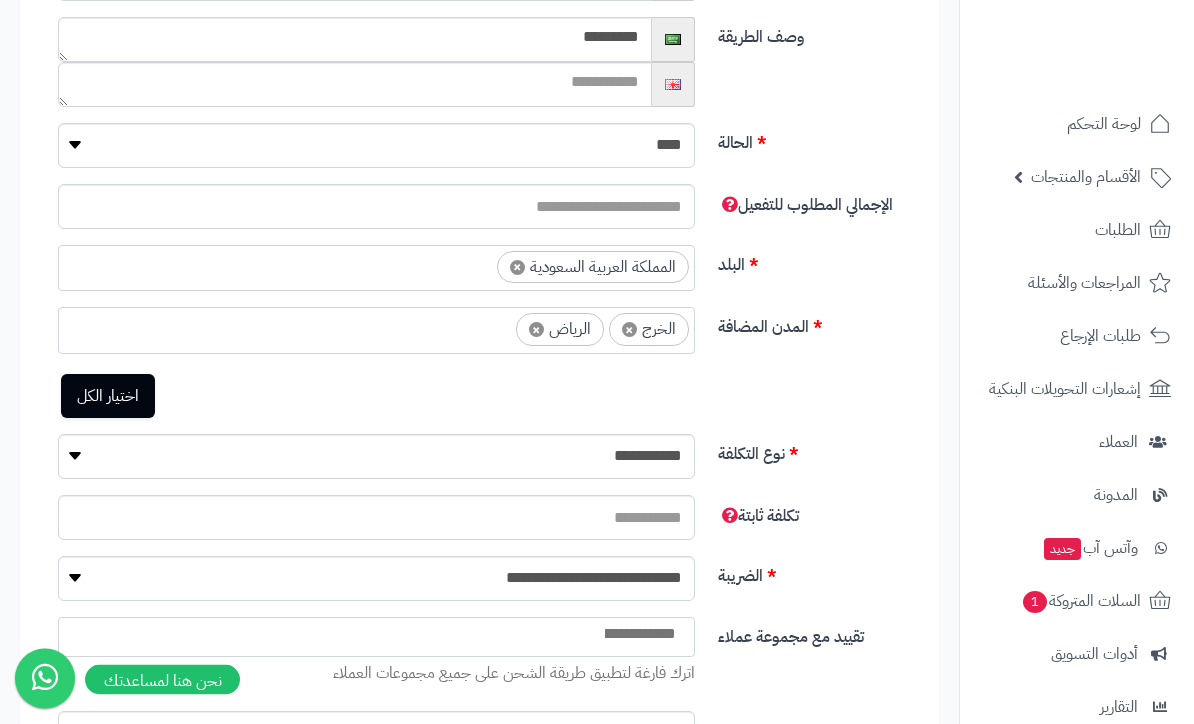 scroll, scrollTop: 343, scrollLeft: 0, axis: vertical 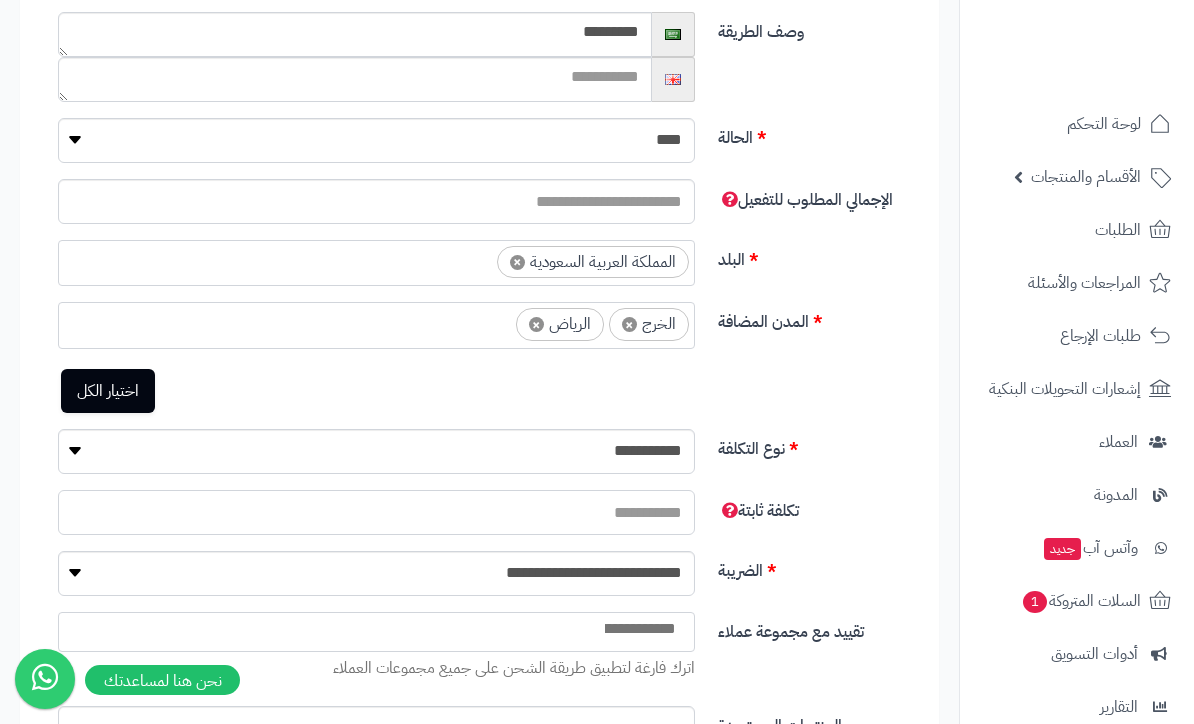 click on "**" at bounding box center (376, 512) 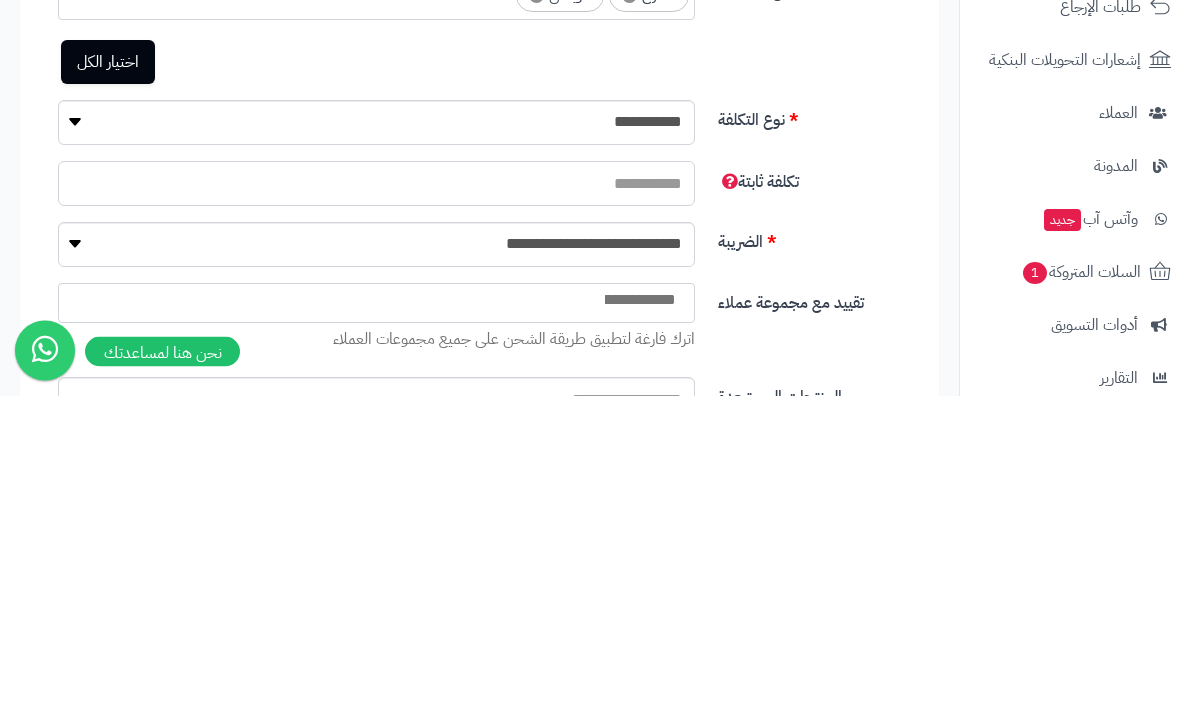 type on "*" 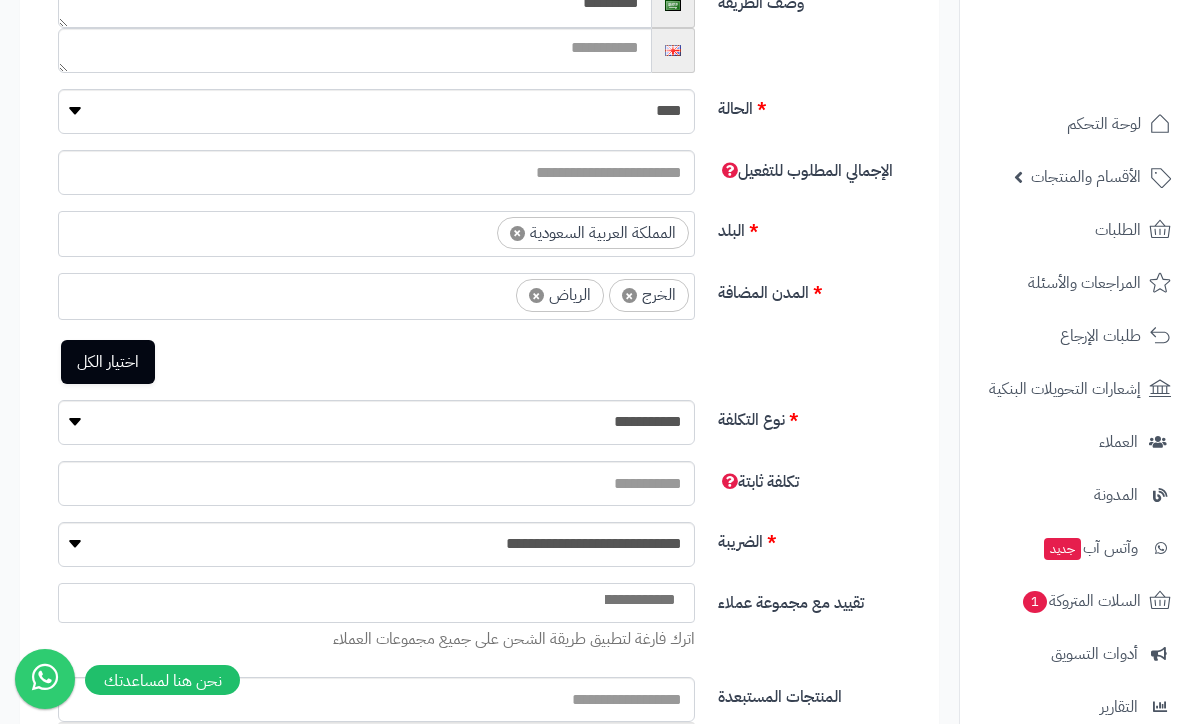 scroll, scrollTop: 369, scrollLeft: 0, axis: vertical 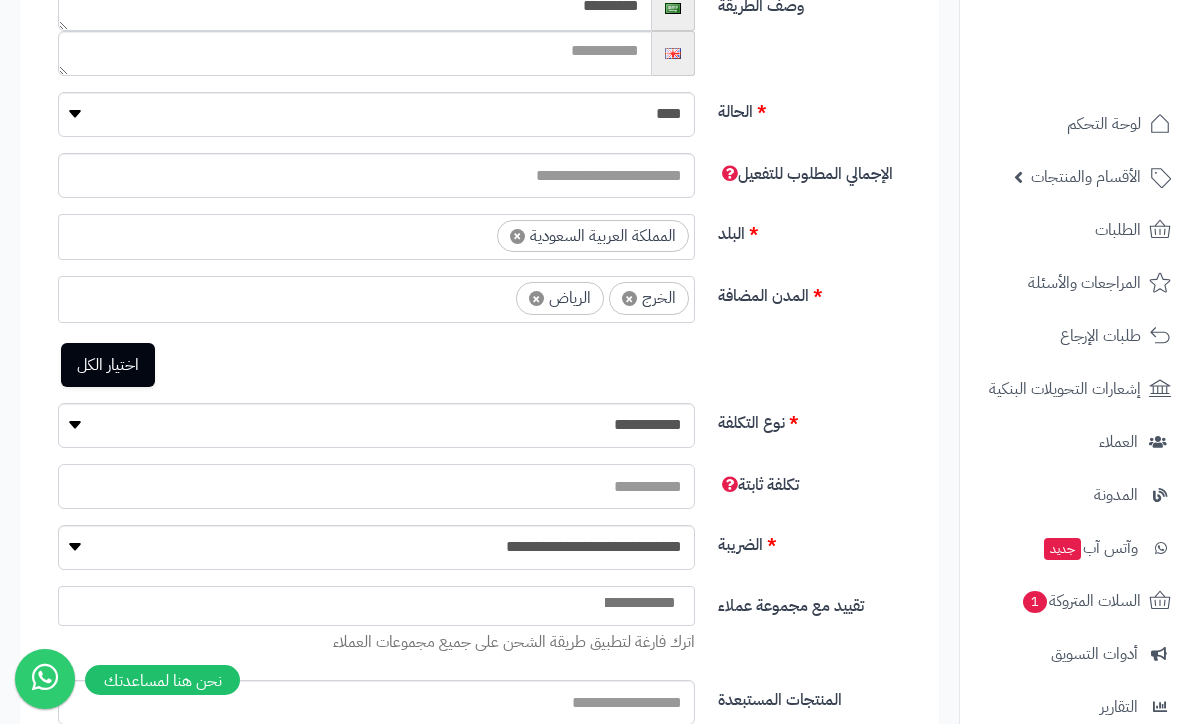 type on "**" 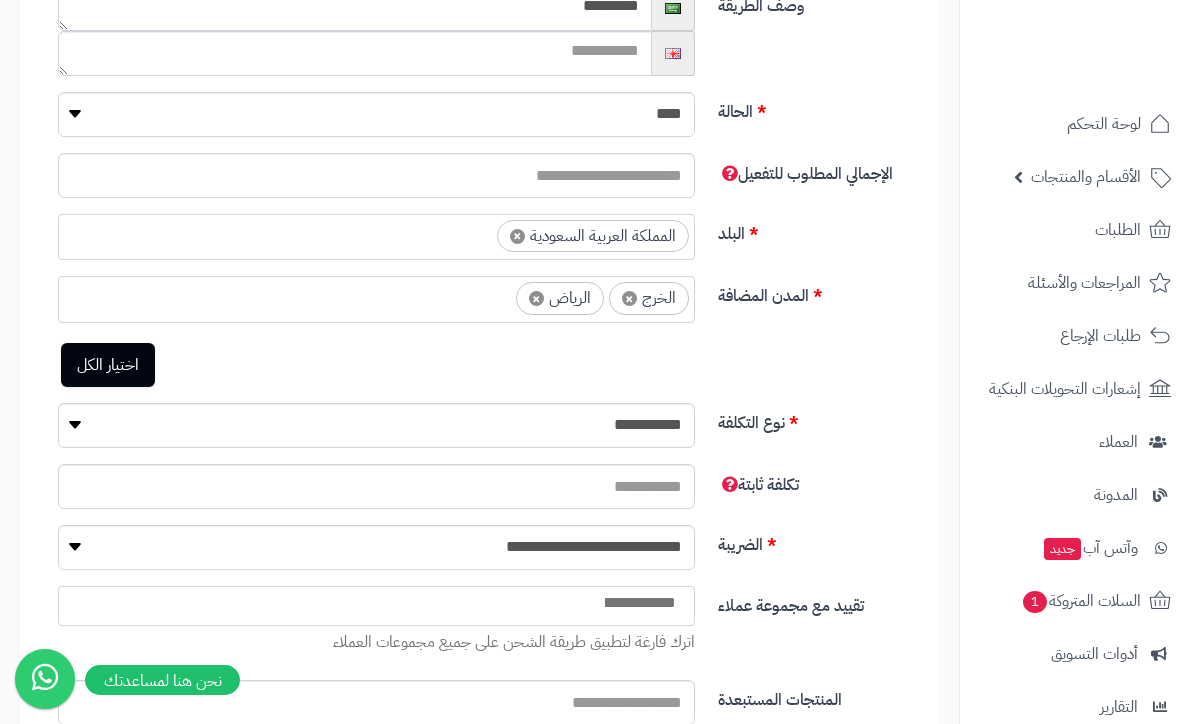 click on "اختيار الكل" at bounding box center [108, 365] 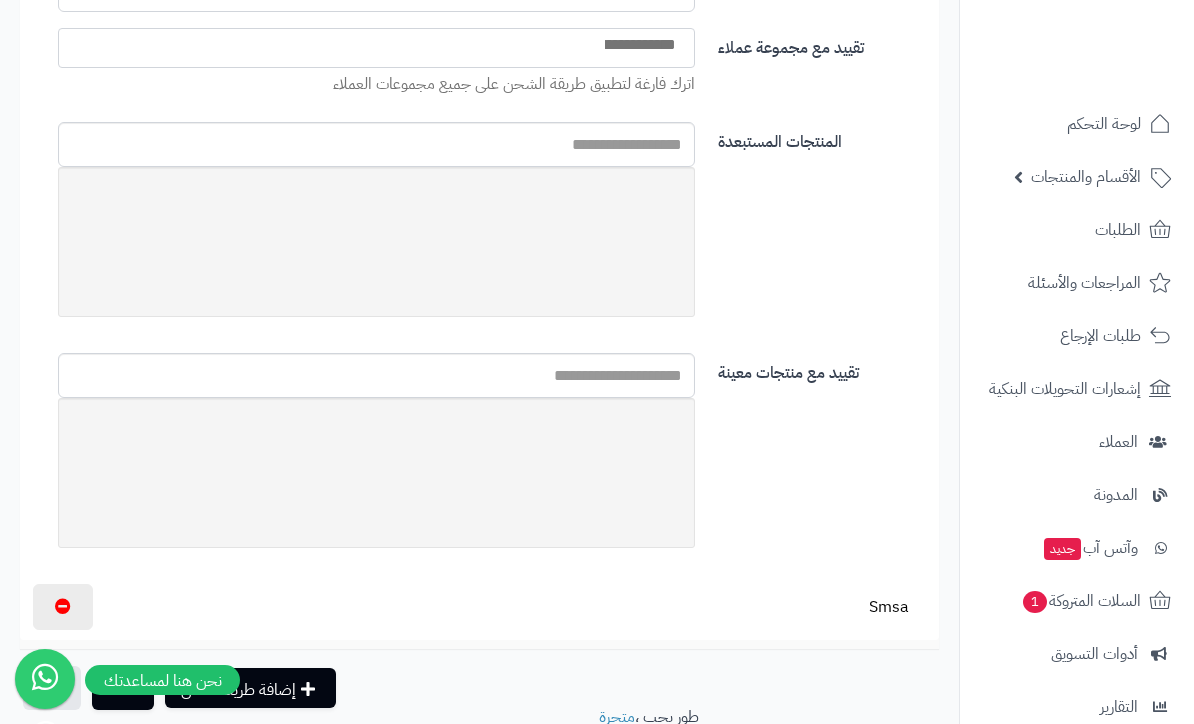 scroll, scrollTop: 1013, scrollLeft: 0, axis: vertical 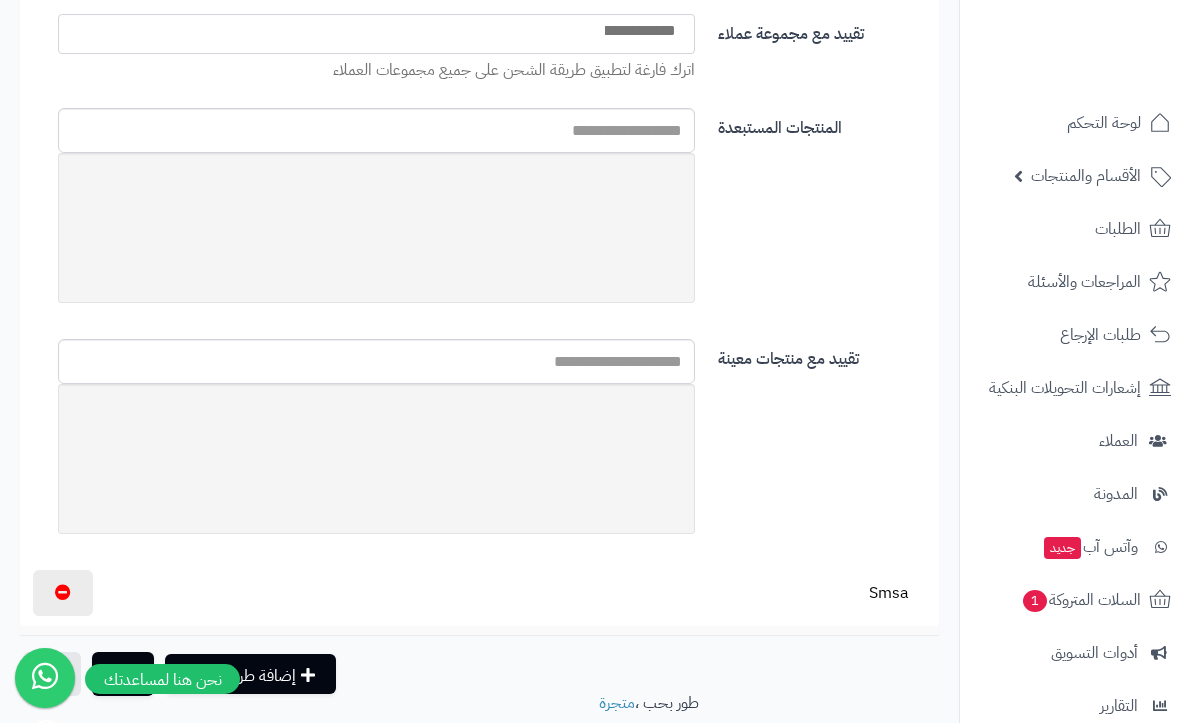 click on "حفظ" at bounding box center (123, 675) 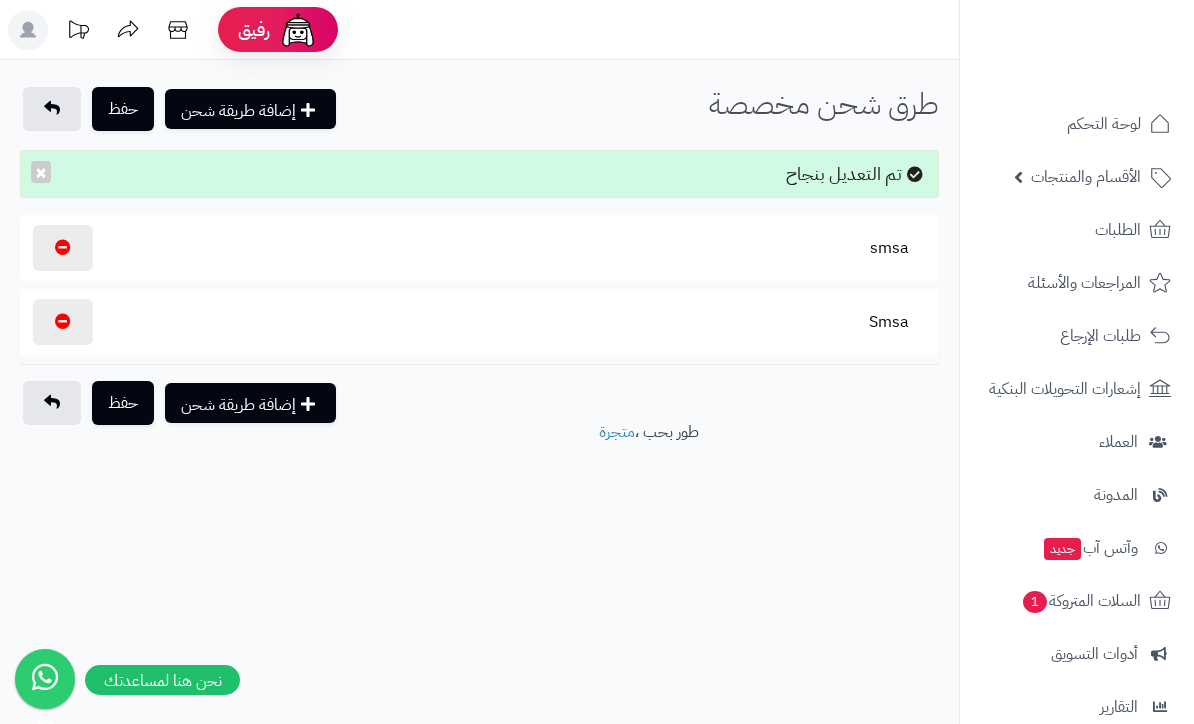 scroll, scrollTop: 0, scrollLeft: 0, axis: both 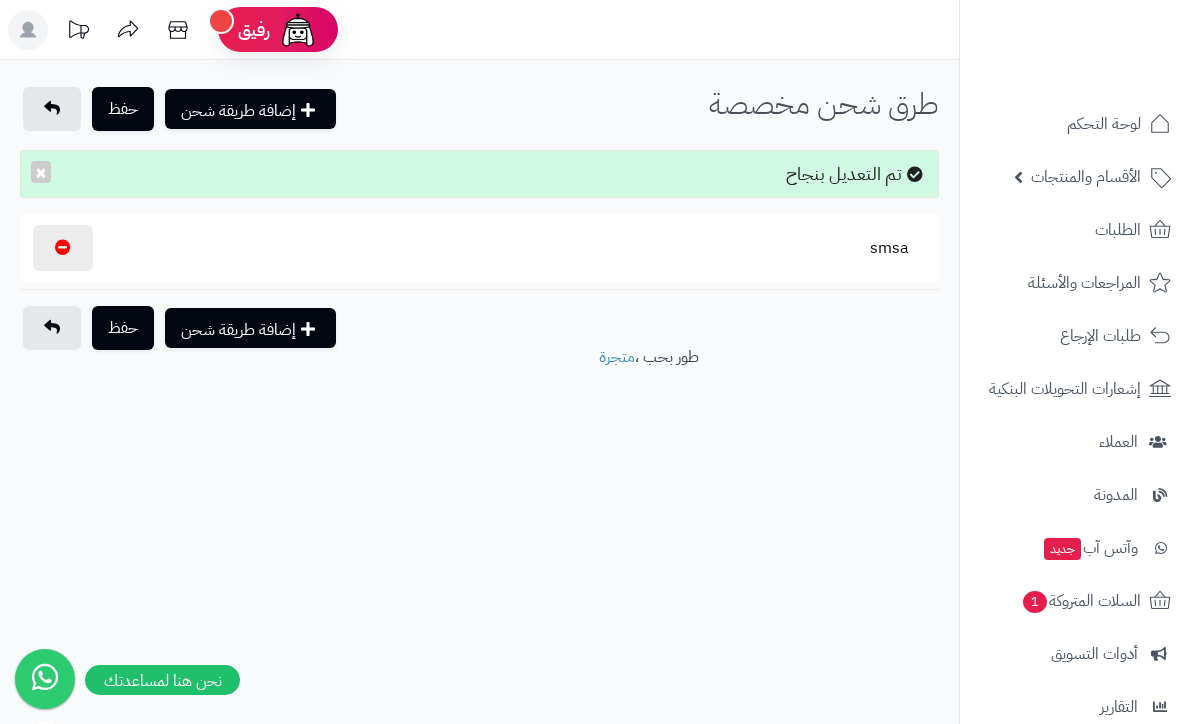 click on "smsa" at bounding box center (889, 248) 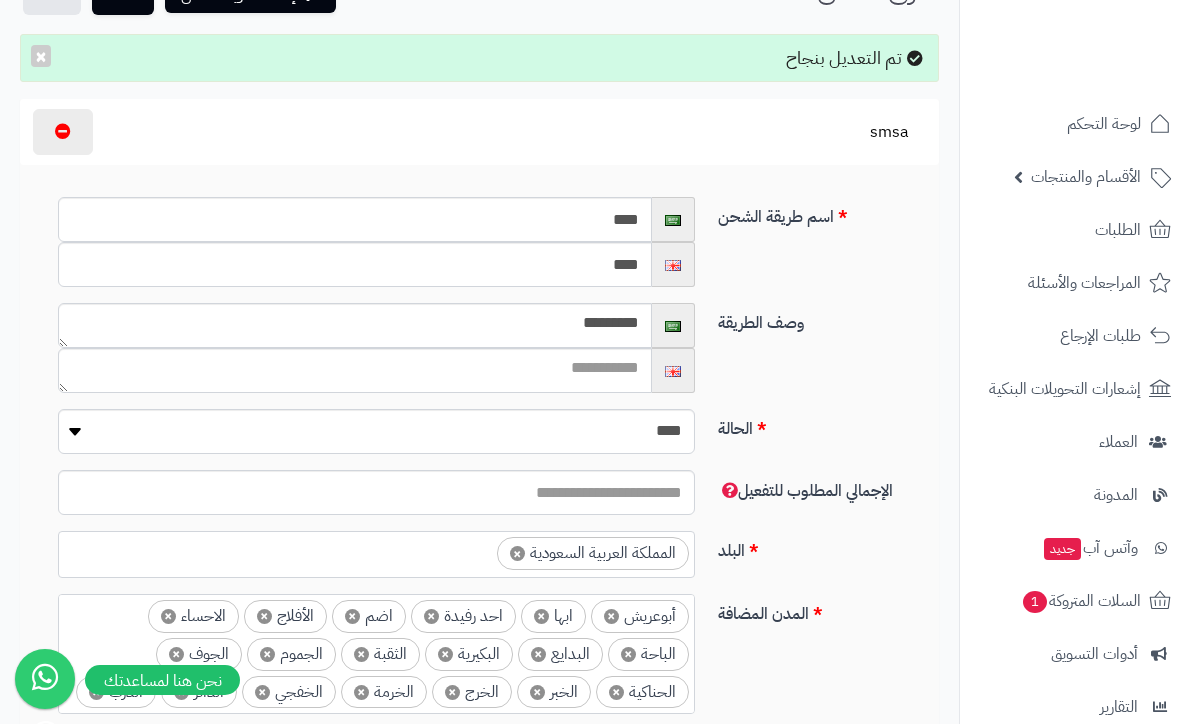 scroll, scrollTop: 0, scrollLeft: 0, axis: both 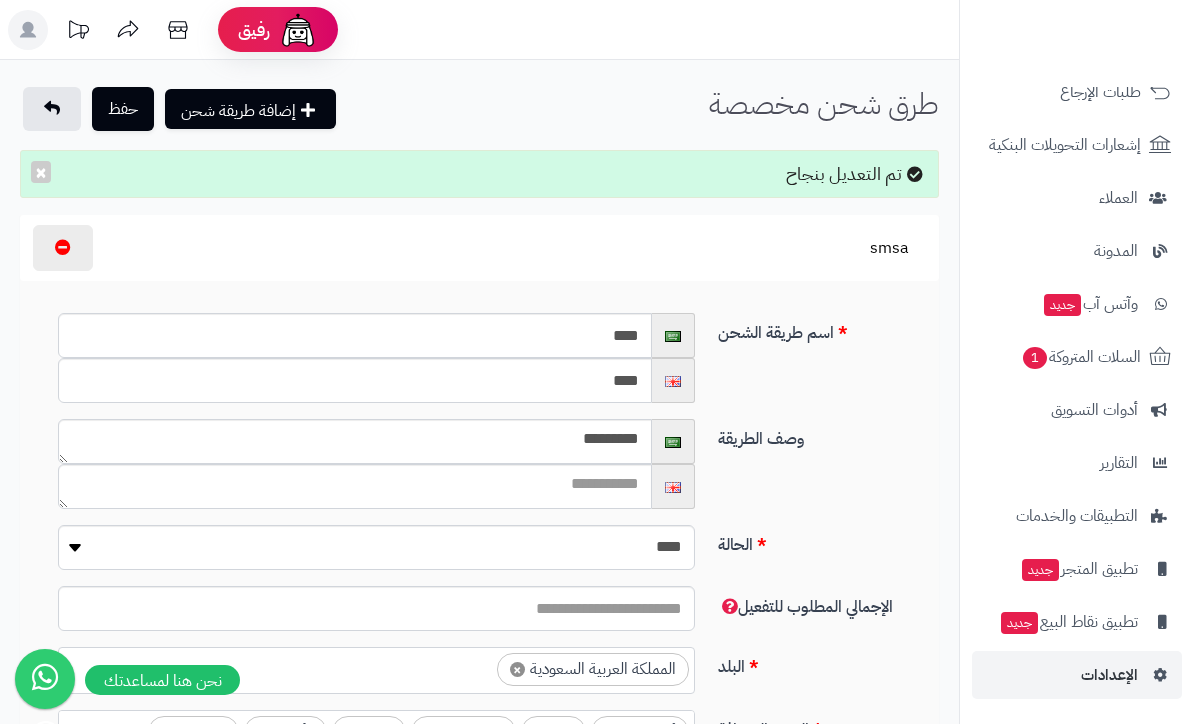 click on "الإعدادات" at bounding box center (1109, 675) 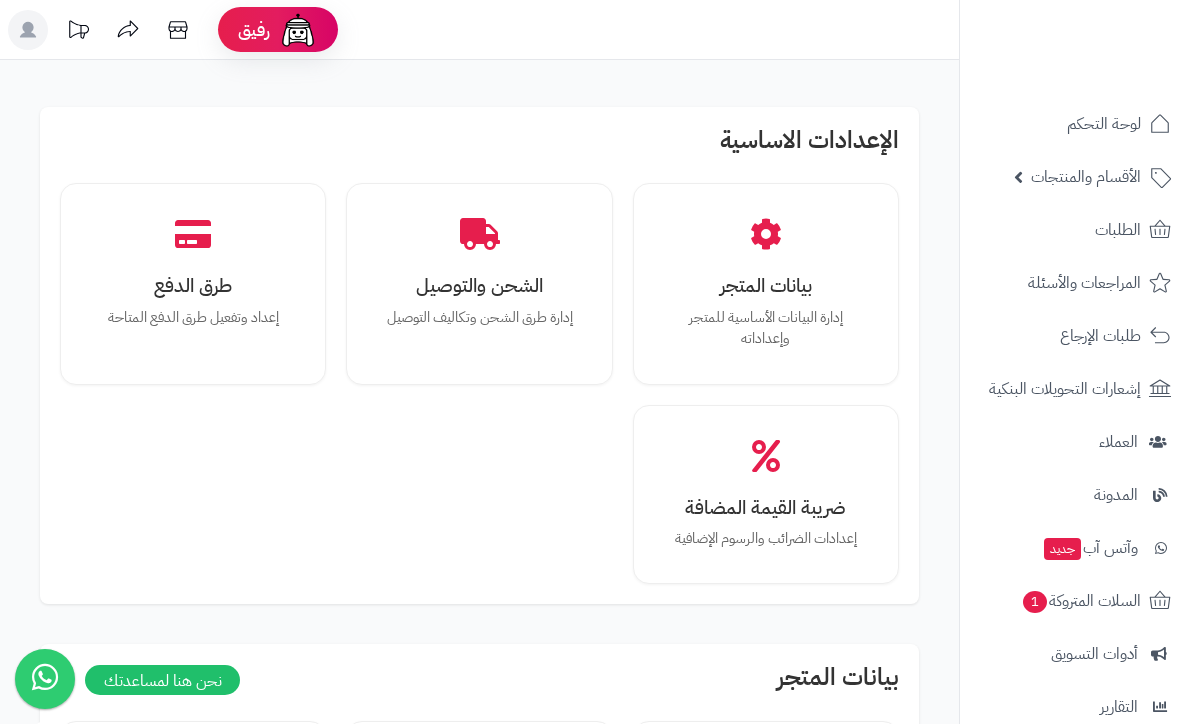 scroll, scrollTop: 0, scrollLeft: 0, axis: both 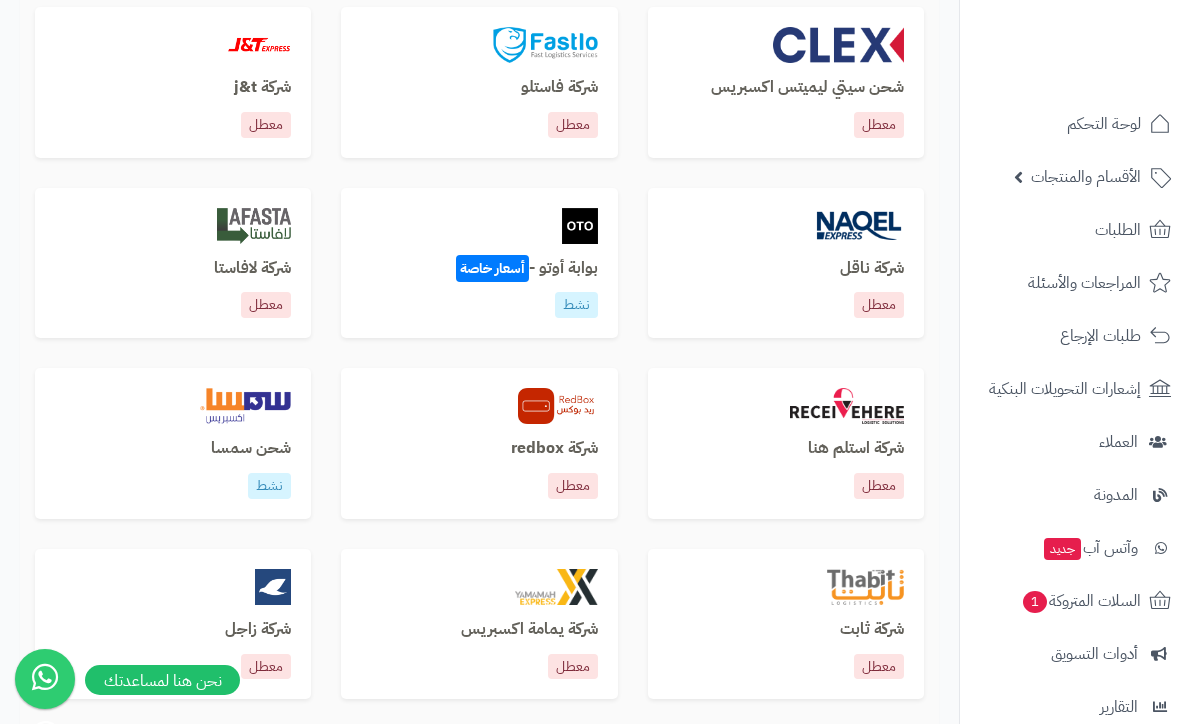 click on "شحن سمسا" at bounding box center (173, 449) 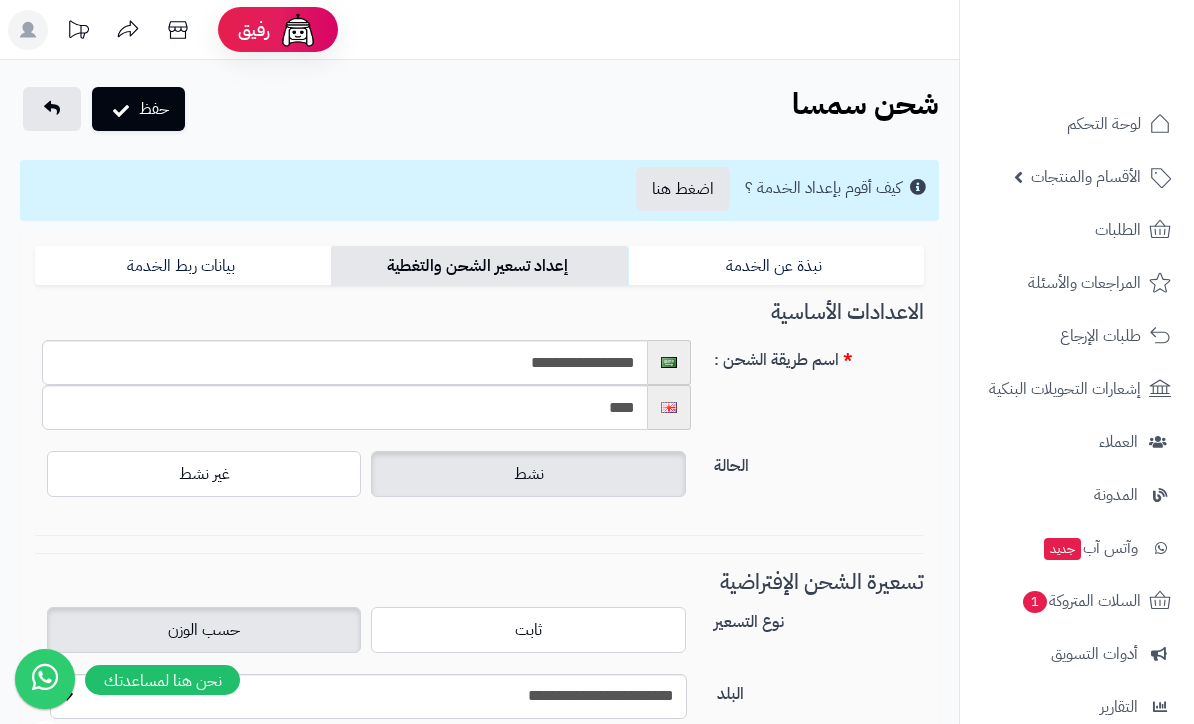 select on "***" 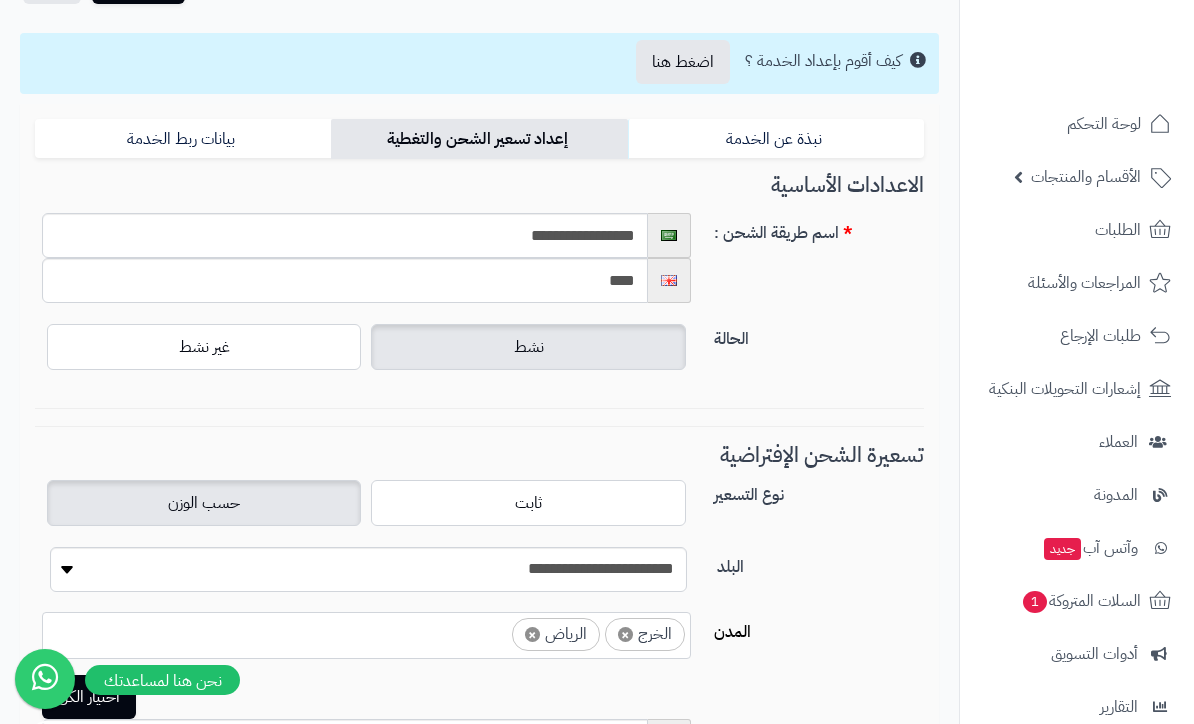 scroll, scrollTop: 125, scrollLeft: 0, axis: vertical 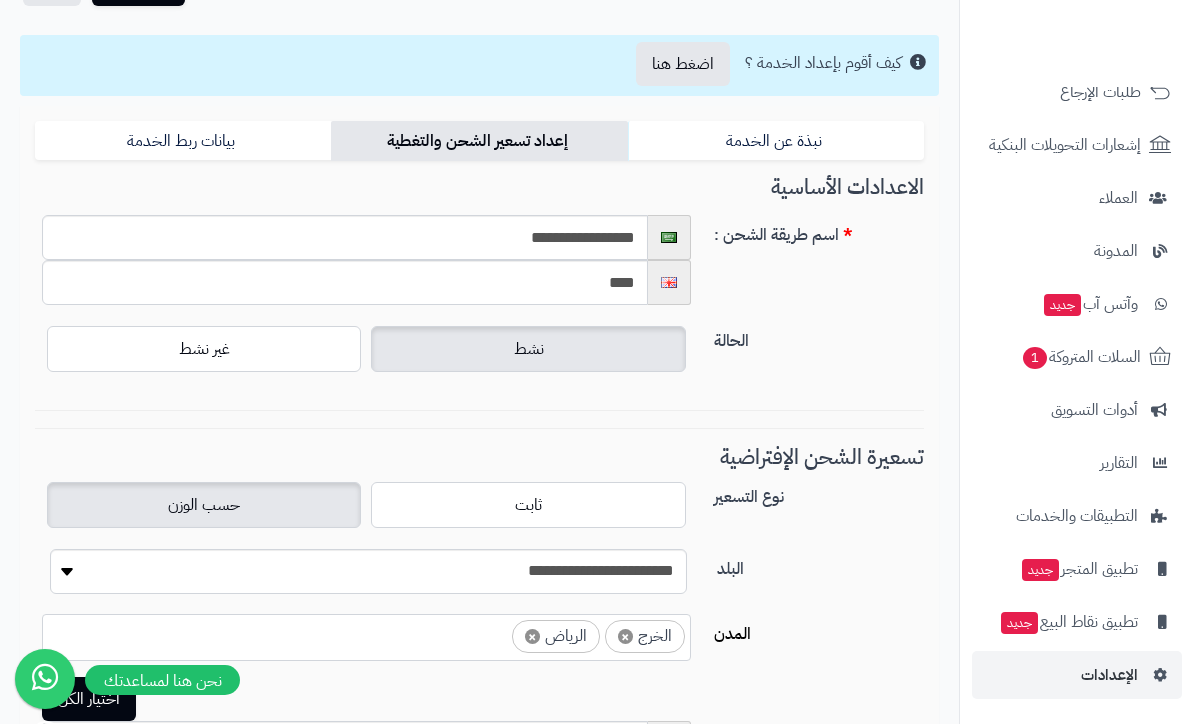 click on "الإعدادات" at bounding box center [1077, 675] 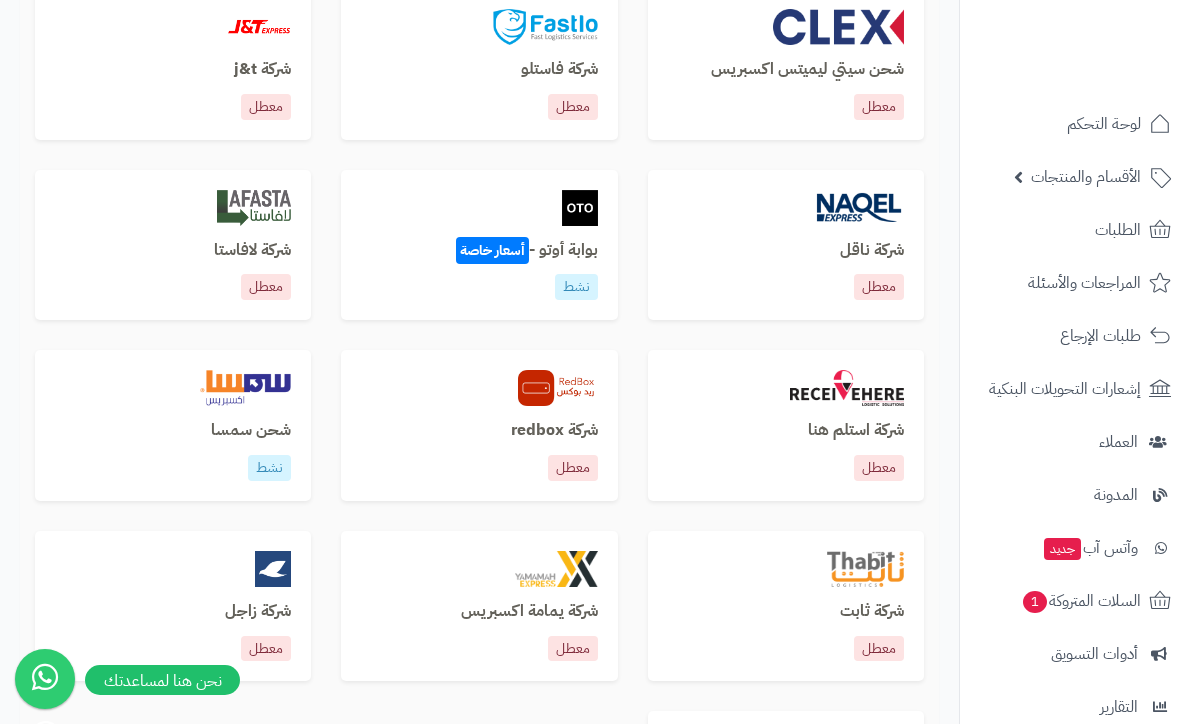 scroll, scrollTop: 884, scrollLeft: 0, axis: vertical 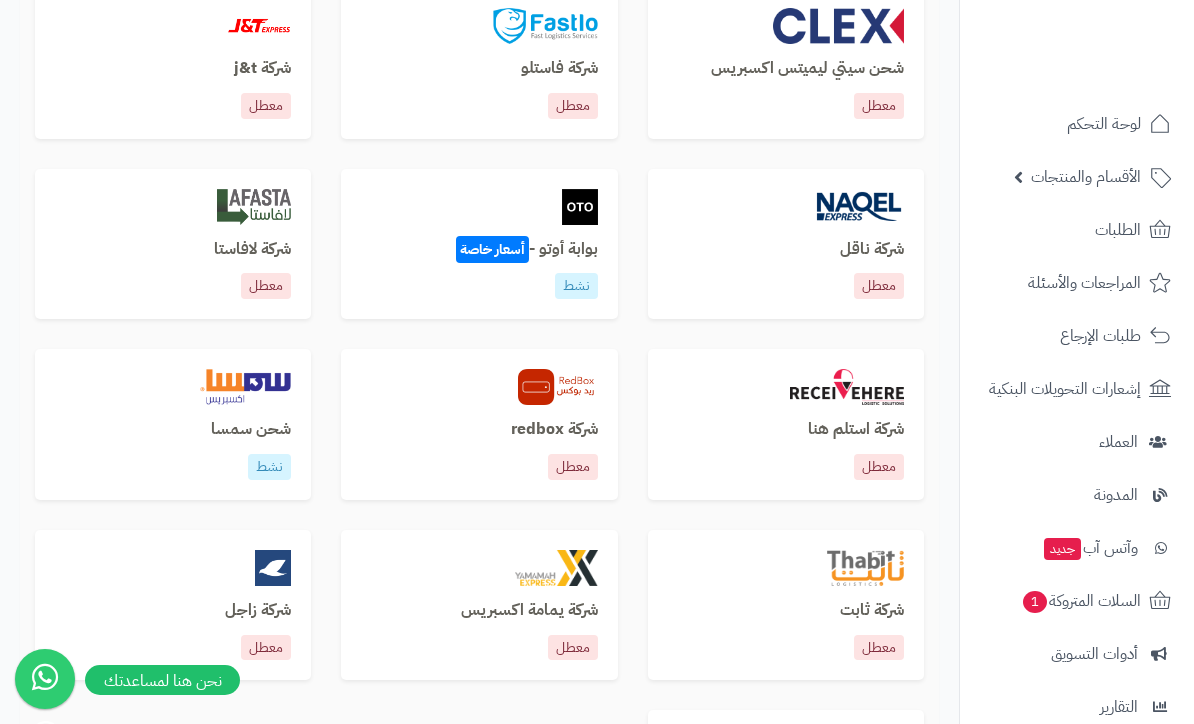 click on "شحن سمسا" at bounding box center [173, 430] 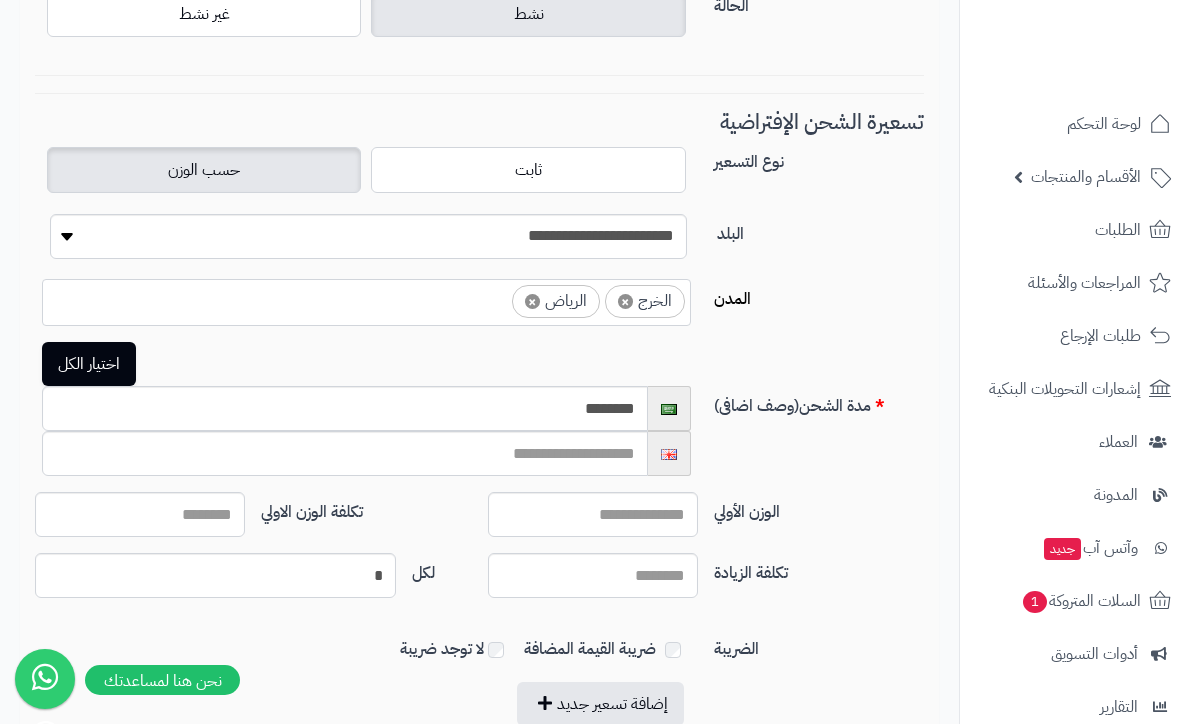 scroll, scrollTop: 461, scrollLeft: 0, axis: vertical 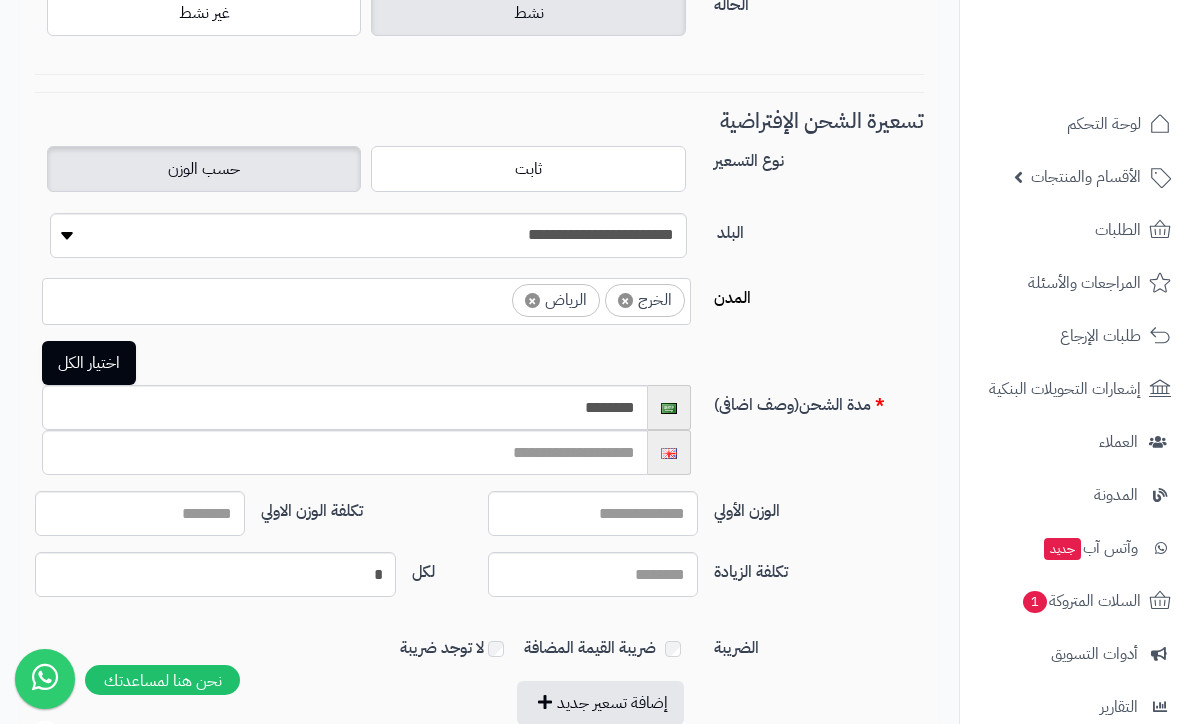click on "اختيار الكل" at bounding box center [89, 363] 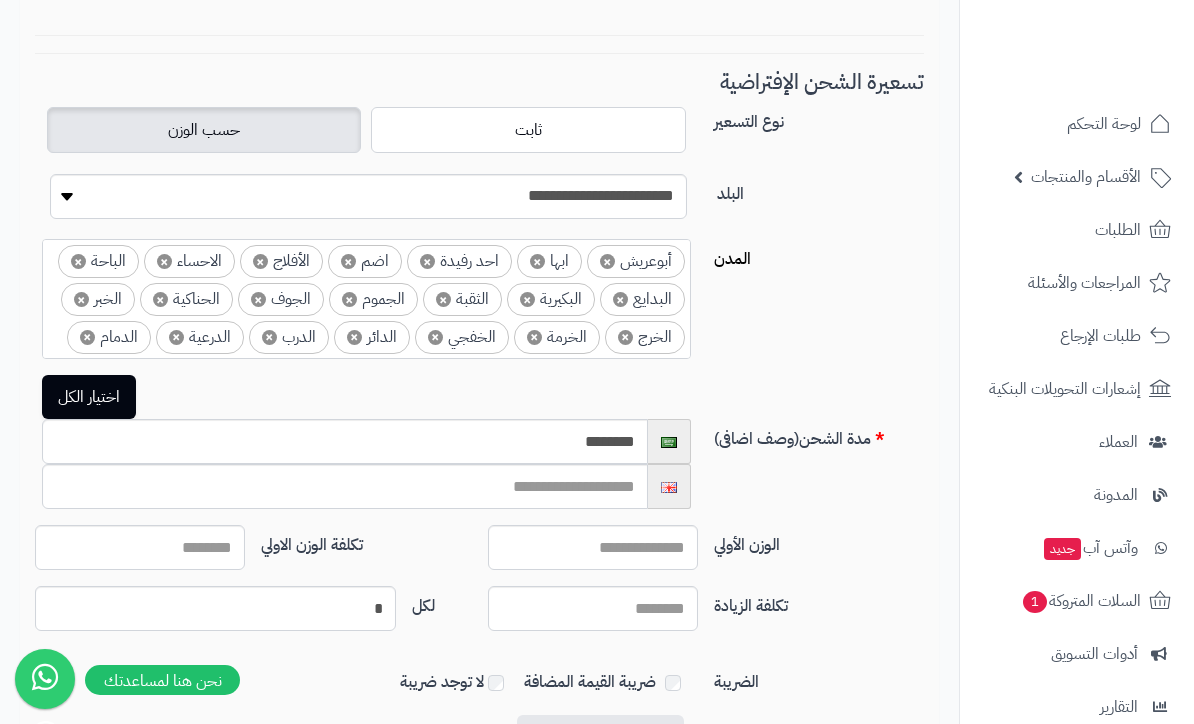 scroll, scrollTop: 502, scrollLeft: 0, axis: vertical 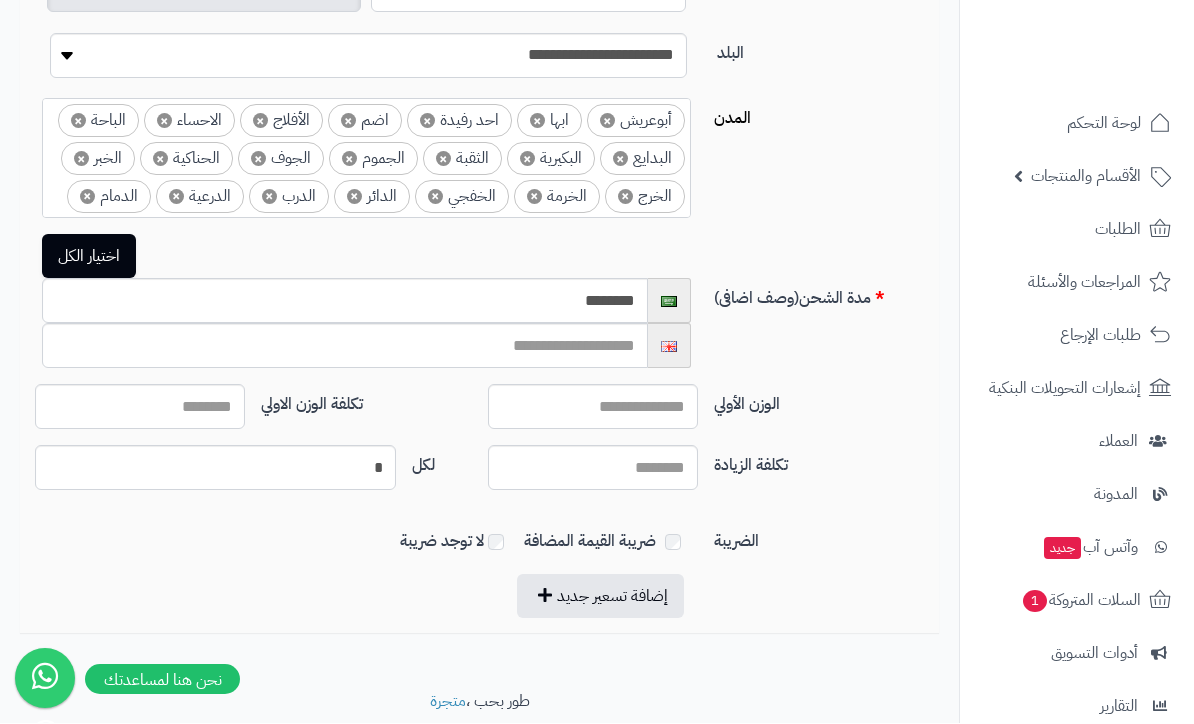 click on "إضافة تسعير جديد" at bounding box center (600, 597) 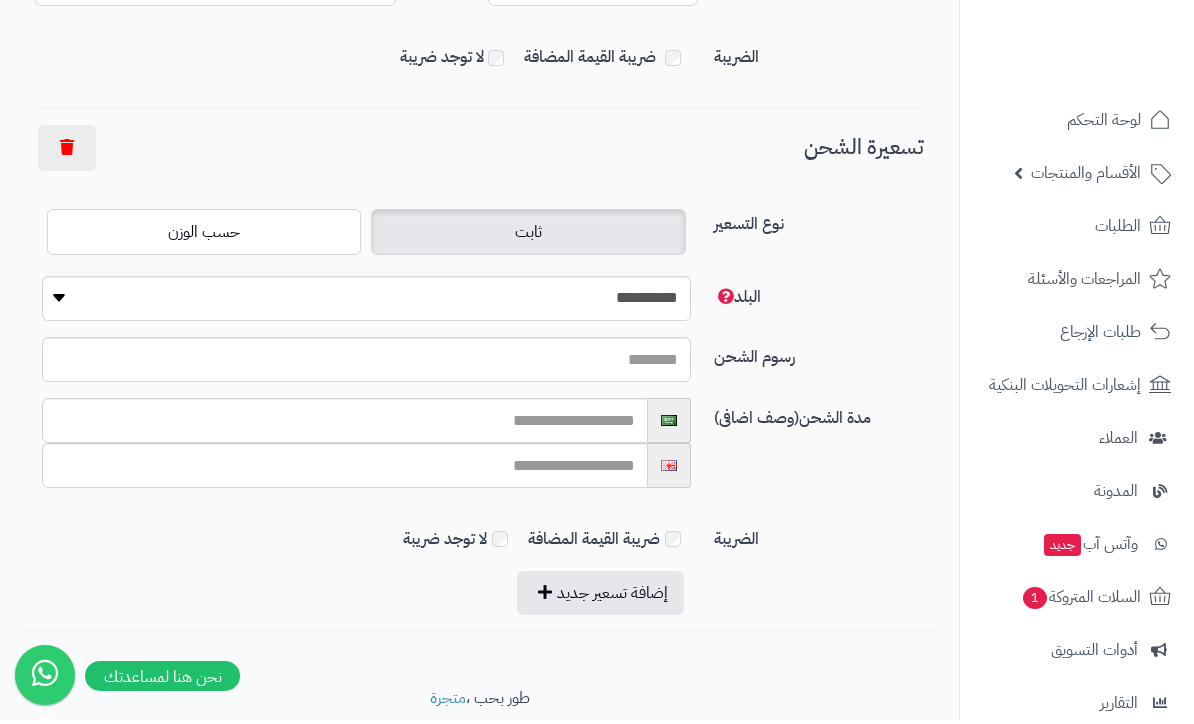 scroll, scrollTop: 1121, scrollLeft: 0, axis: vertical 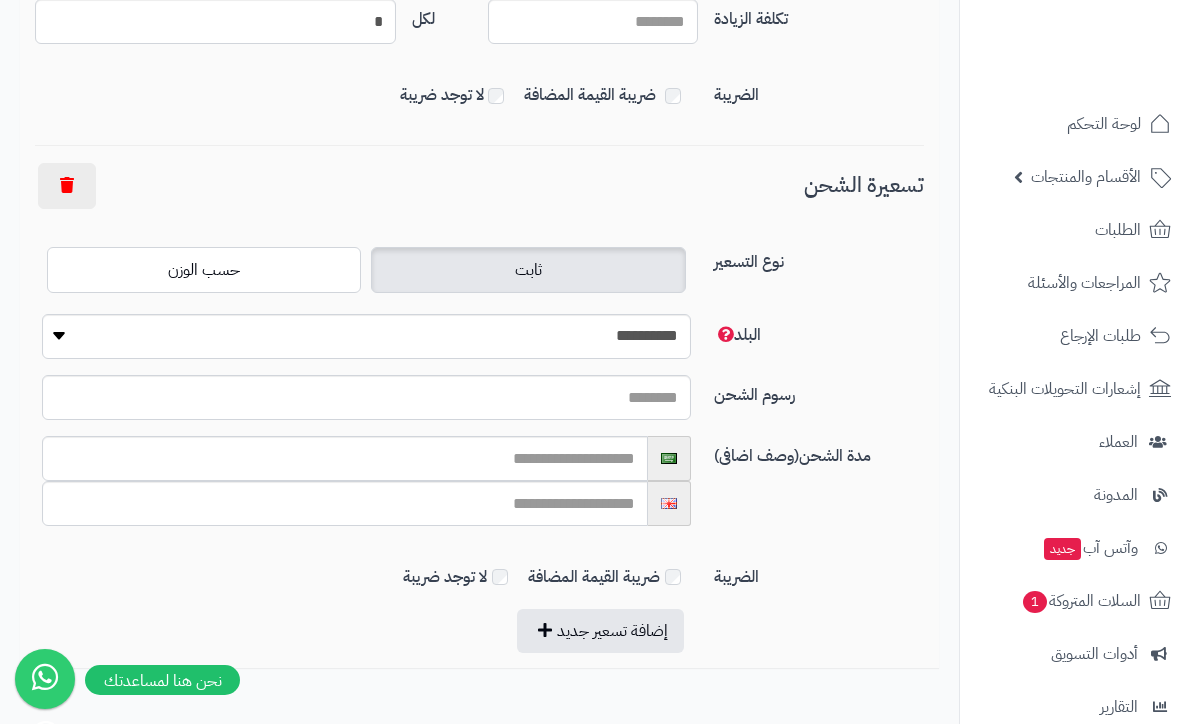 click at bounding box center [67, 186] 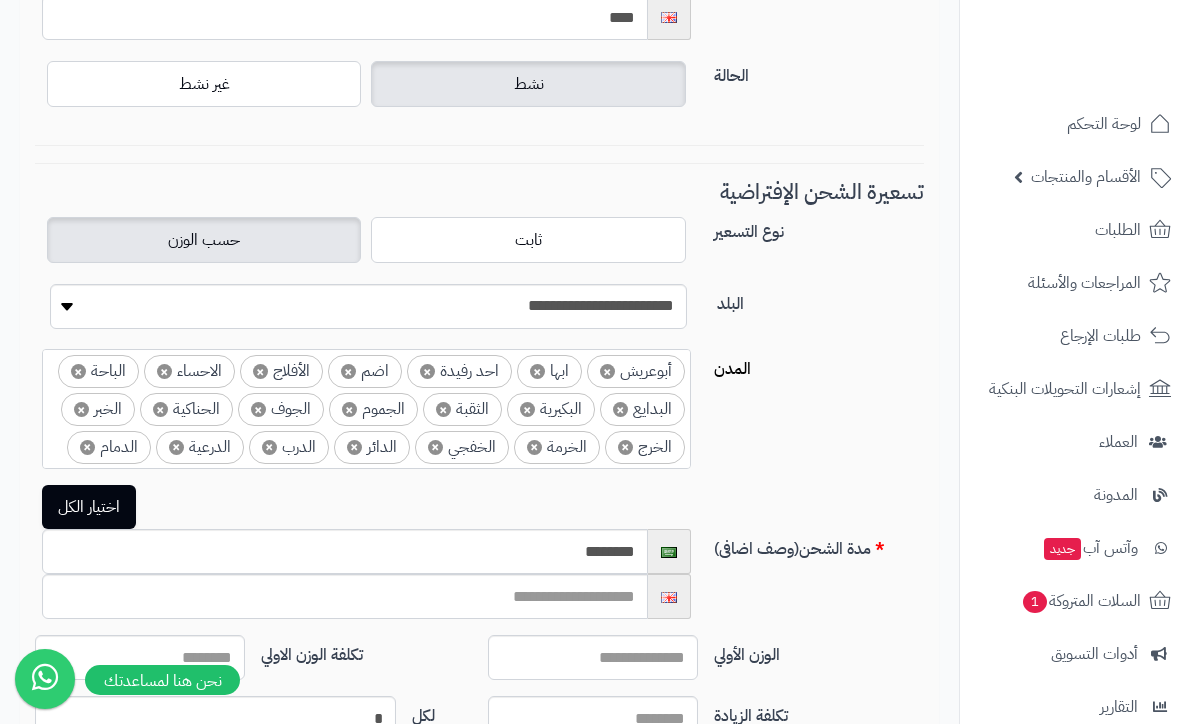 scroll, scrollTop: 255, scrollLeft: 0, axis: vertical 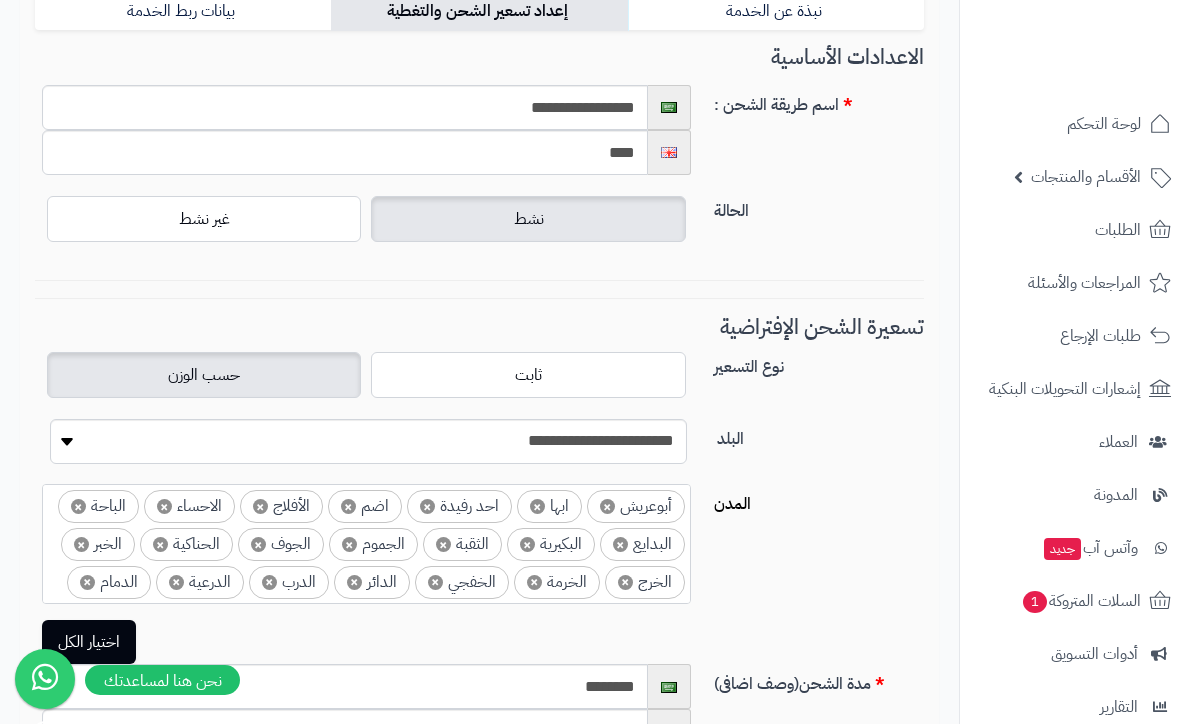 click on "ثابت" at bounding box center (528, 375) 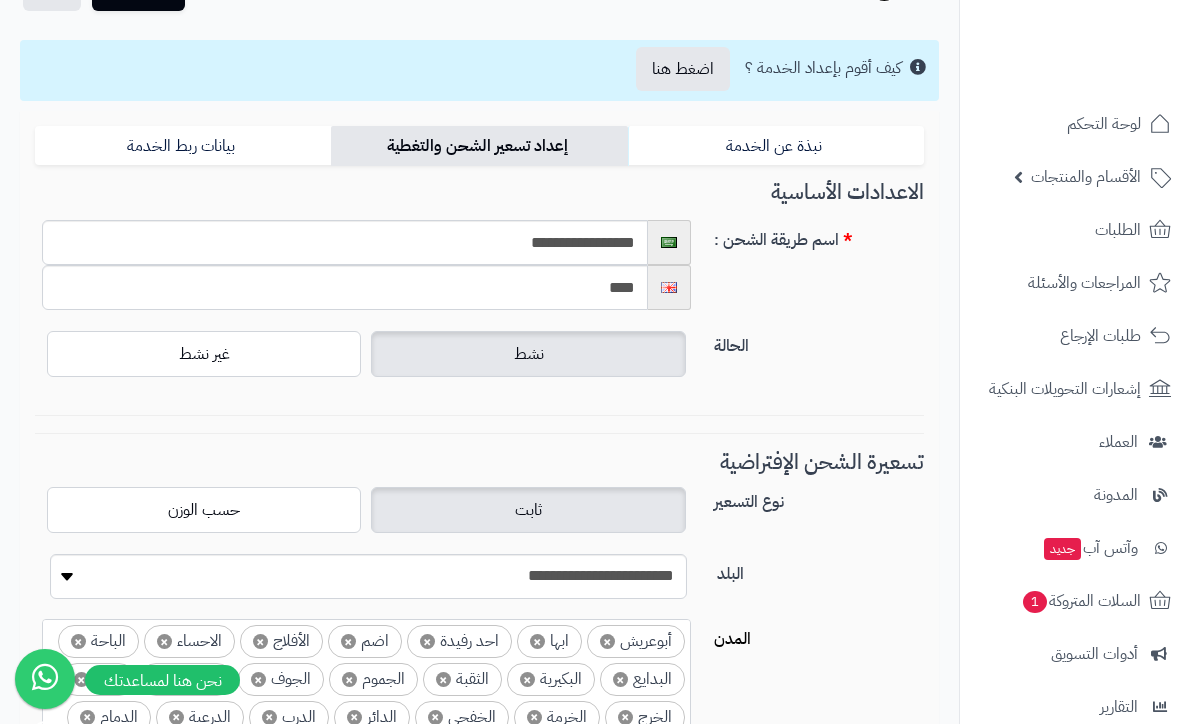scroll, scrollTop: 124, scrollLeft: 0, axis: vertical 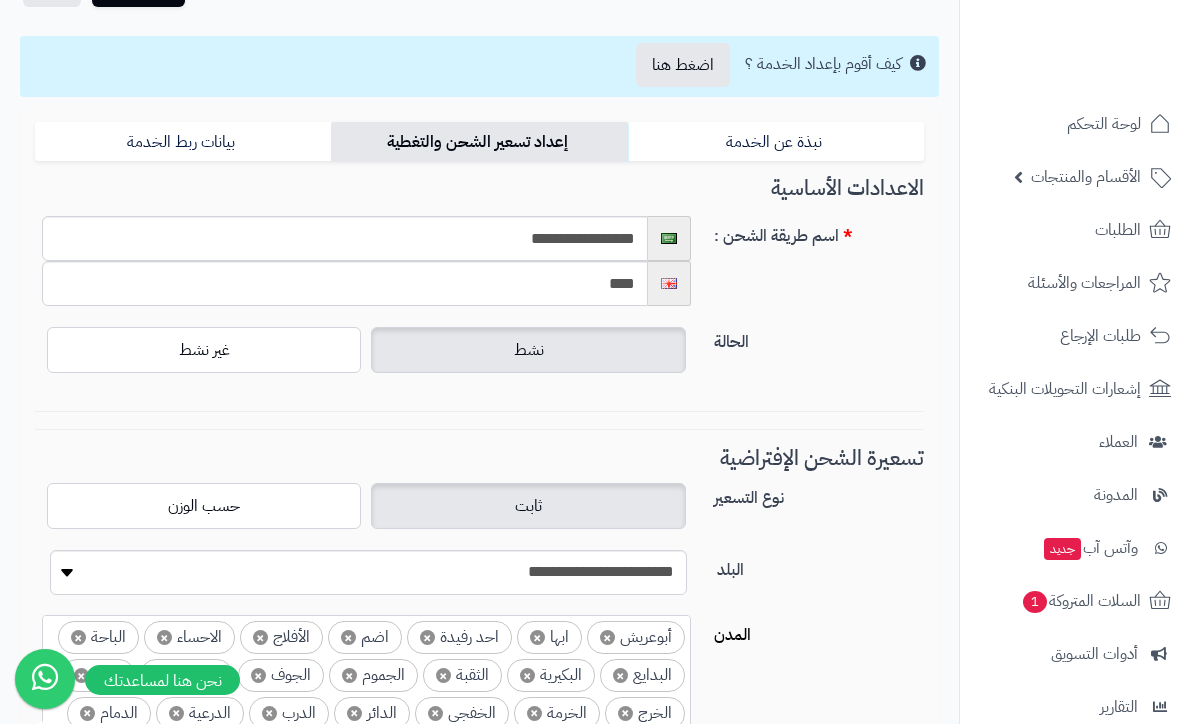 click on "بيانات ربط الخدمة" at bounding box center [183, 142] 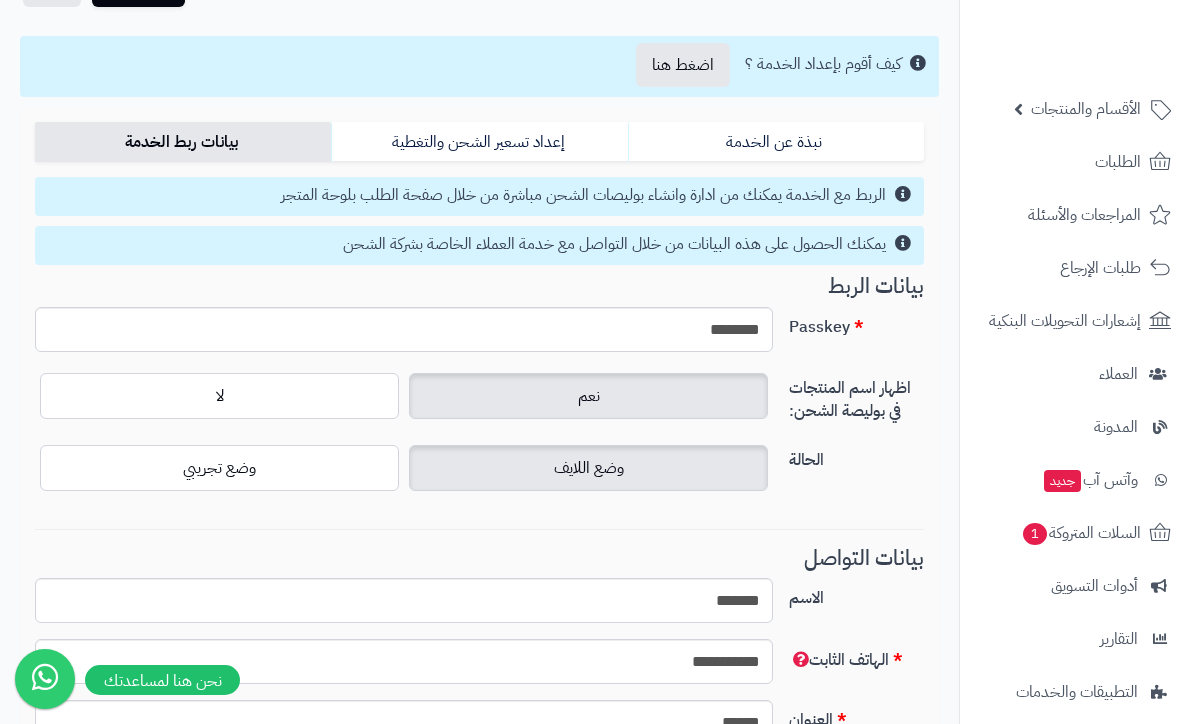 scroll, scrollTop: 81, scrollLeft: 0, axis: vertical 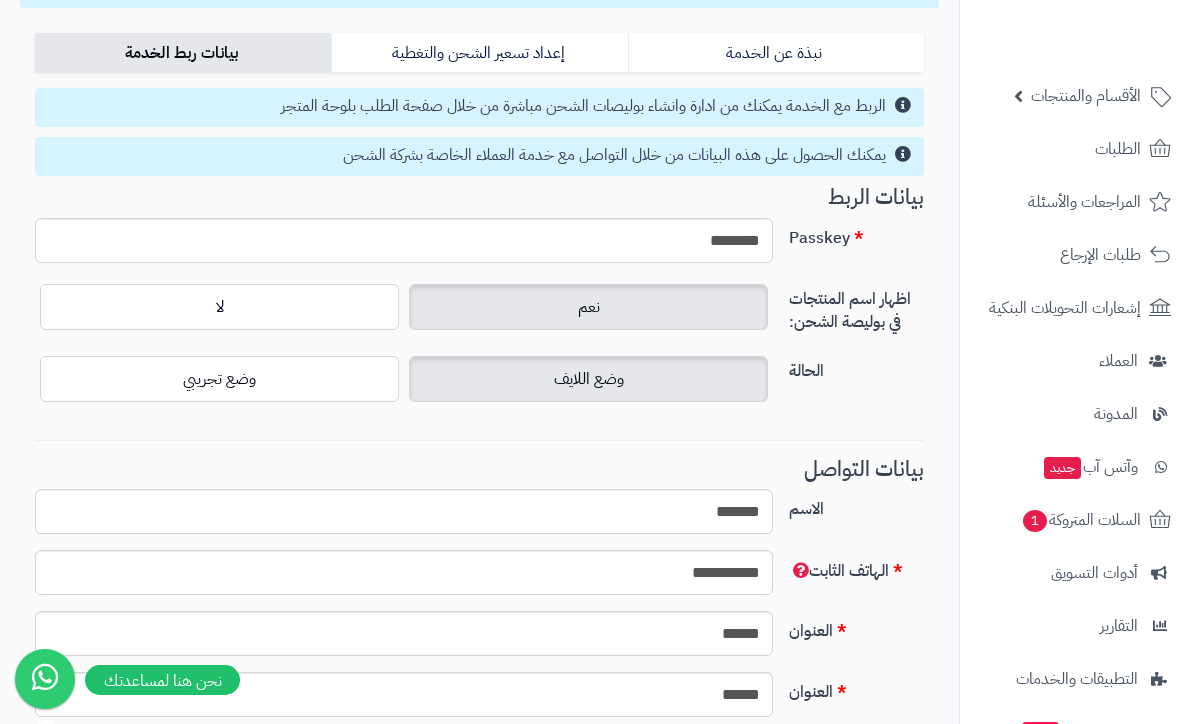 click on "إعداد تسعير الشحن والتغطية" at bounding box center (479, 53) 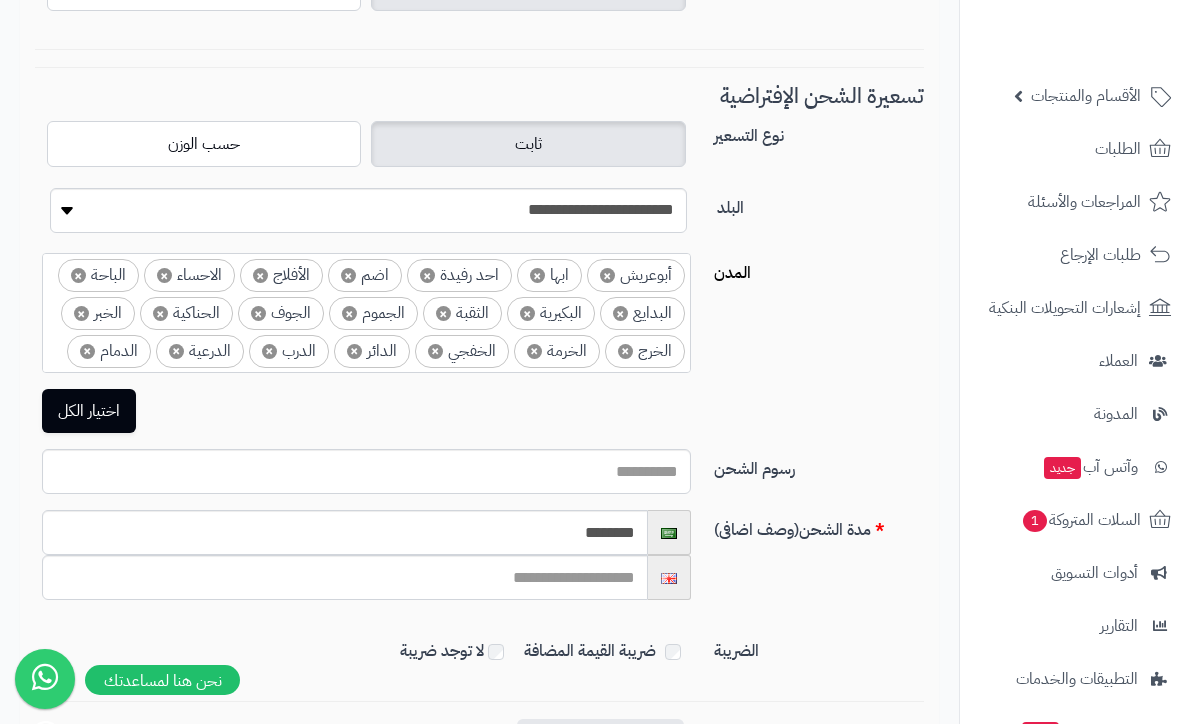 scroll, scrollTop: 488, scrollLeft: 0, axis: vertical 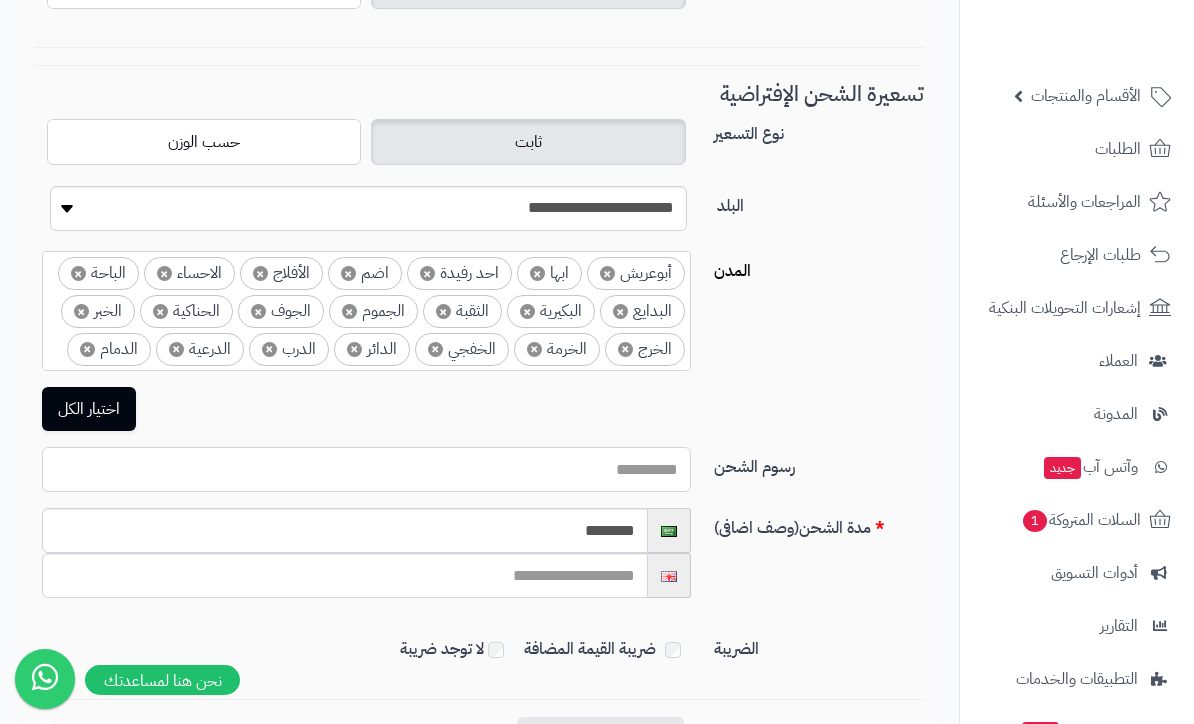 click on "رسوم الشحن" at bounding box center (366, 469) 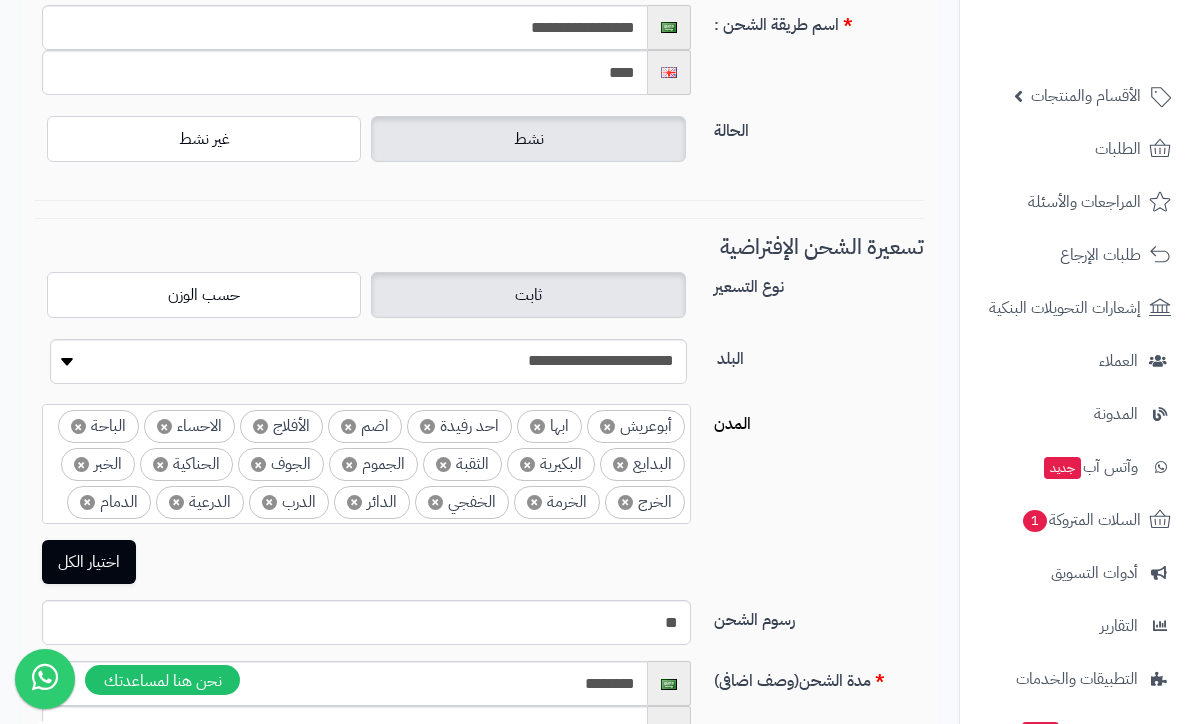 scroll, scrollTop: 0, scrollLeft: 0, axis: both 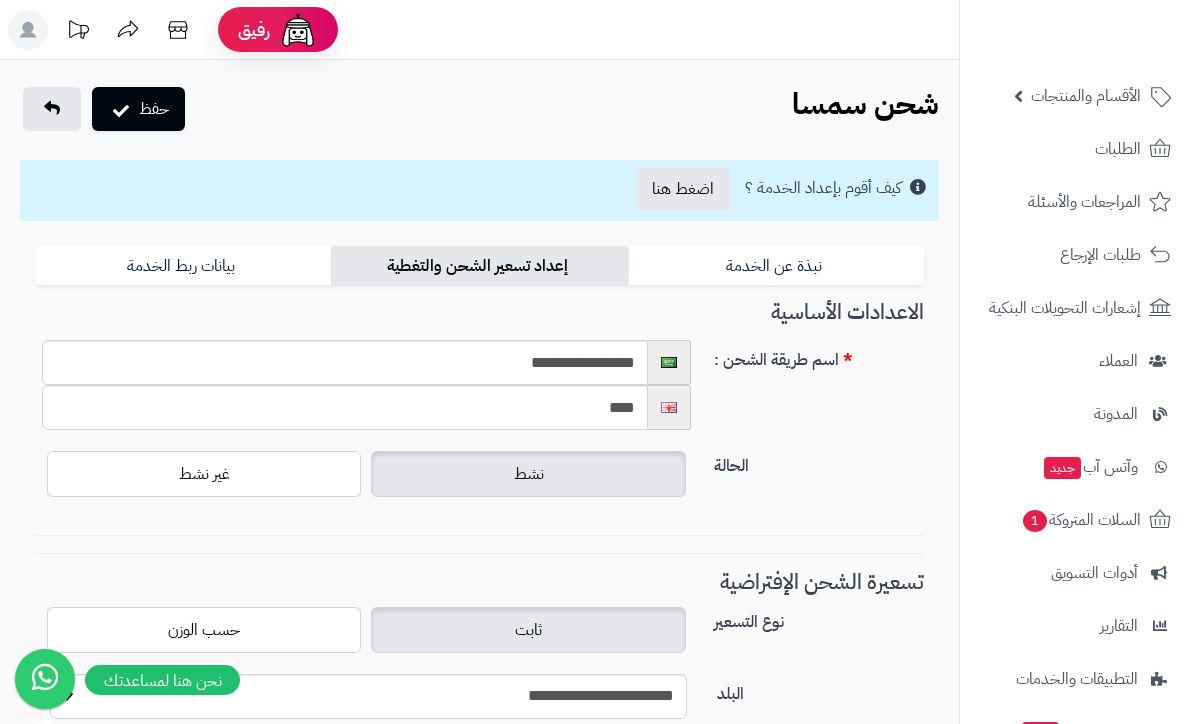 type on "**" 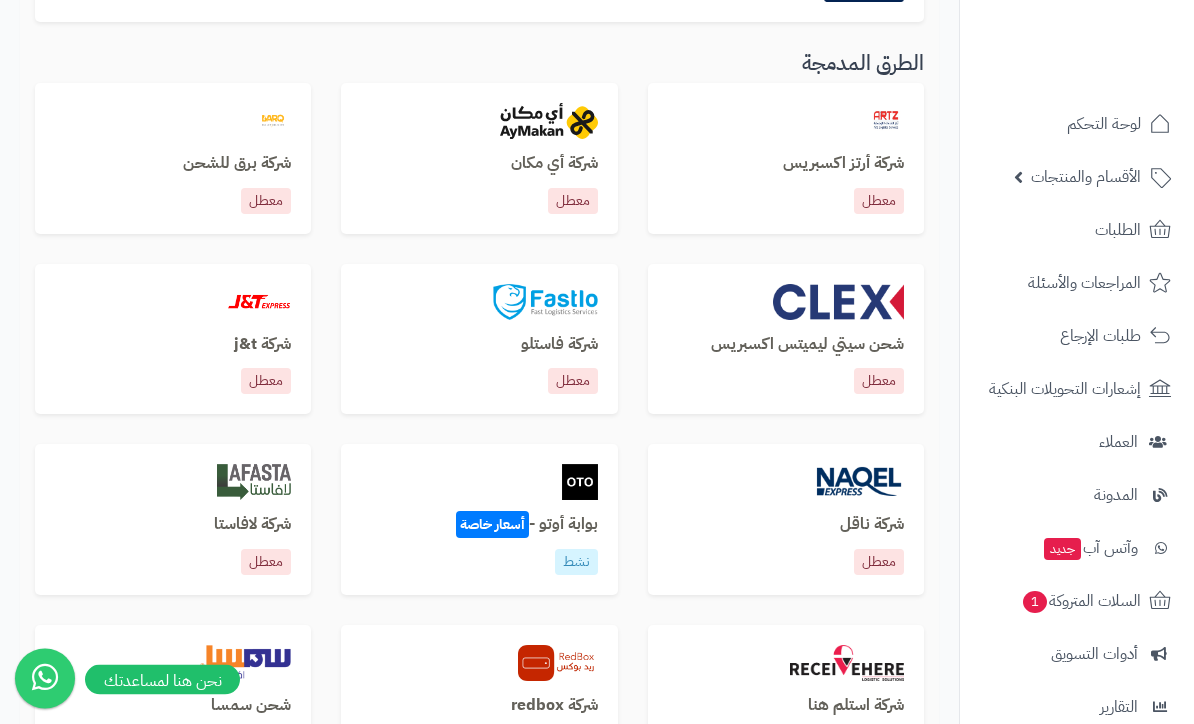 scroll, scrollTop: 676, scrollLeft: 0, axis: vertical 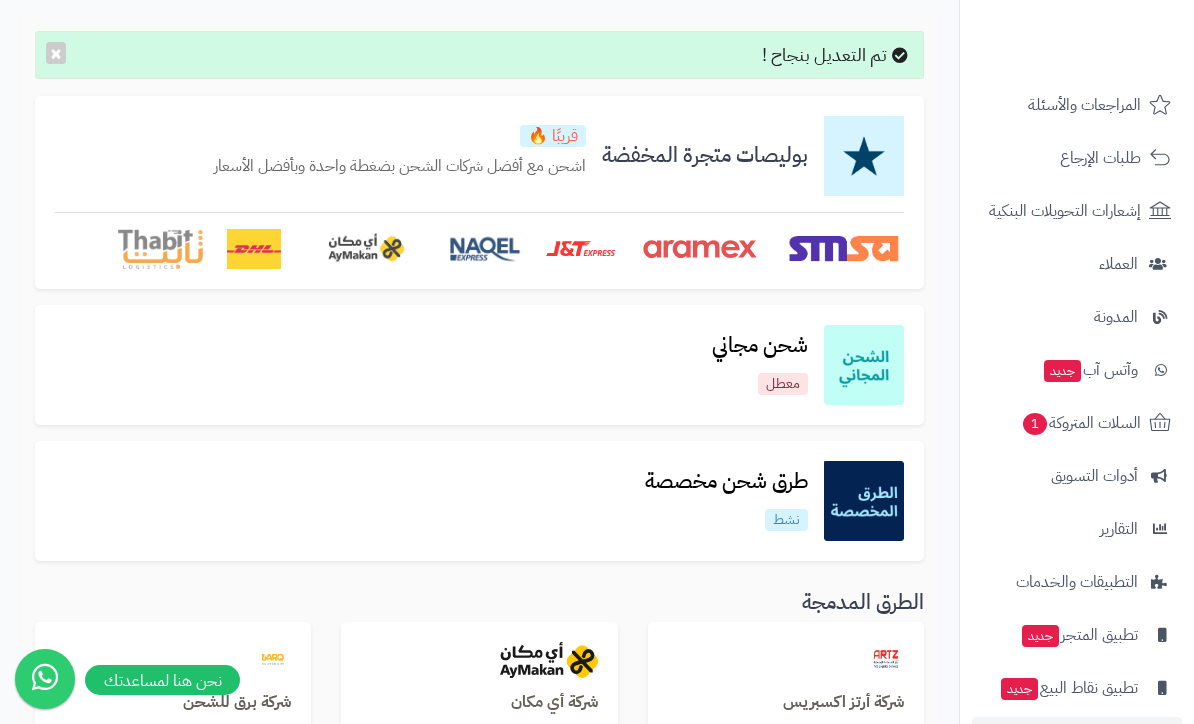 click on "نشط" at bounding box center (786, 520) 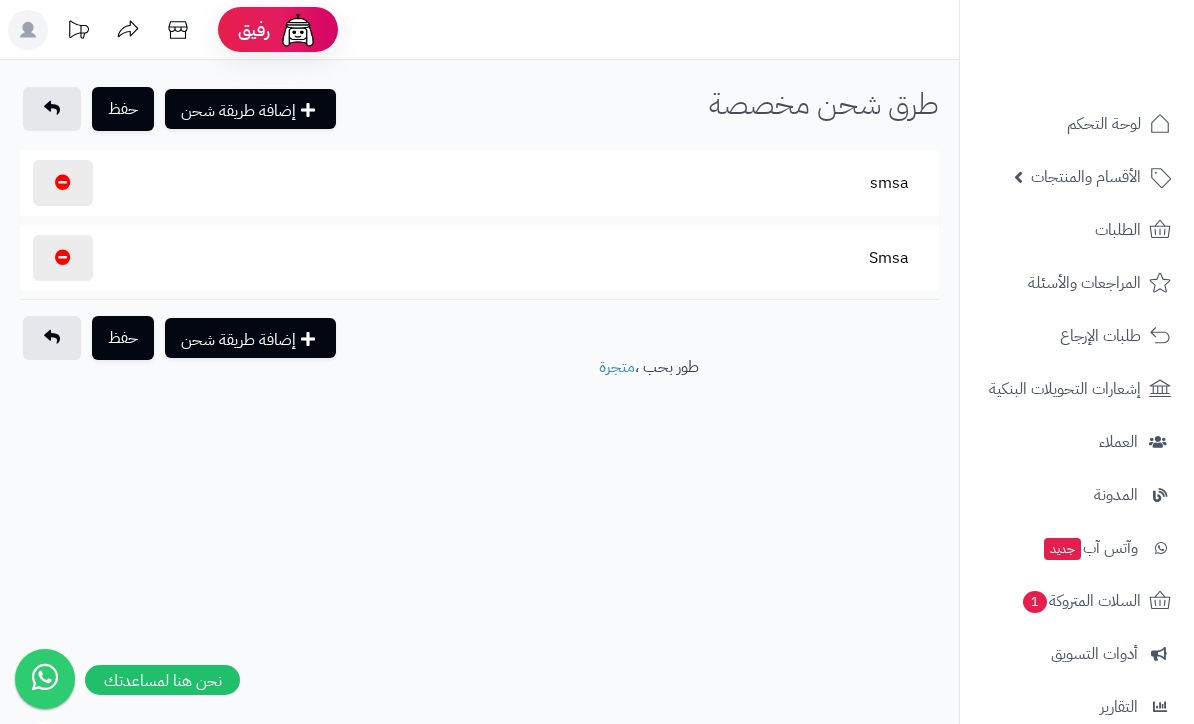 scroll, scrollTop: 0, scrollLeft: 0, axis: both 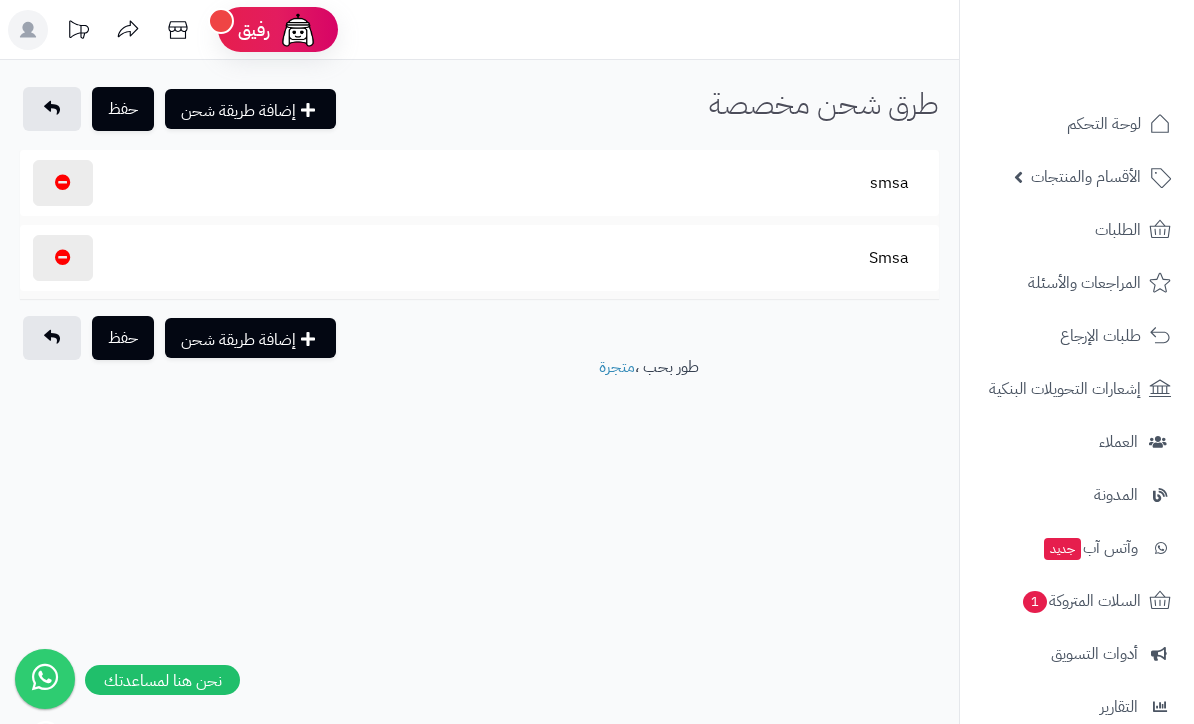 click at bounding box center [63, 182] 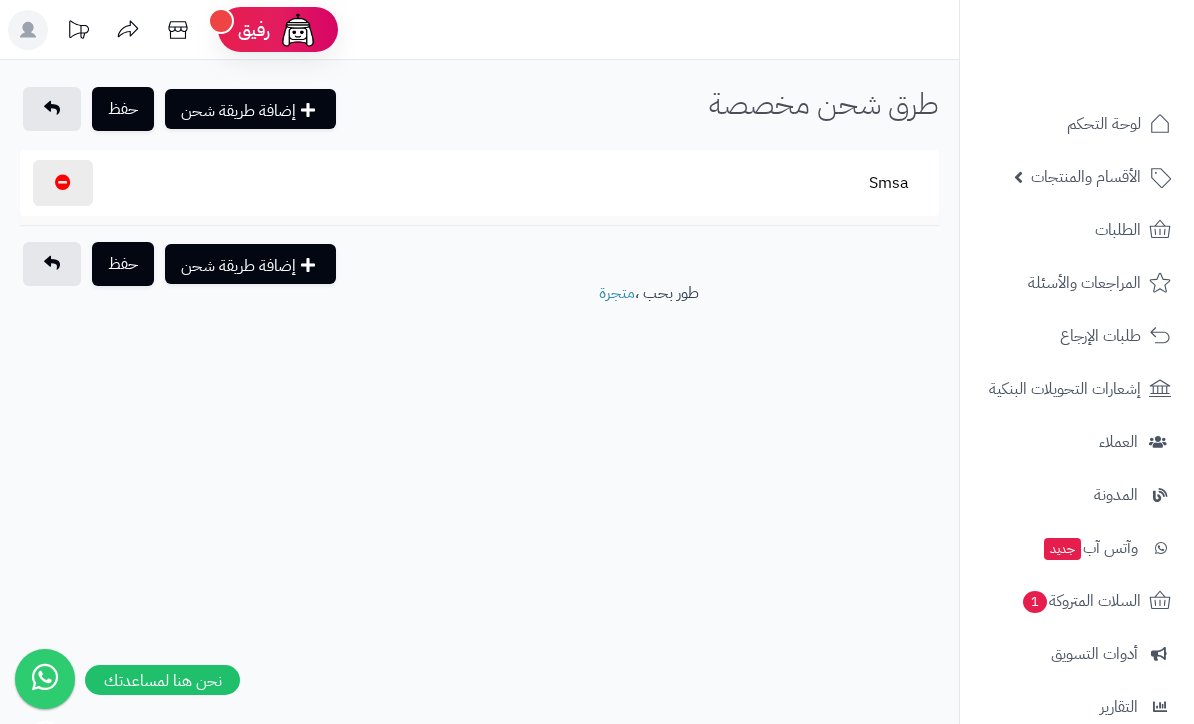 click at bounding box center [63, 182] 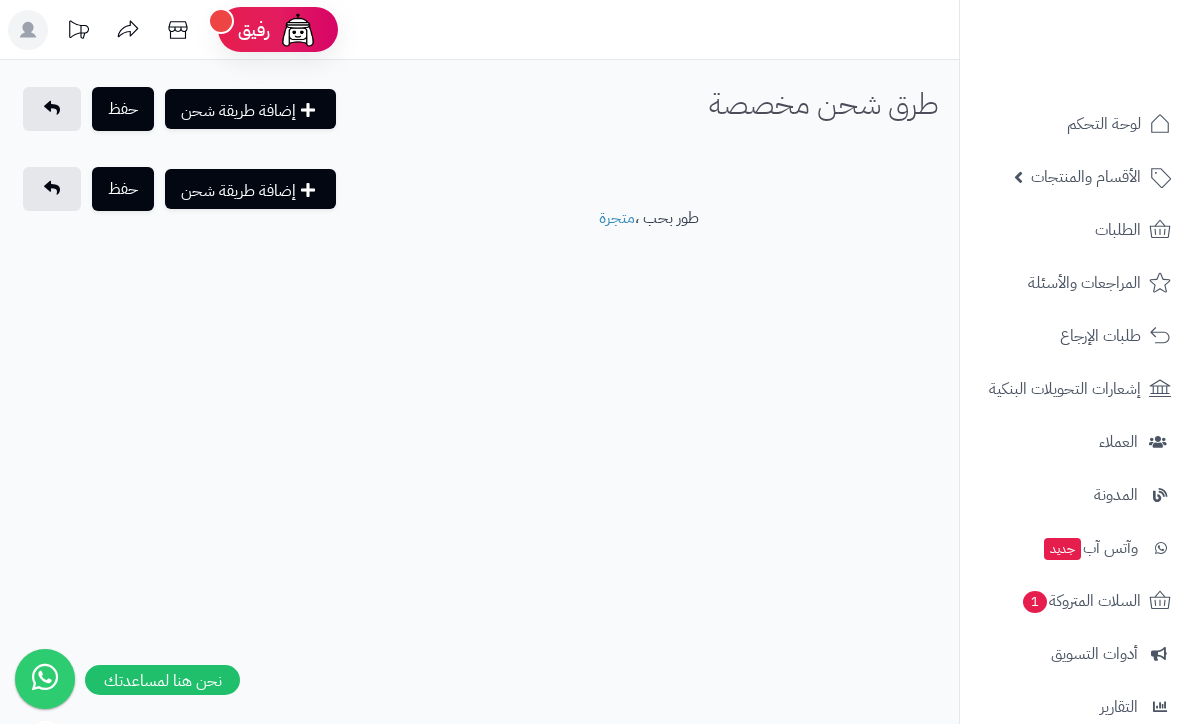 click on "حفظ" at bounding box center (123, 109) 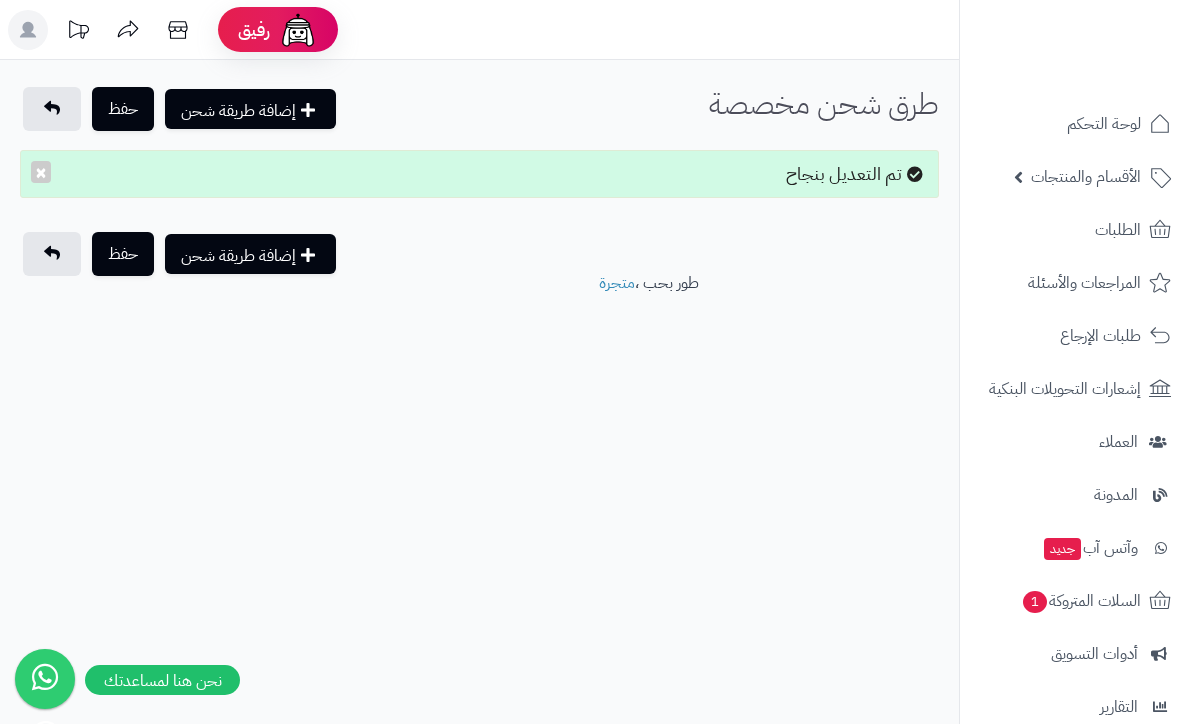 scroll, scrollTop: 0, scrollLeft: 0, axis: both 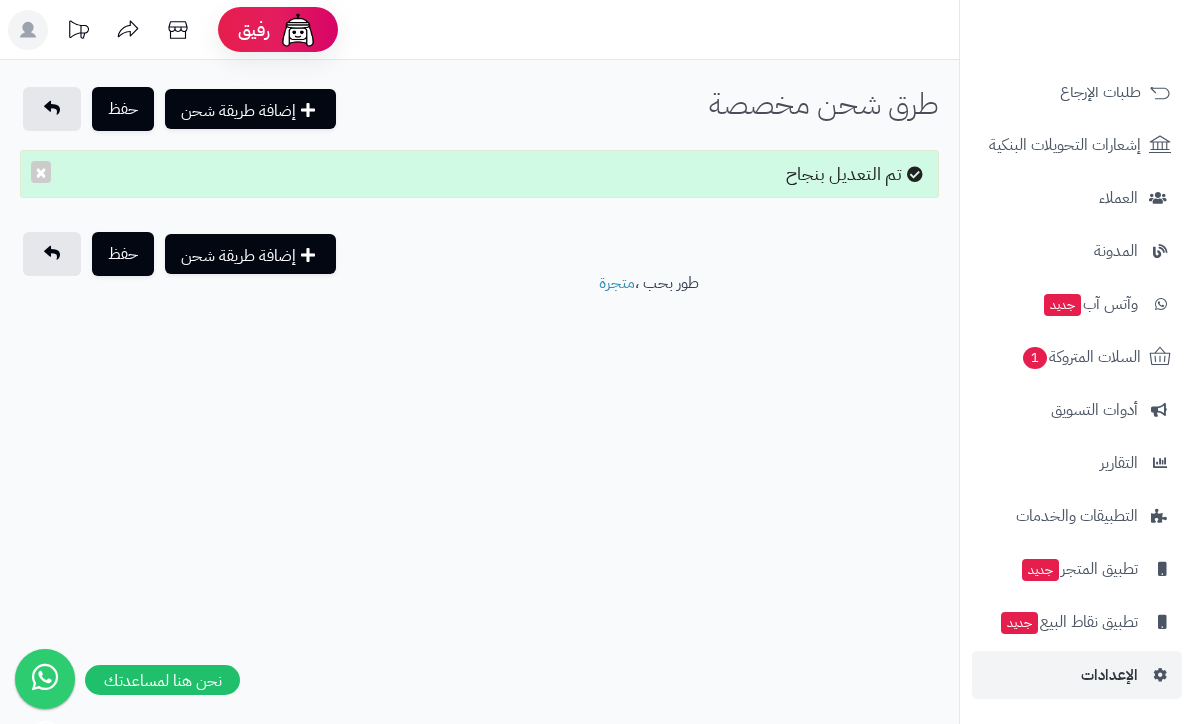 click on "الإعدادات" at bounding box center [1109, 675] 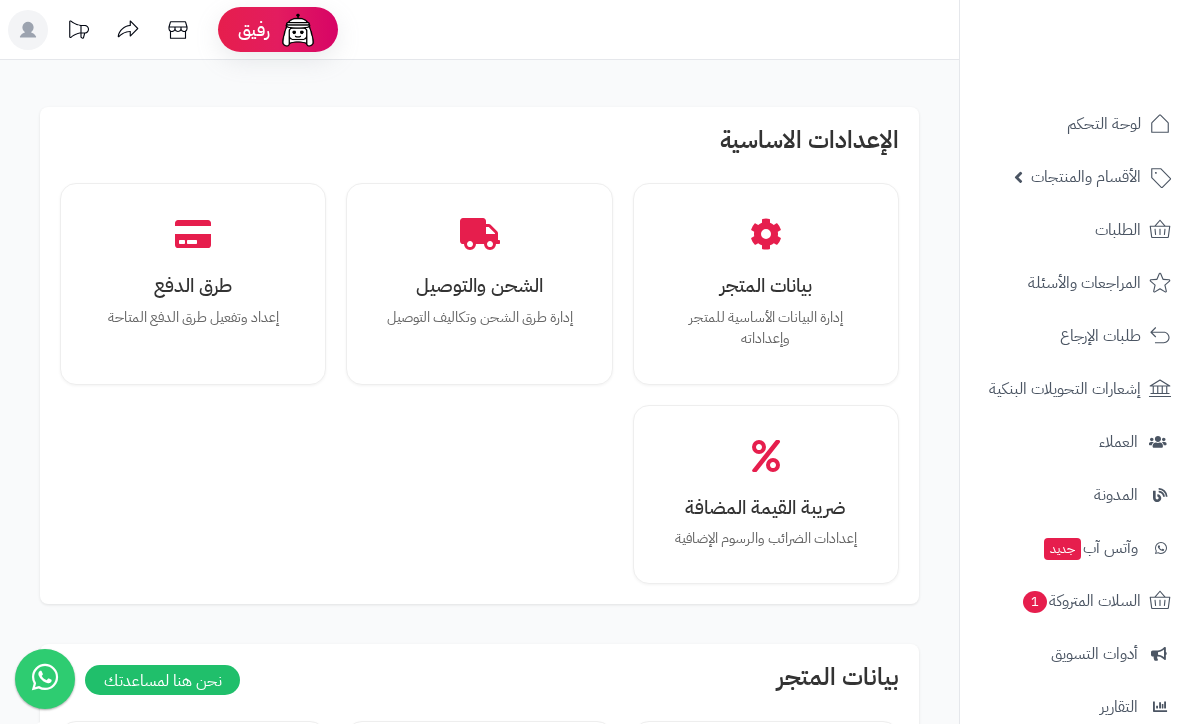 scroll, scrollTop: 0, scrollLeft: 0, axis: both 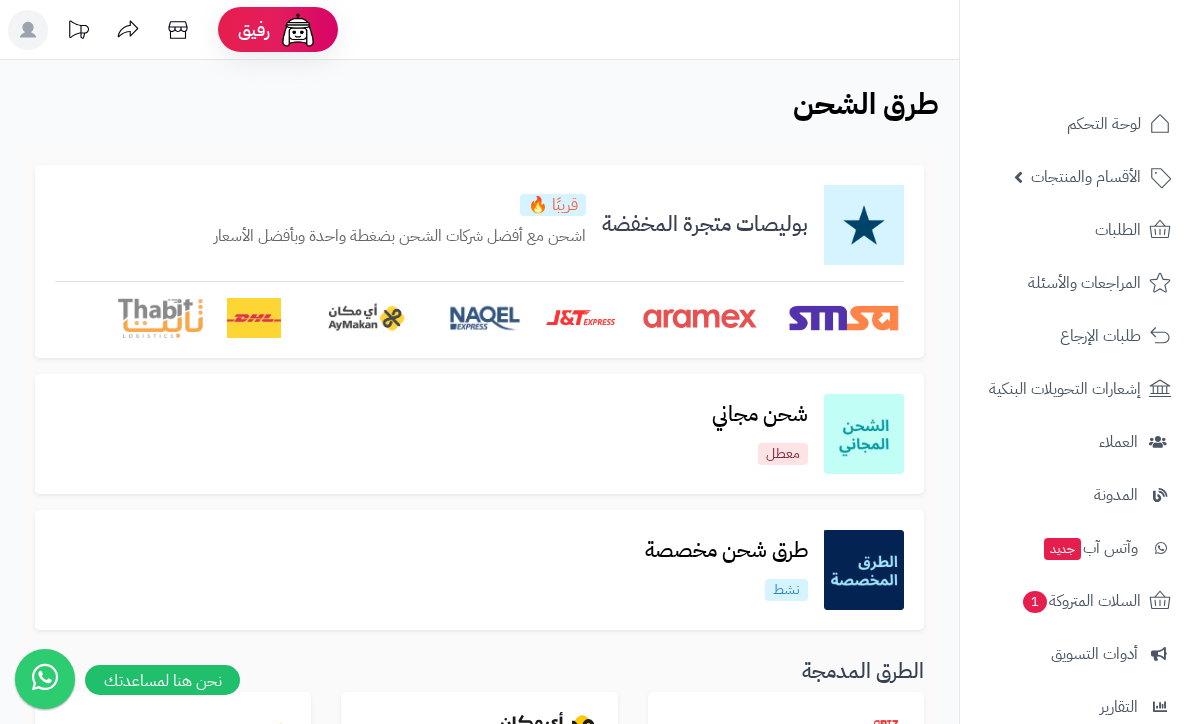 click on "طرق شحن مخصصة" at bounding box center (726, 550) 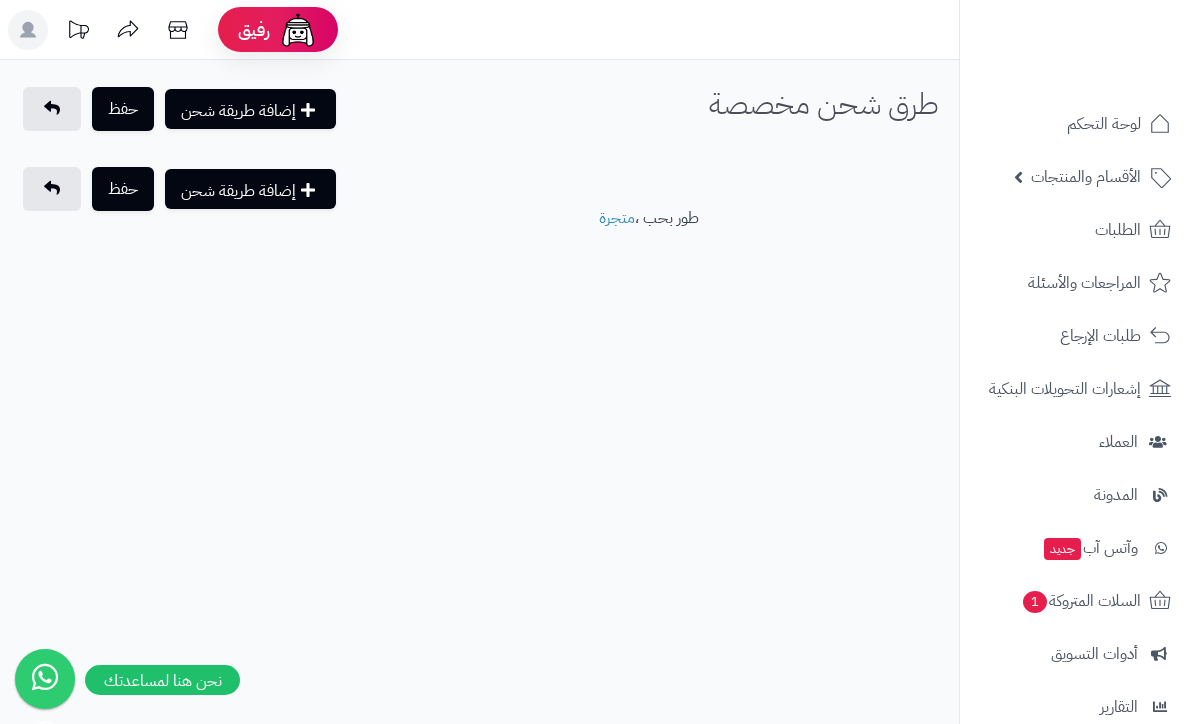 scroll, scrollTop: 0, scrollLeft: 0, axis: both 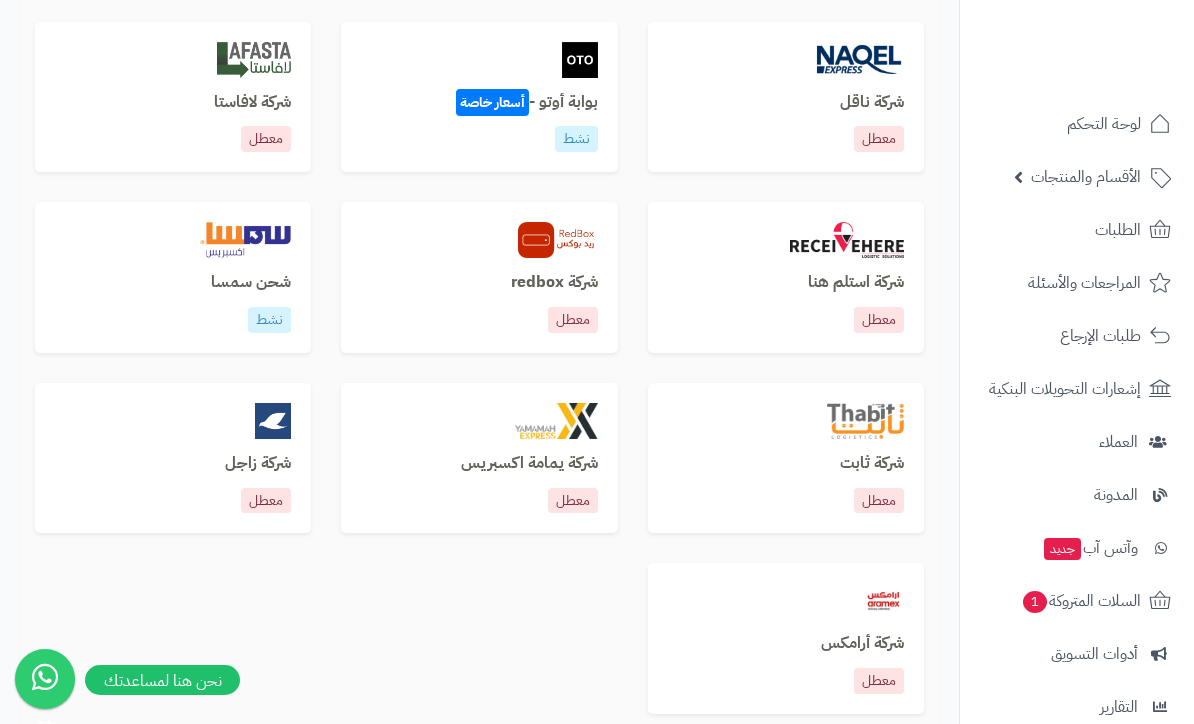 click on "شحن سمسا
نشط" at bounding box center (173, 277) 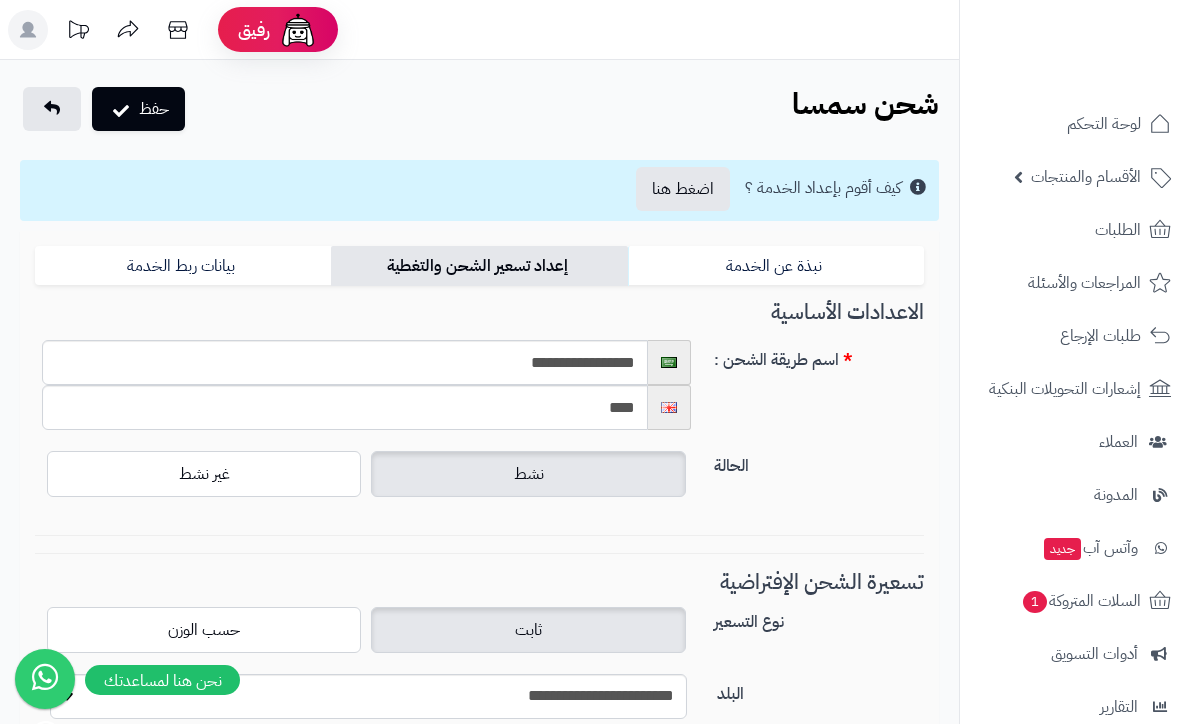 scroll, scrollTop: 0, scrollLeft: 0, axis: both 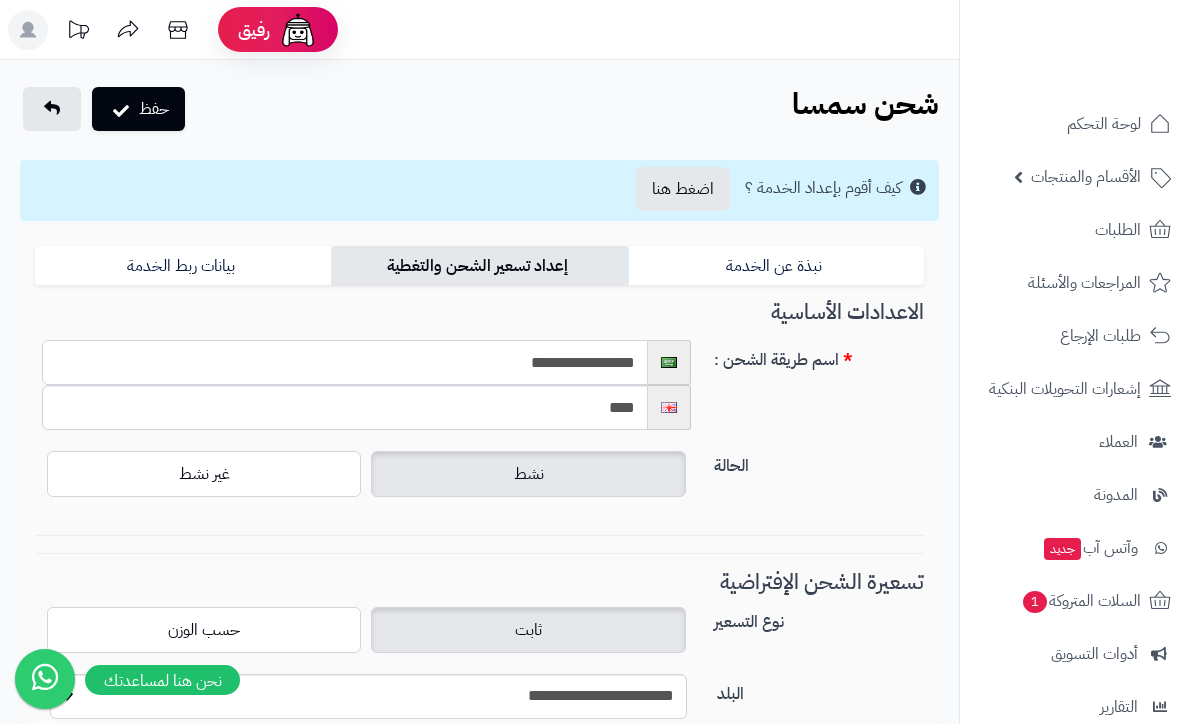 click on "**********" at bounding box center (345, 362) 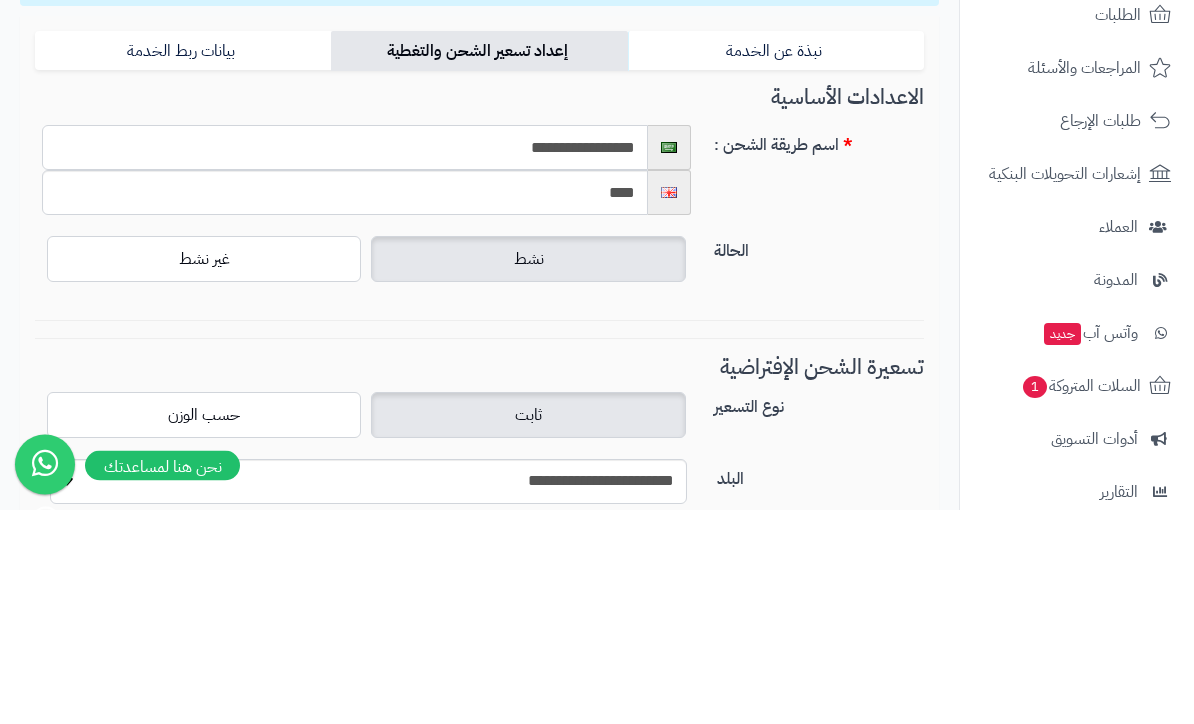 click on "**********" at bounding box center [345, 362] 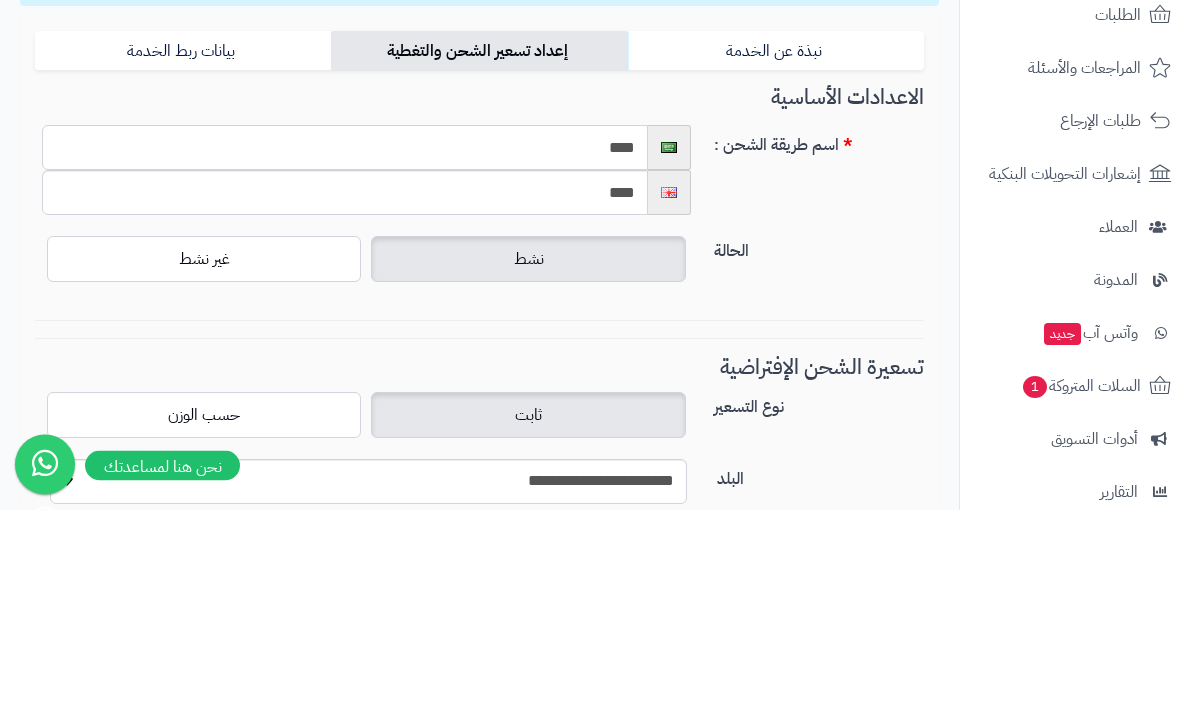 type on "****" 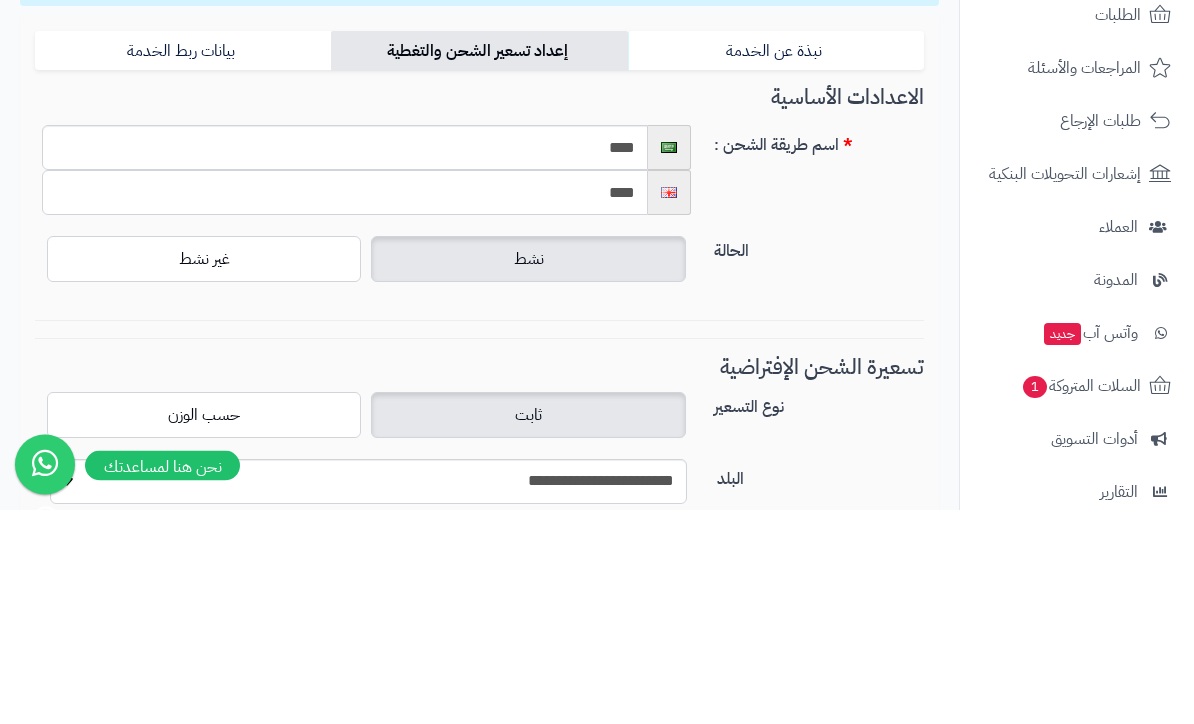 click on "****" at bounding box center (345, 407) 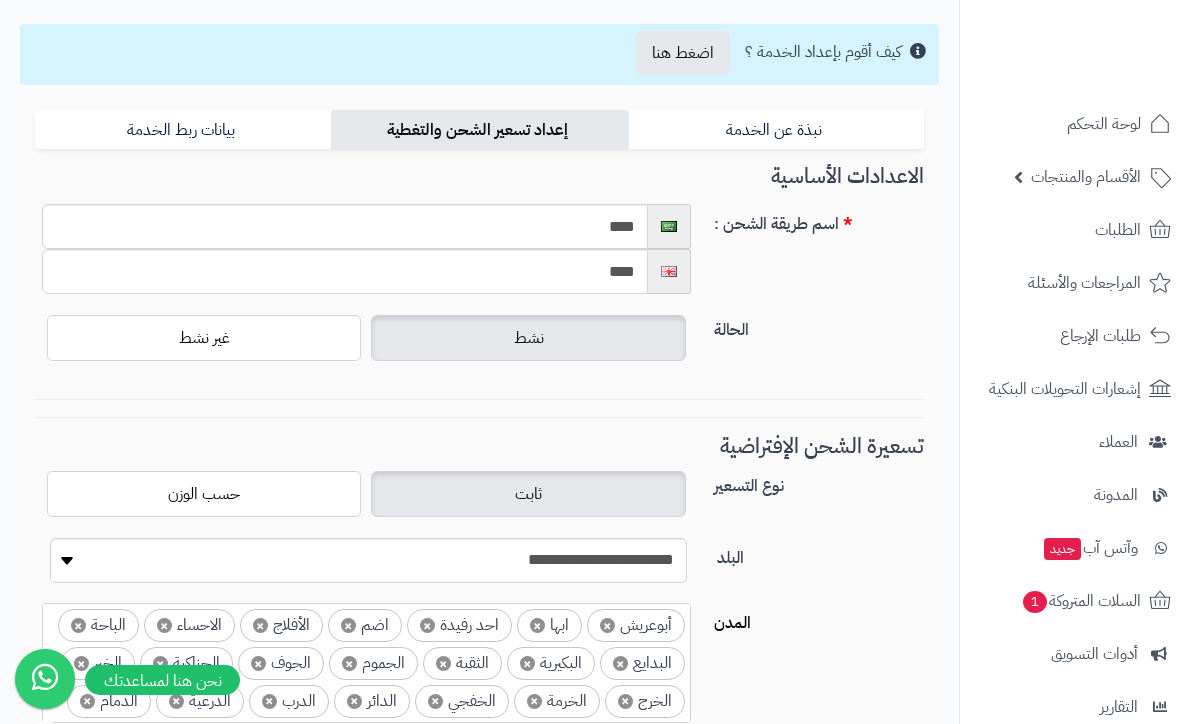 scroll, scrollTop: 0, scrollLeft: 0, axis: both 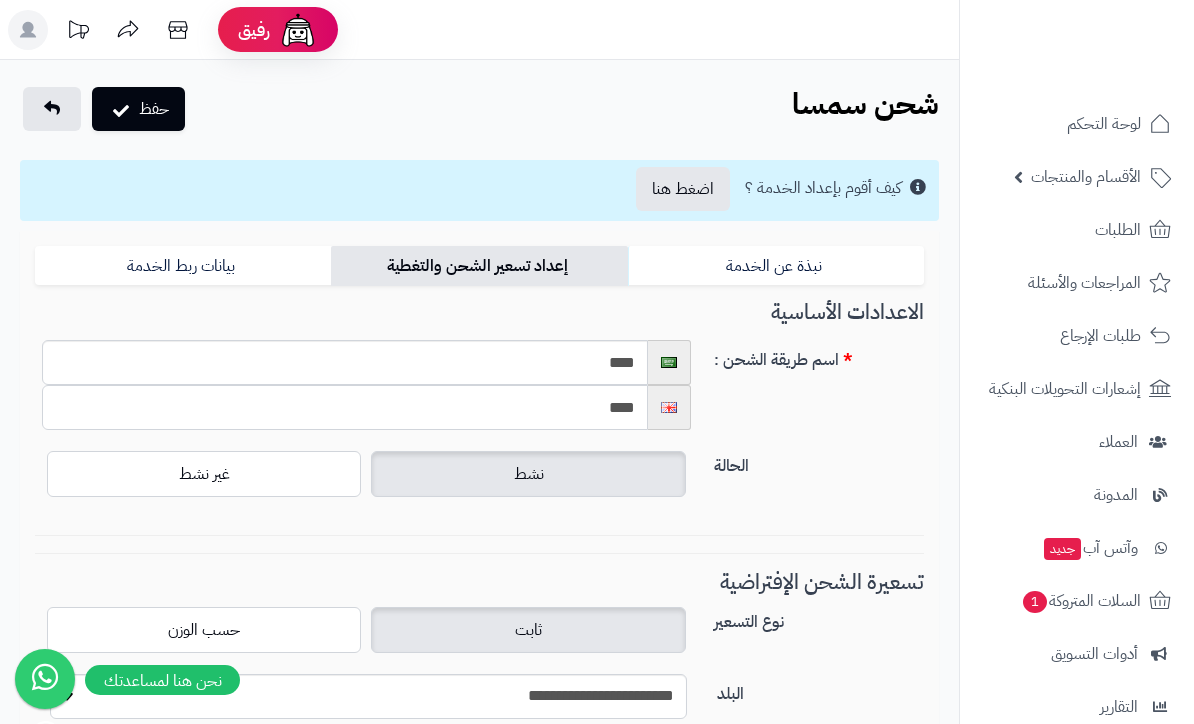 type on "****" 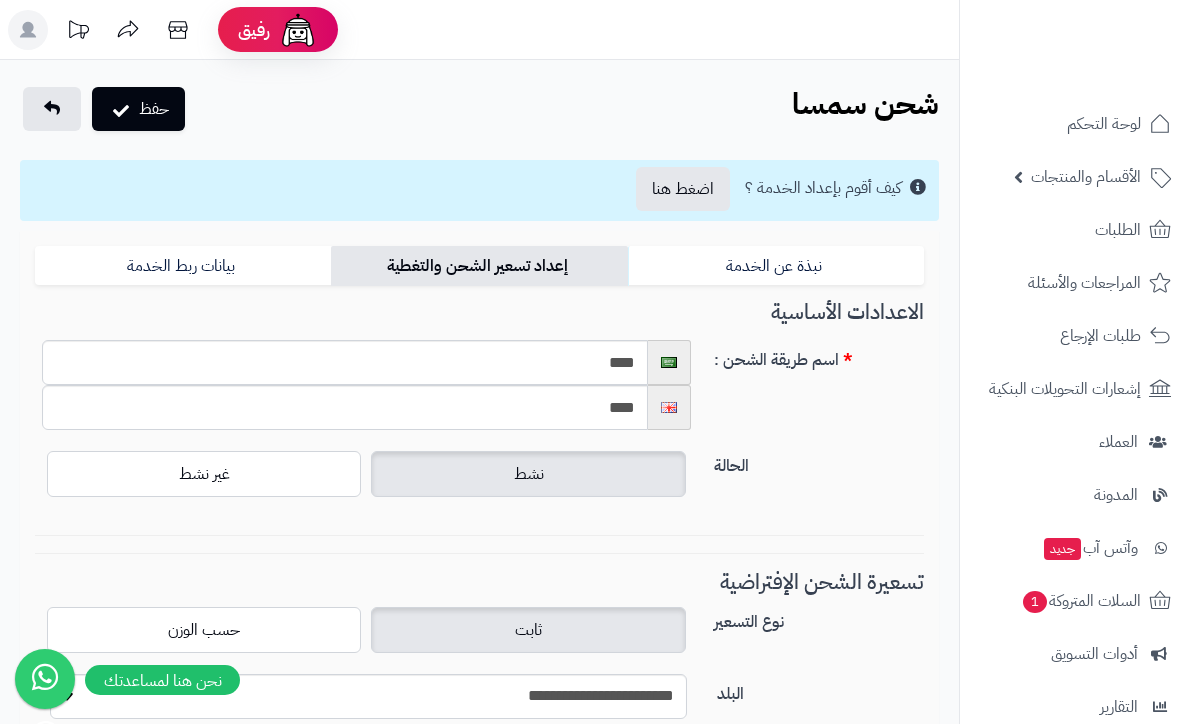 click on "حفظ" at bounding box center (138, 109) 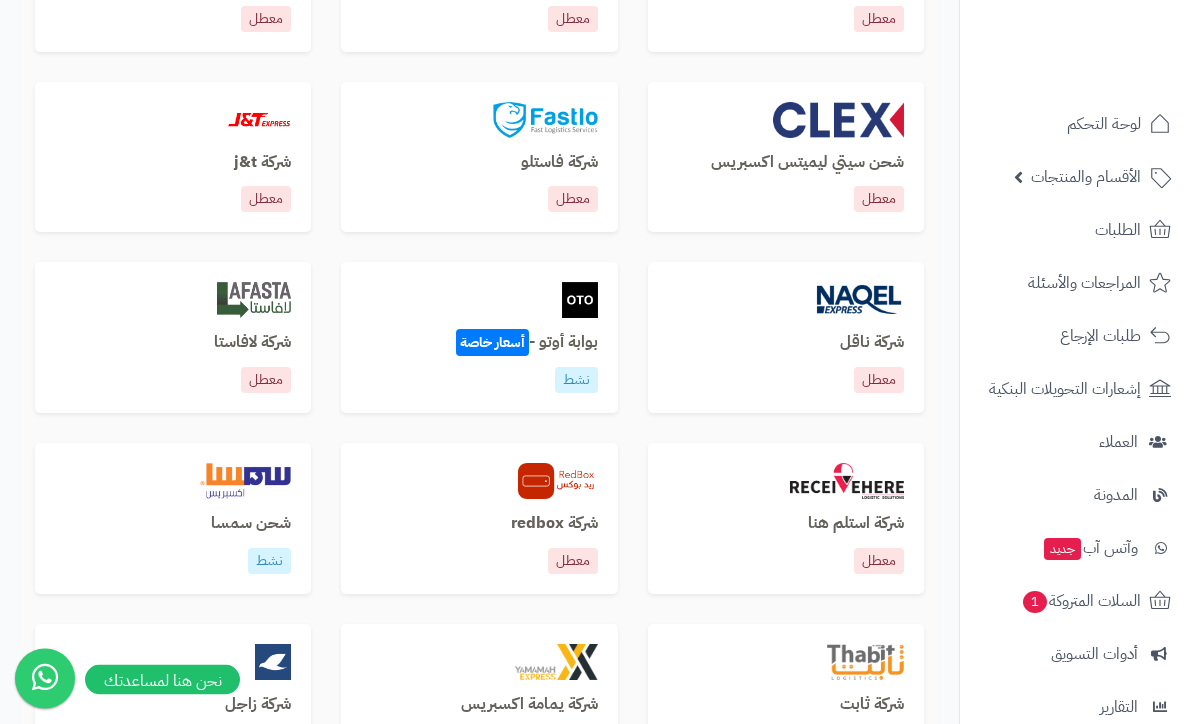 scroll, scrollTop: 857, scrollLeft: 0, axis: vertical 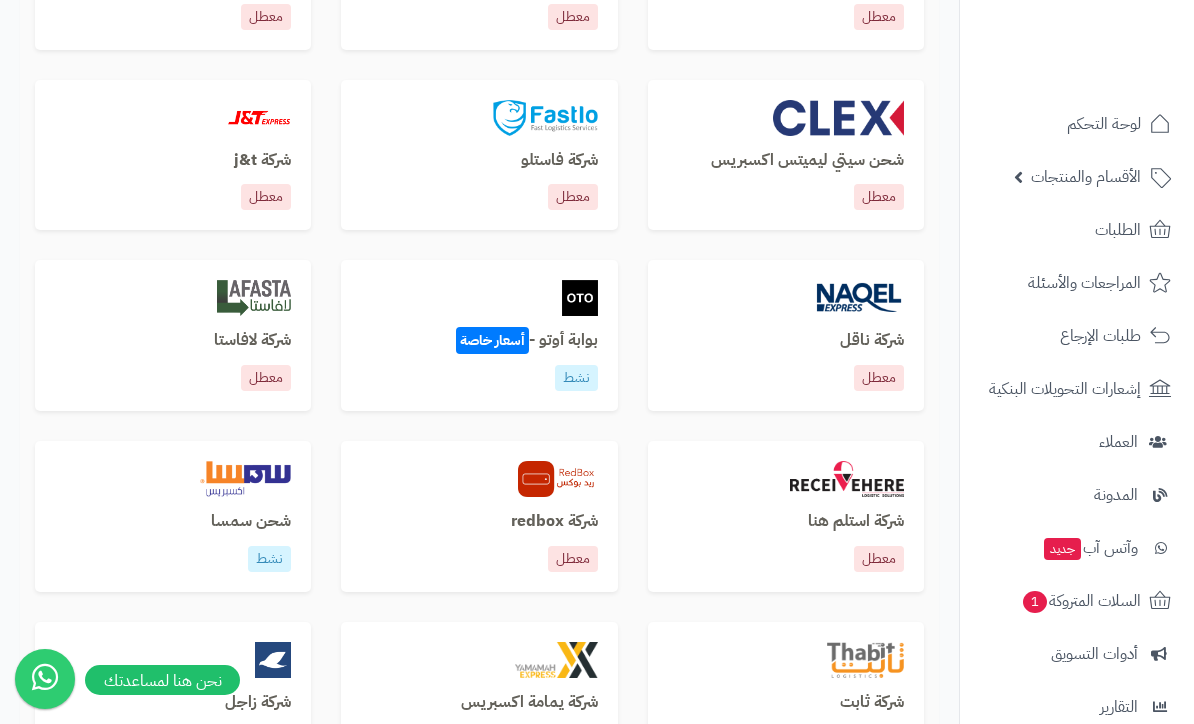 click at bounding box center (173, 479) 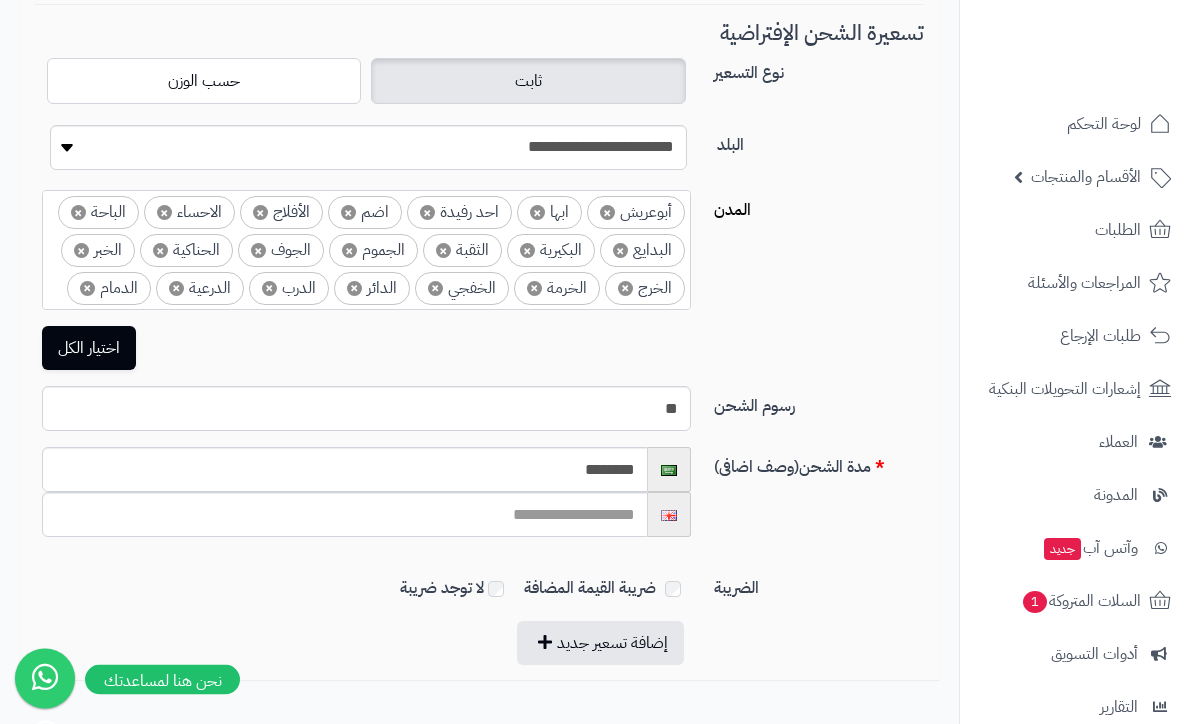 scroll, scrollTop: 550, scrollLeft: 0, axis: vertical 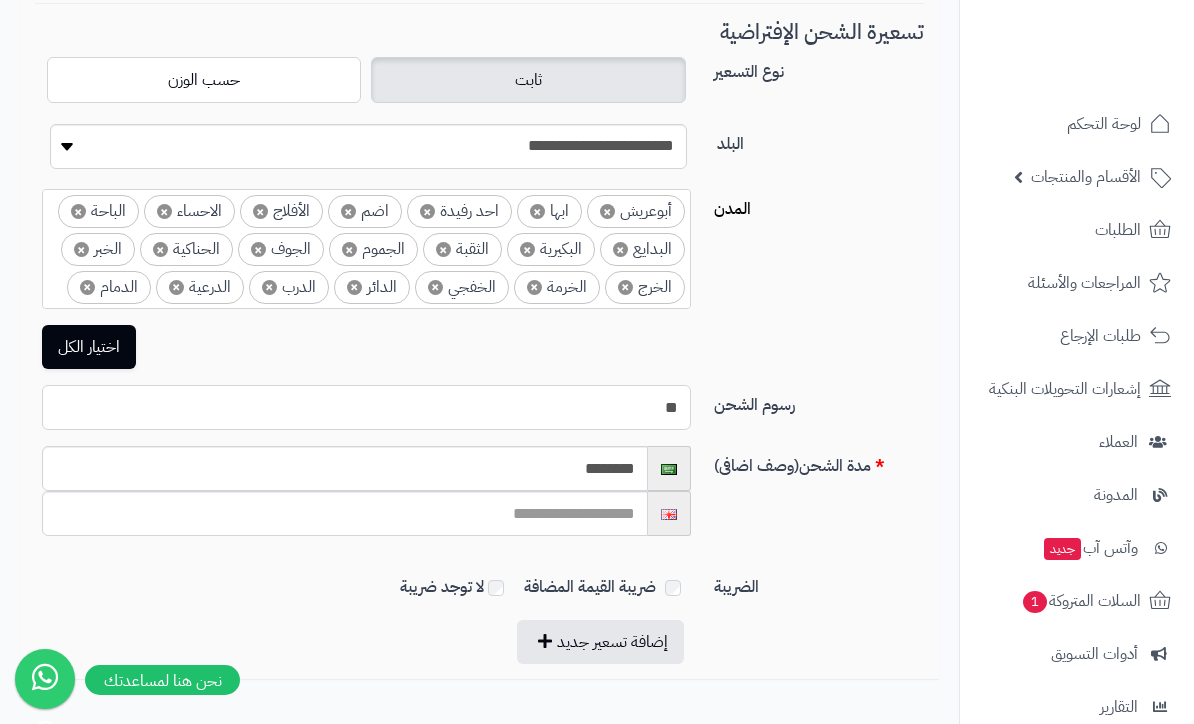 click on "**" at bounding box center (366, 407) 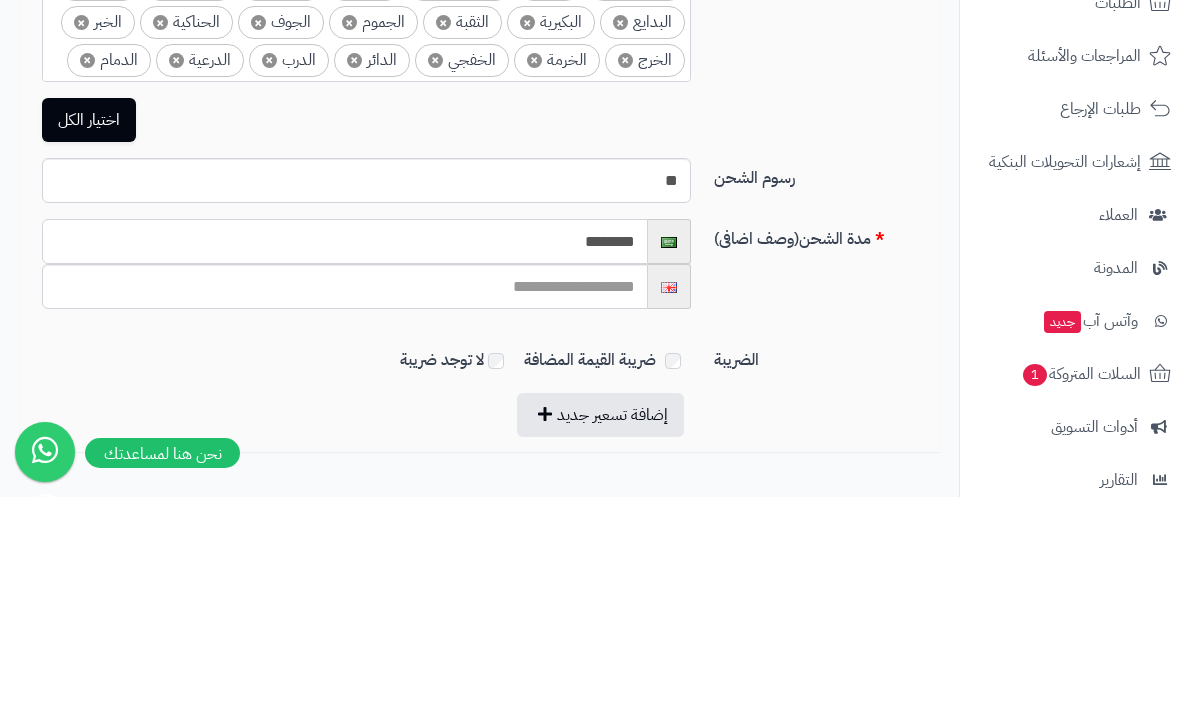 click on "********" at bounding box center [345, 468] 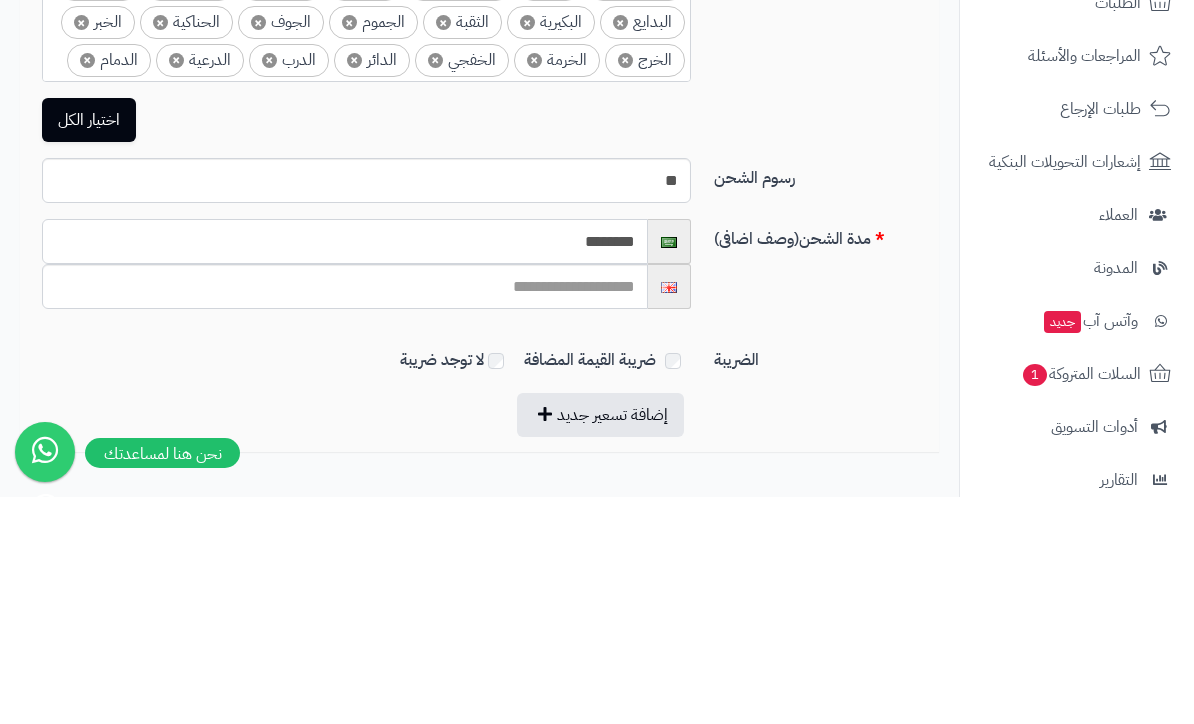 type on "********" 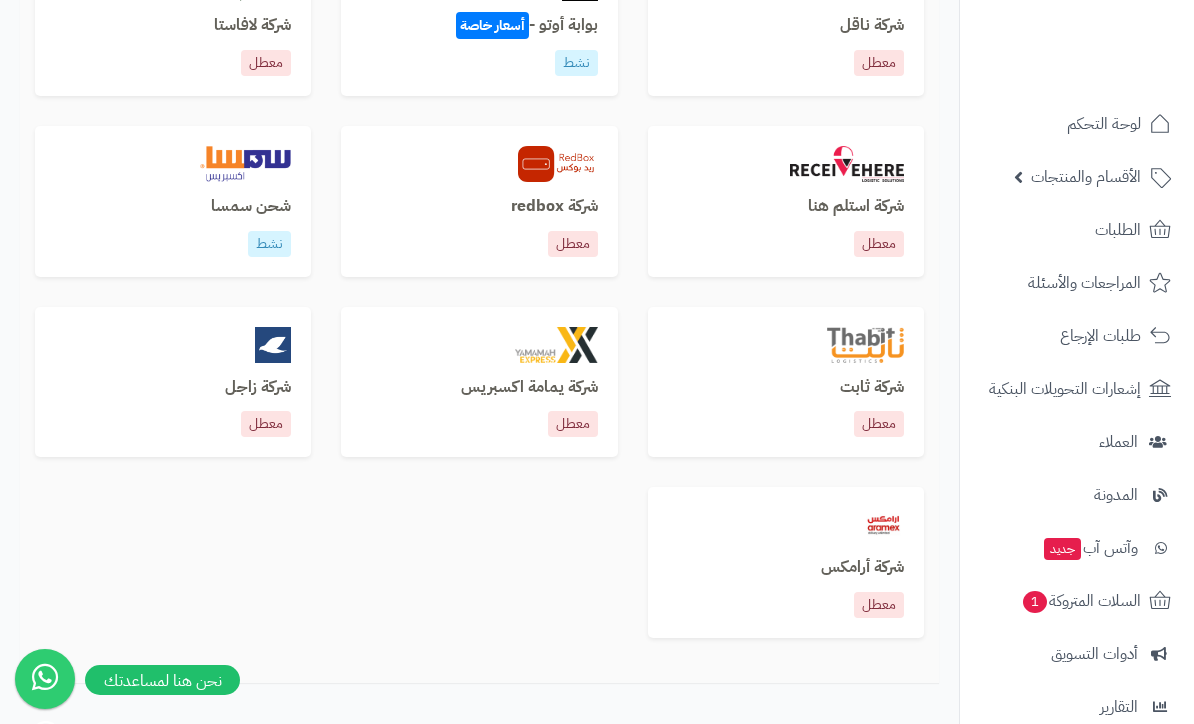 scroll, scrollTop: 1168, scrollLeft: 0, axis: vertical 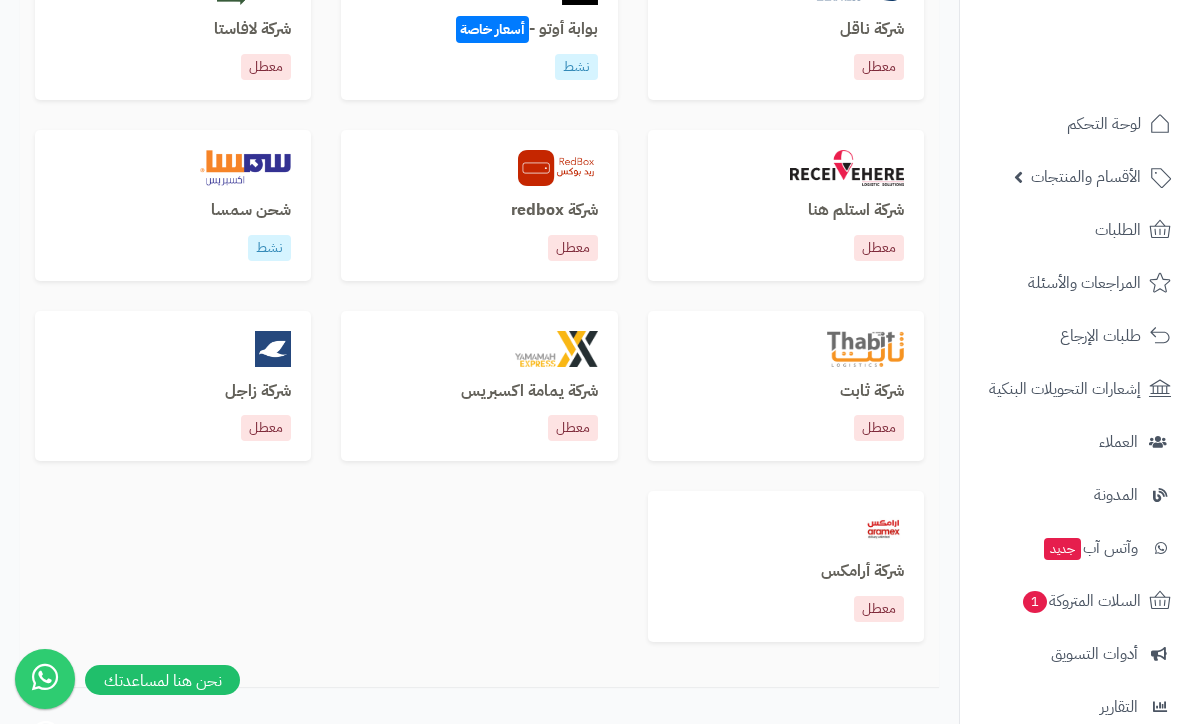 click at bounding box center (786, 529) 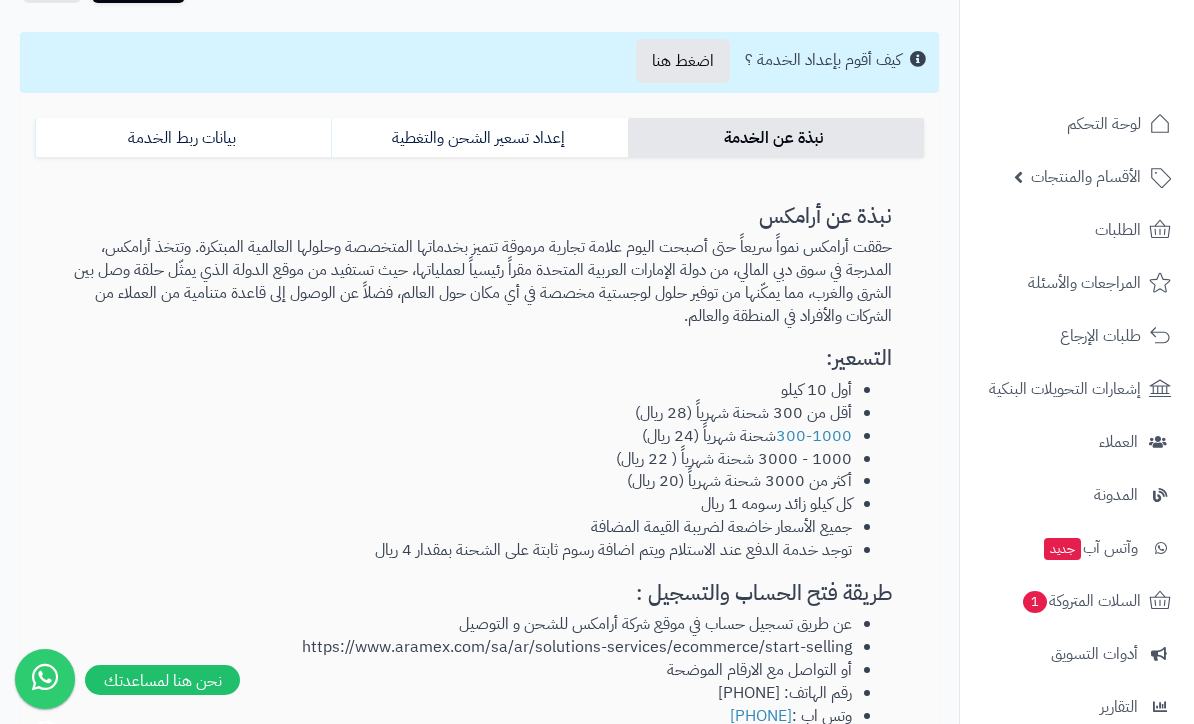 scroll, scrollTop: 127, scrollLeft: 0, axis: vertical 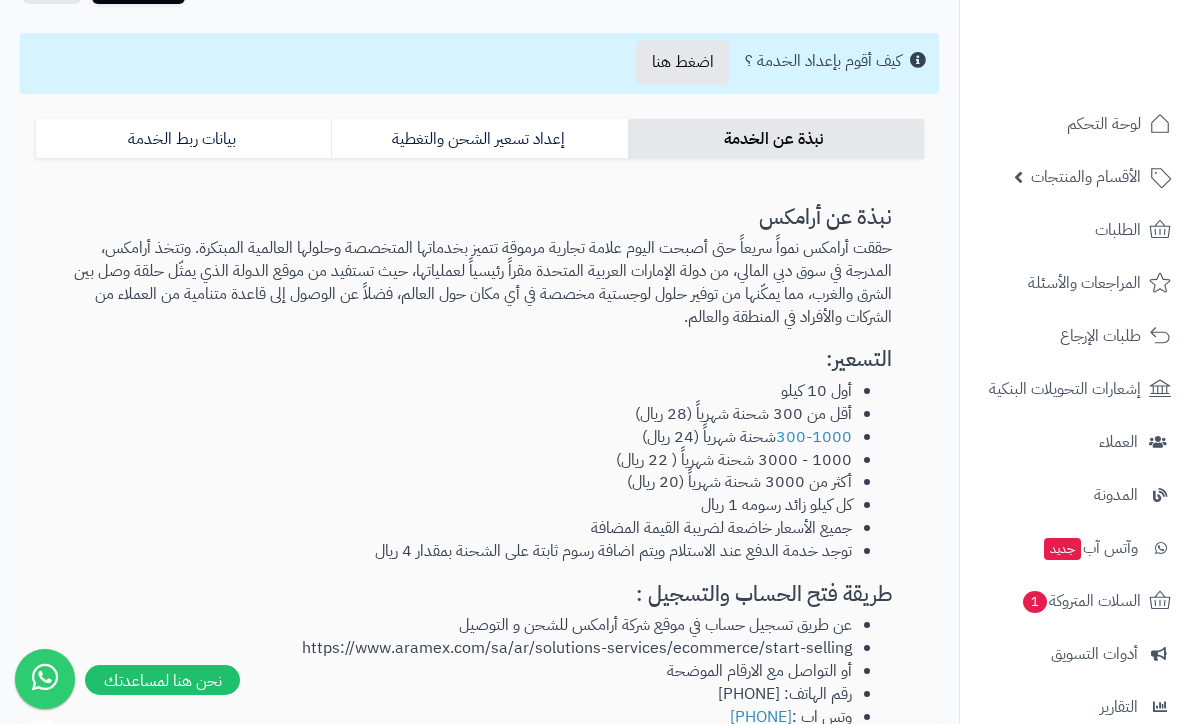 click on "إعداد تسعير الشحن والتغطية" at bounding box center (479, 139) 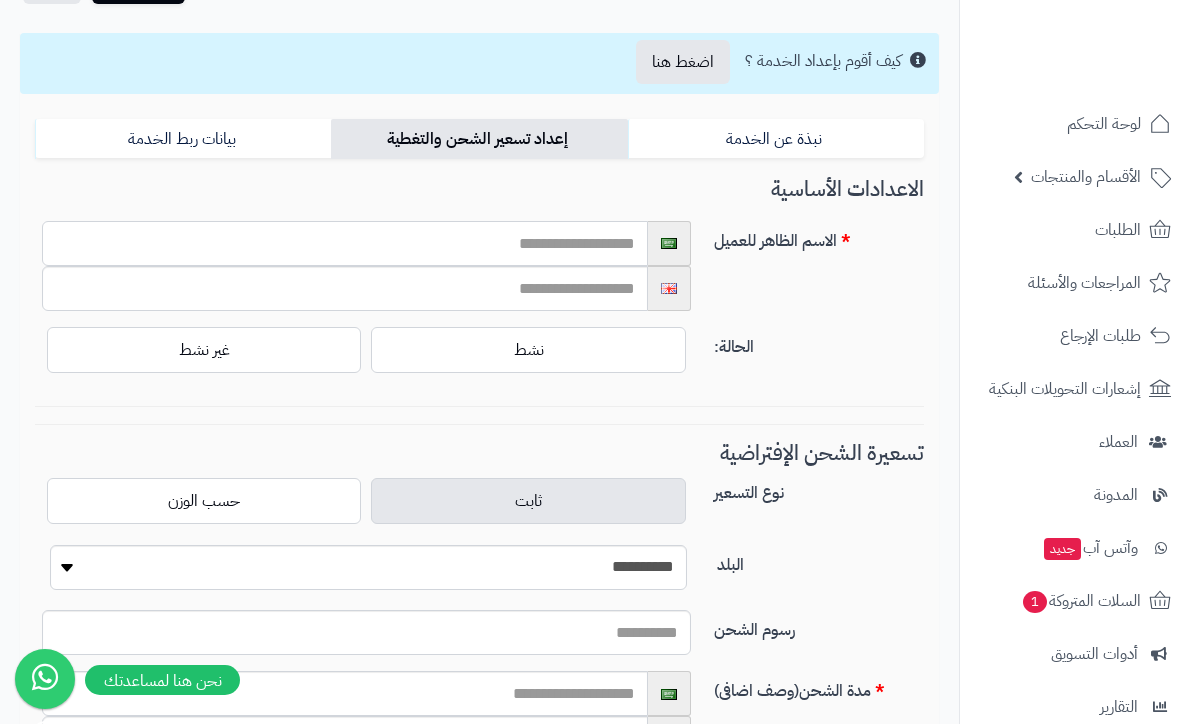 click at bounding box center [345, 243] 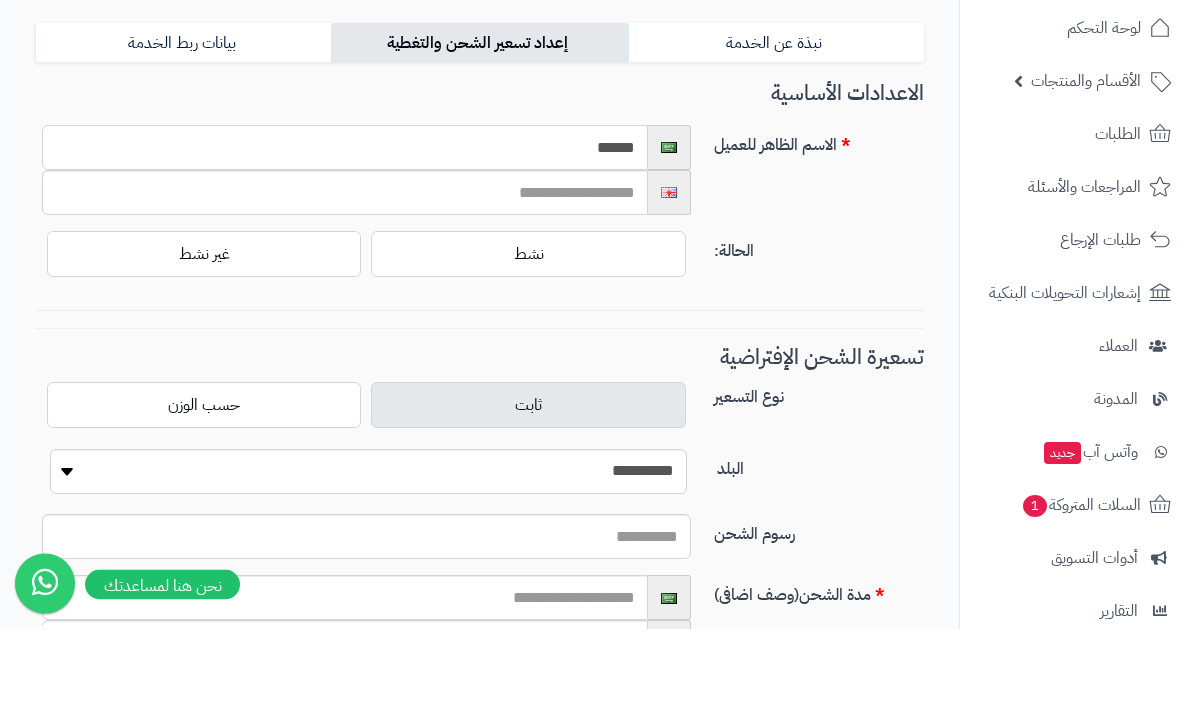 type on "******" 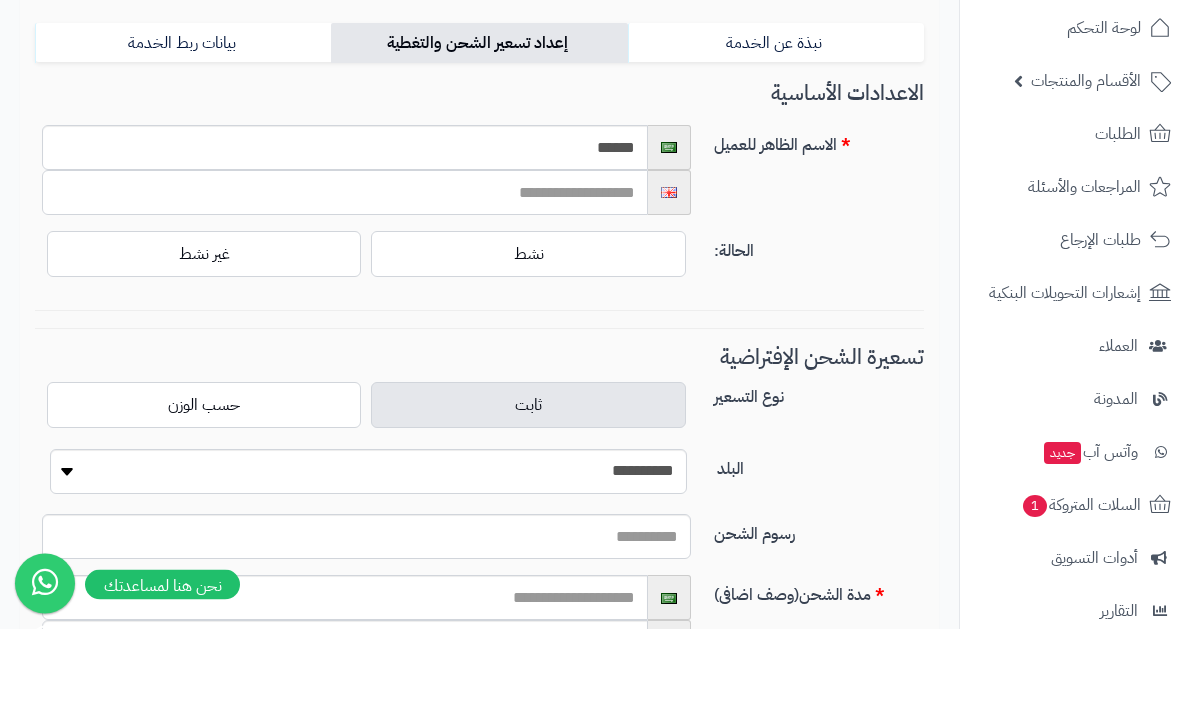 click at bounding box center [345, 288] 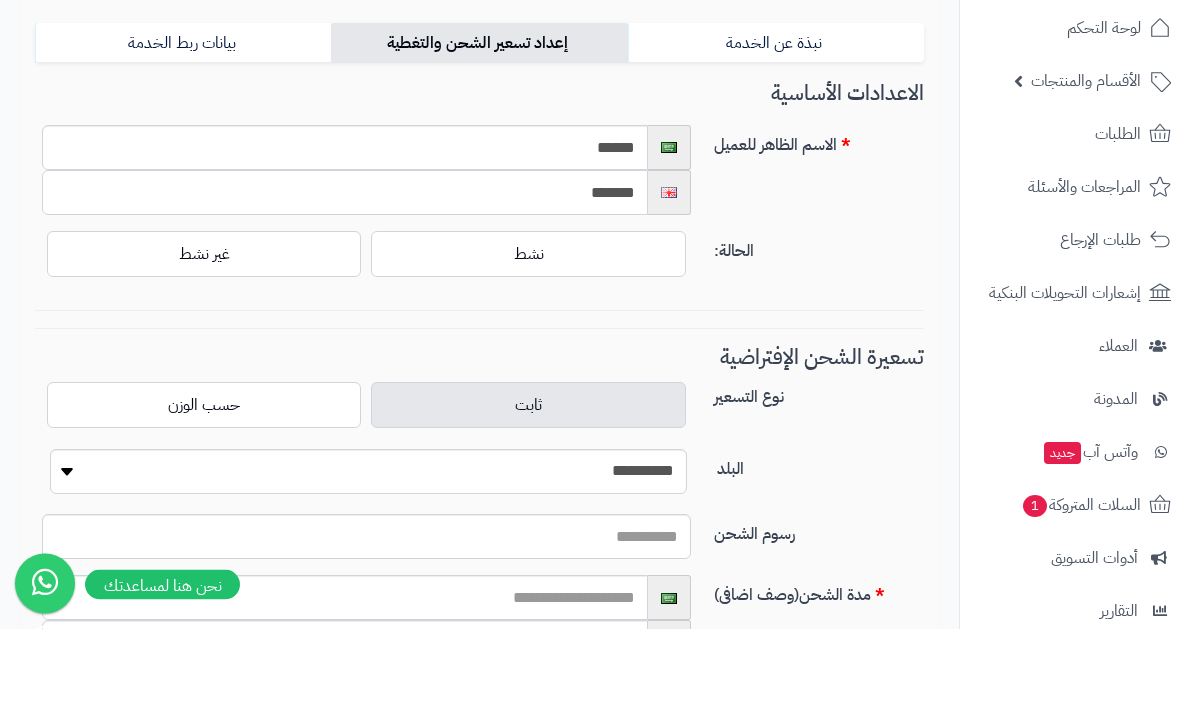 type on "******" 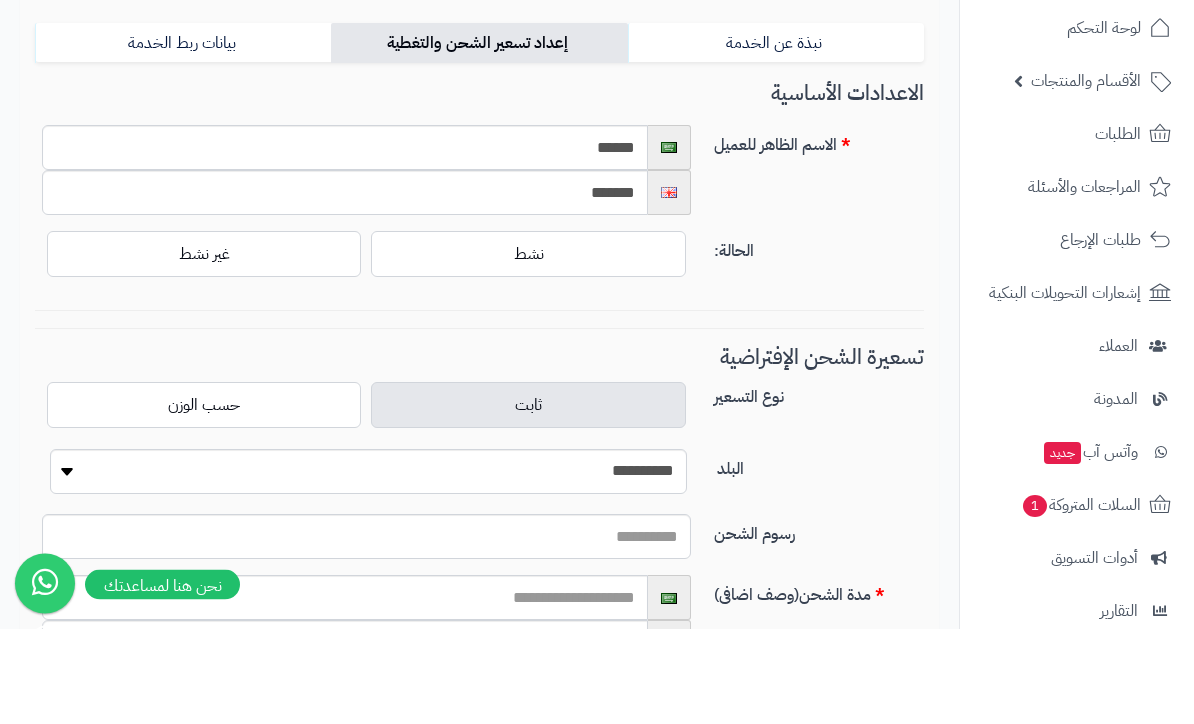 click on "نشط" at bounding box center (528, 350) 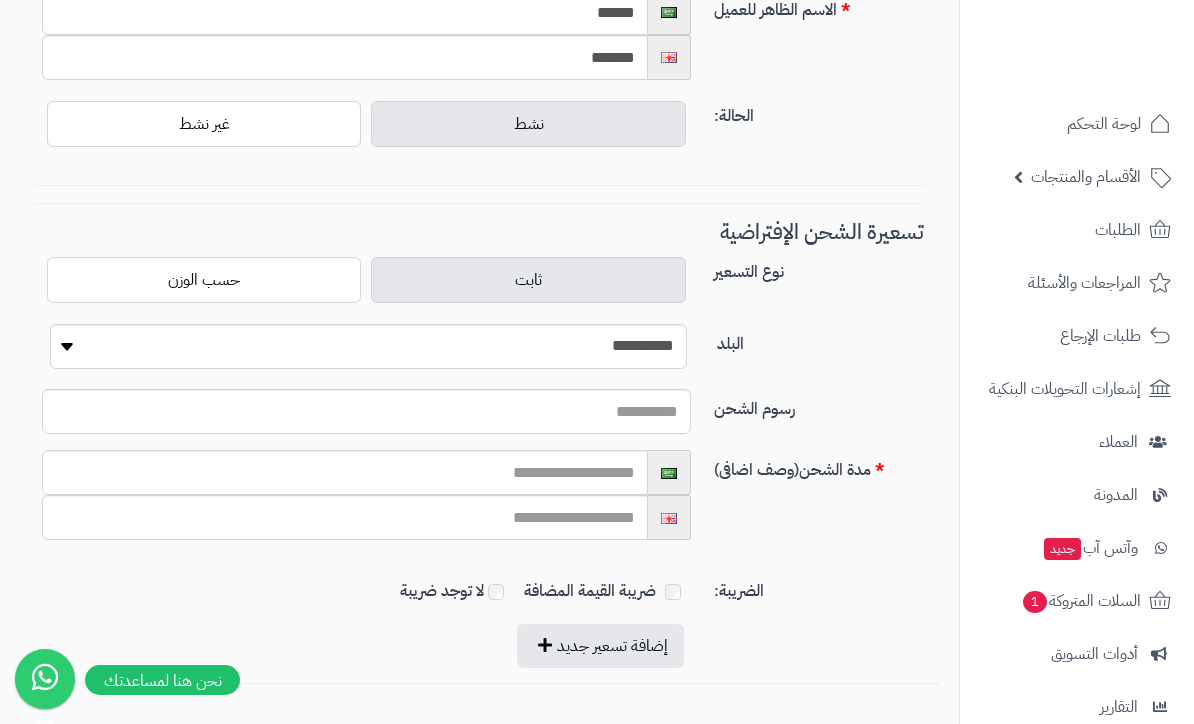 scroll, scrollTop: 362, scrollLeft: 0, axis: vertical 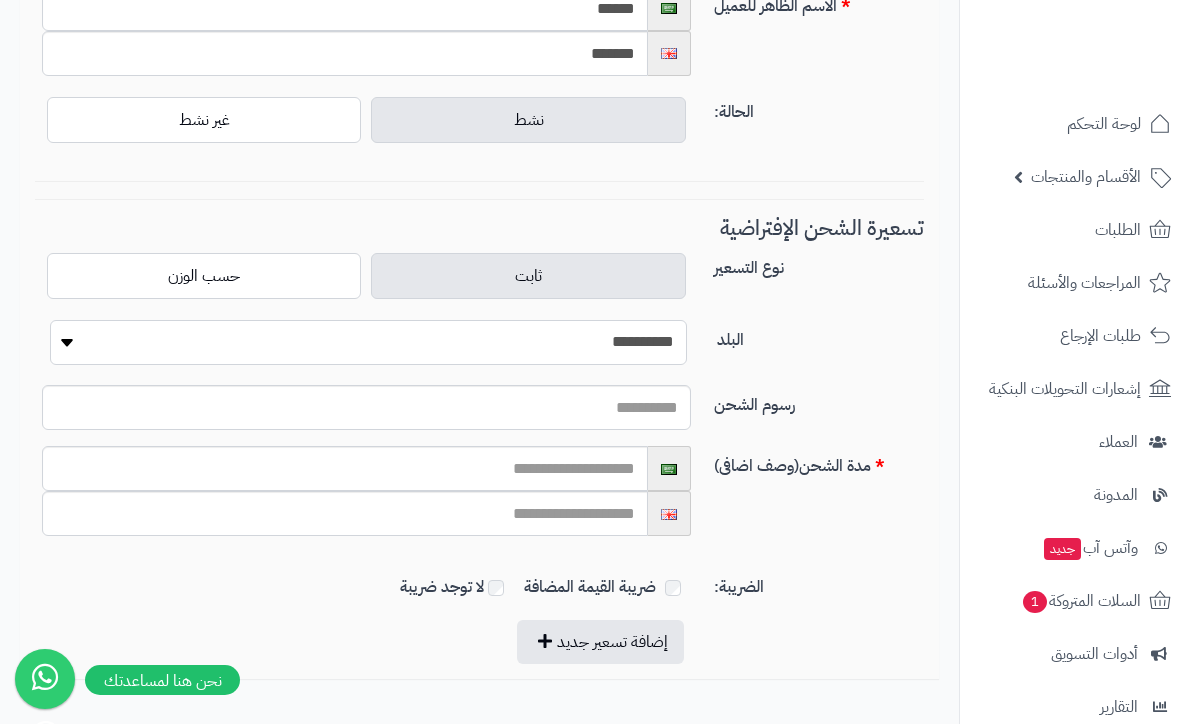 click on "**********" at bounding box center [368, 342] 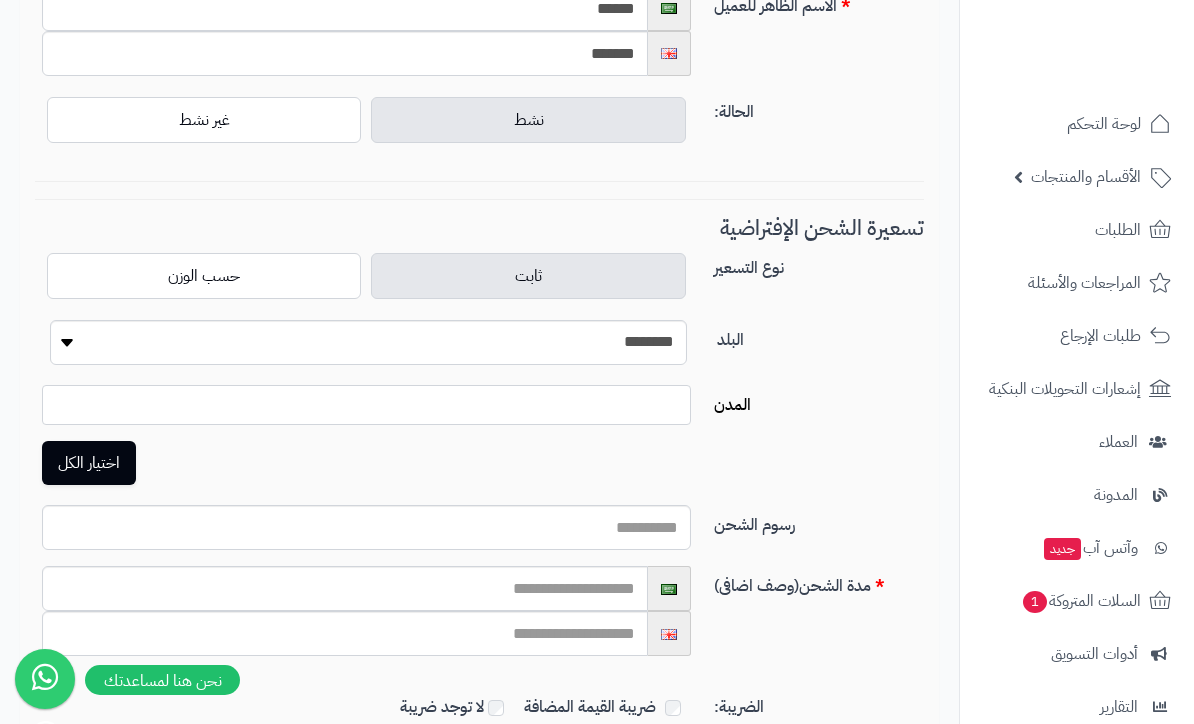 click on "اختيار الكل" at bounding box center (89, 463) 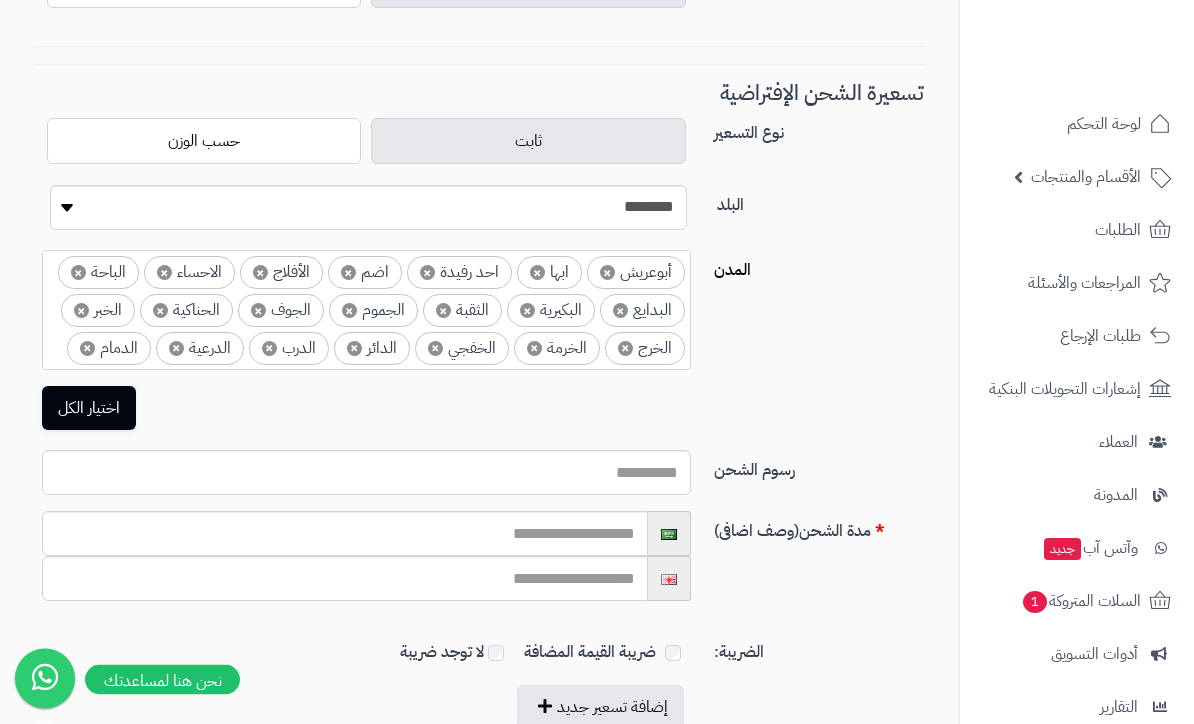 scroll, scrollTop: 510, scrollLeft: 0, axis: vertical 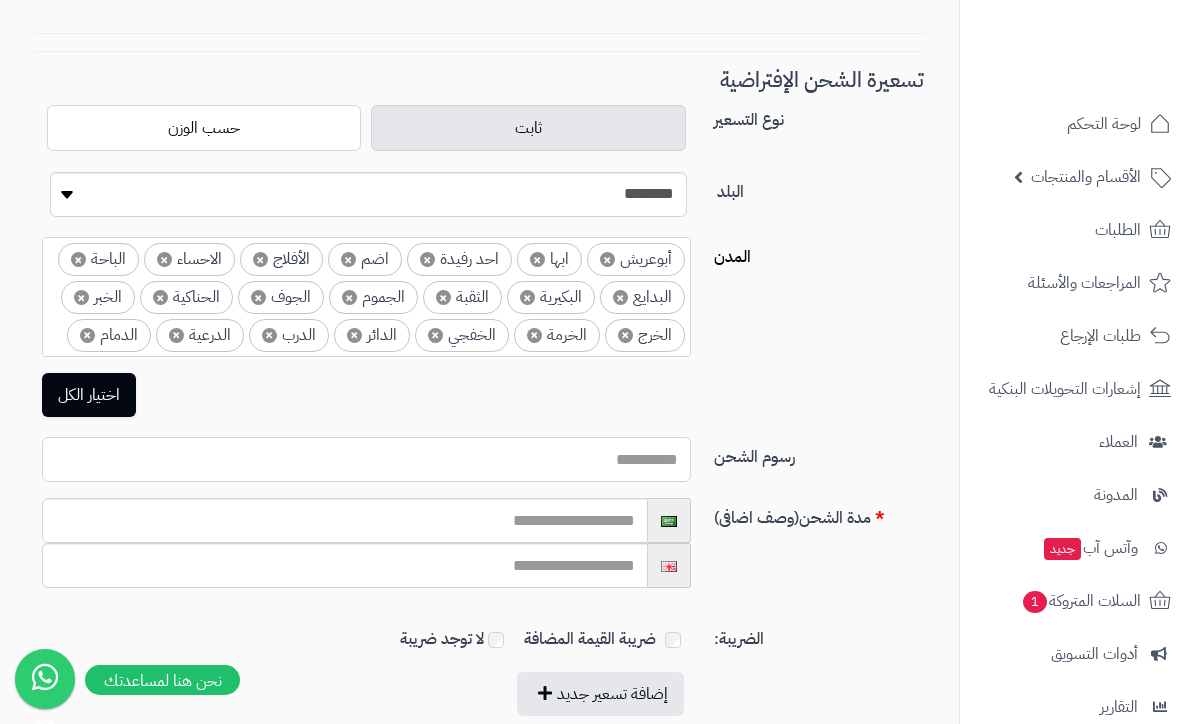 click on "رسوم الشحن" at bounding box center [366, 459] 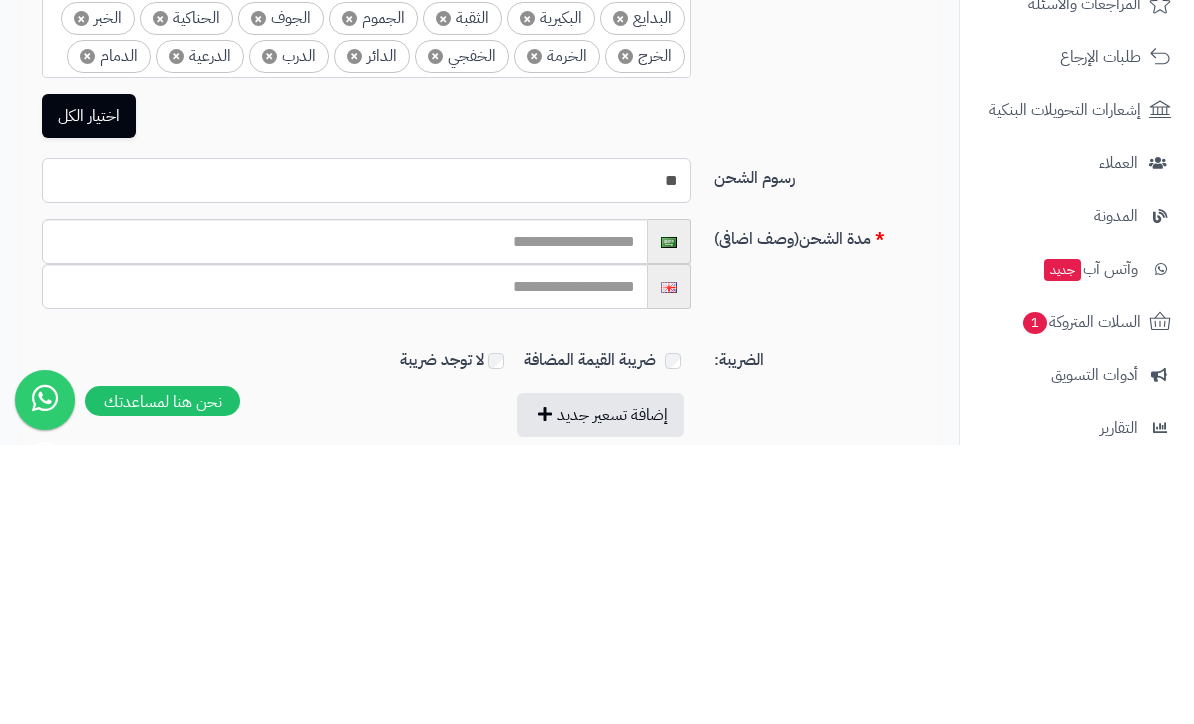 type on "**" 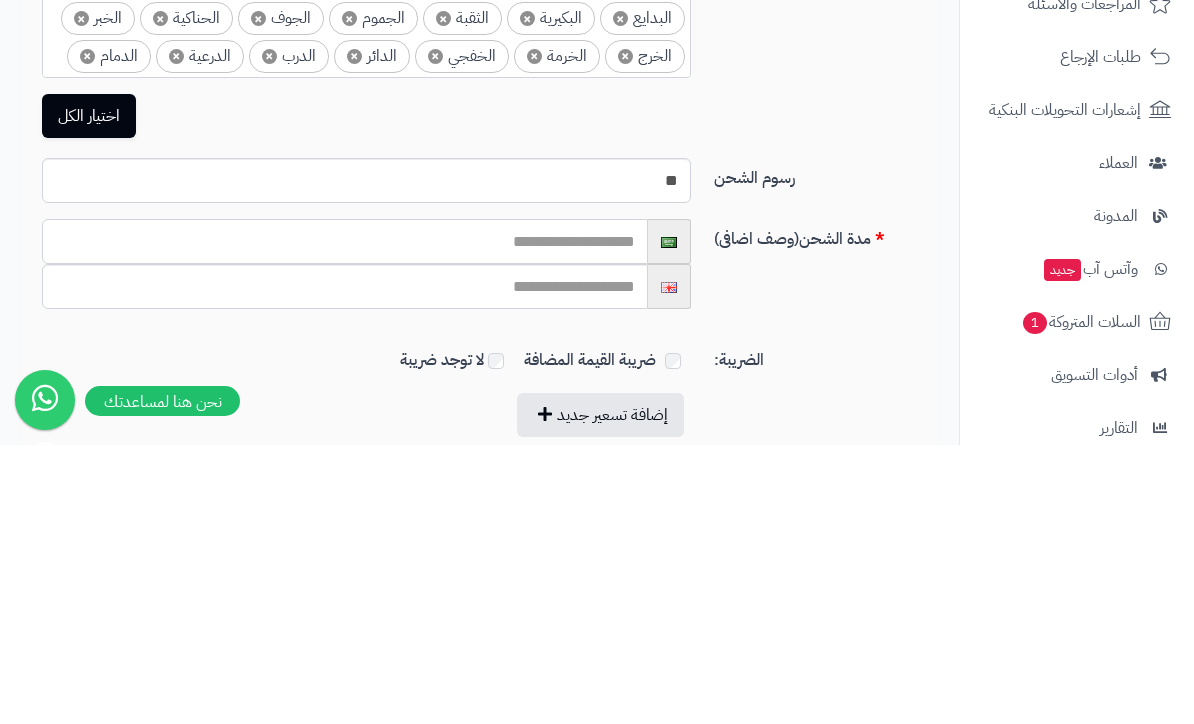 click at bounding box center (345, 520) 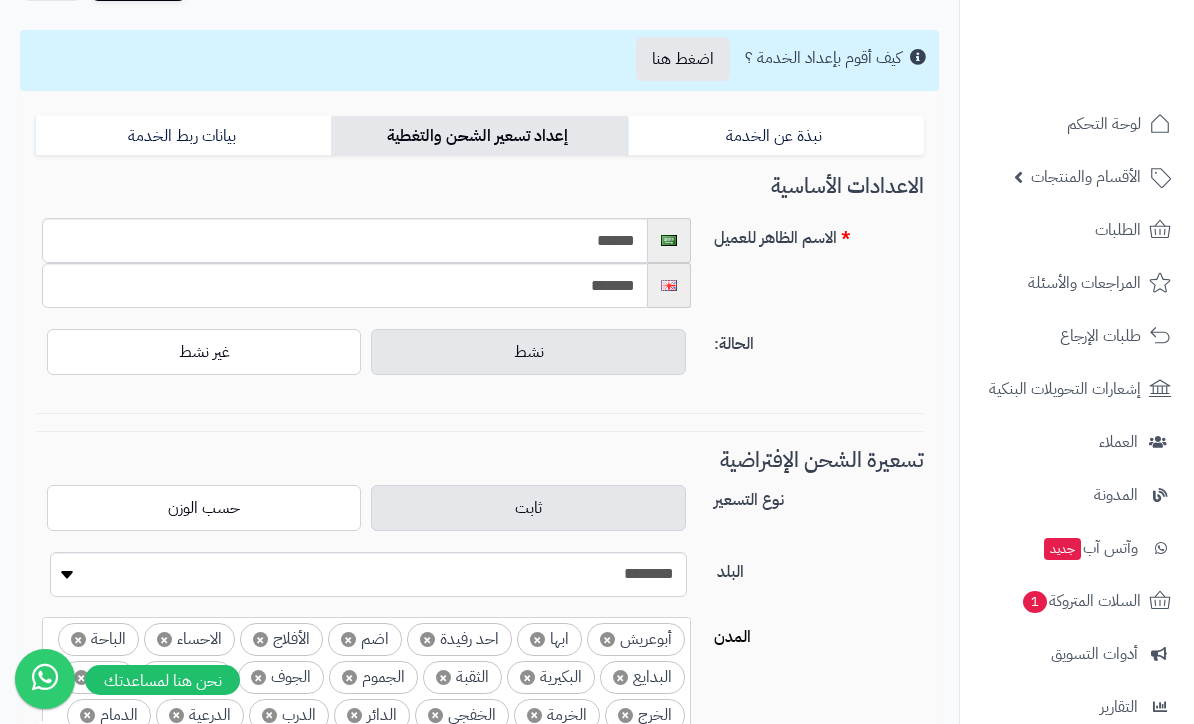 scroll, scrollTop: 14, scrollLeft: 0, axis: vertical 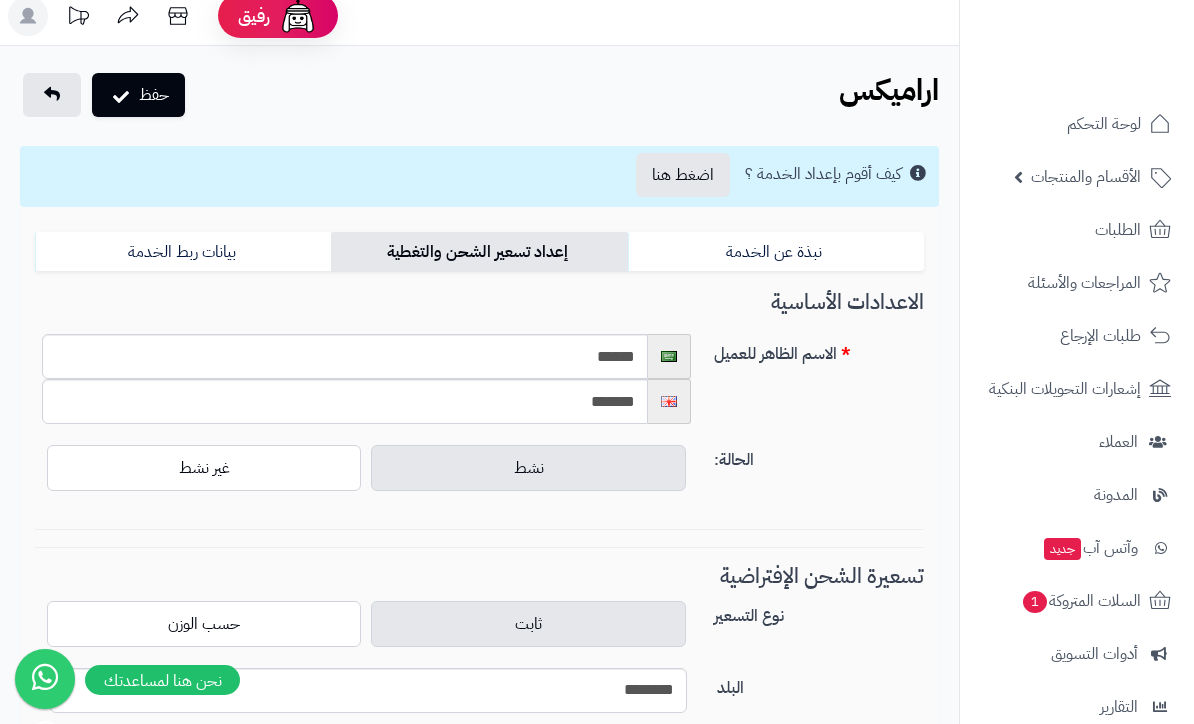 type on "********" 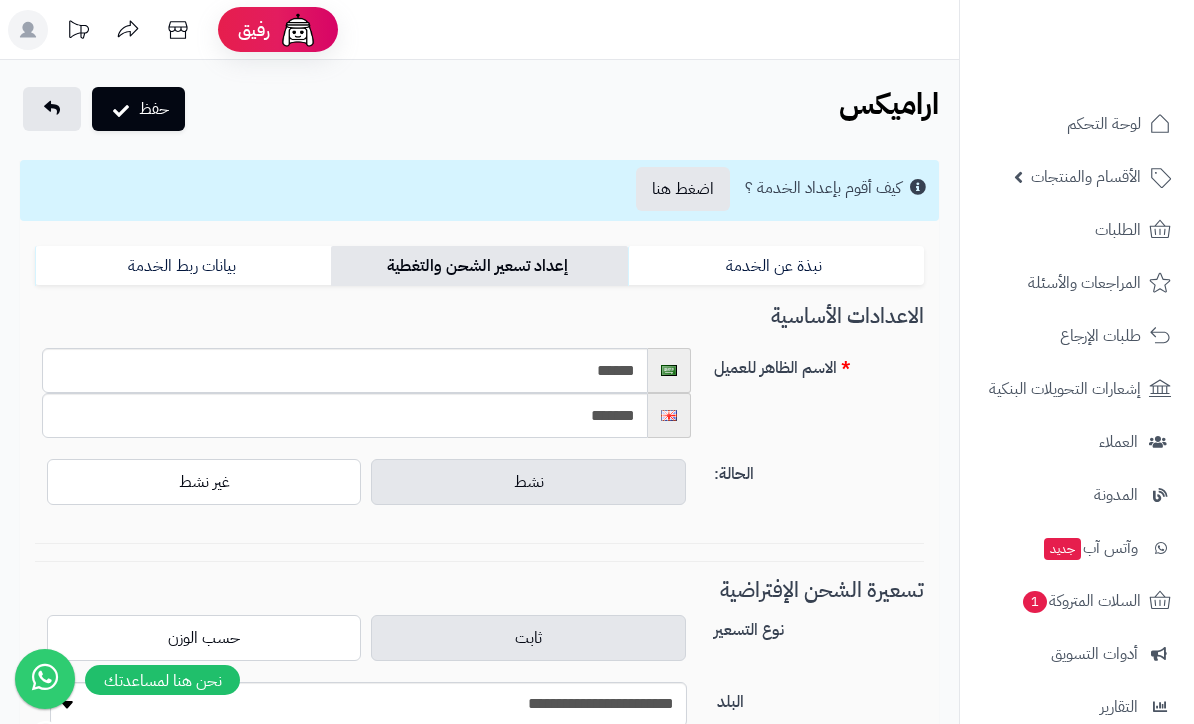 scroll, scrollTop: 0, scrollLeft: 0, axis: both 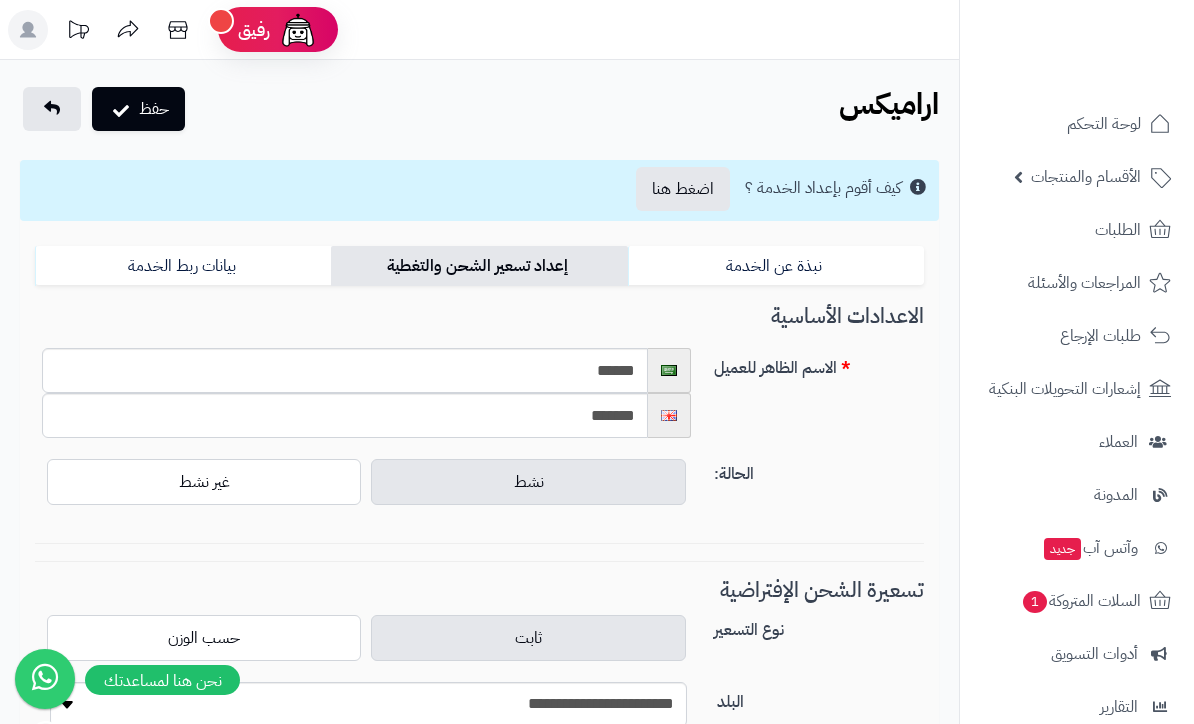click on "حفظ" at bounding box center (138, 109) 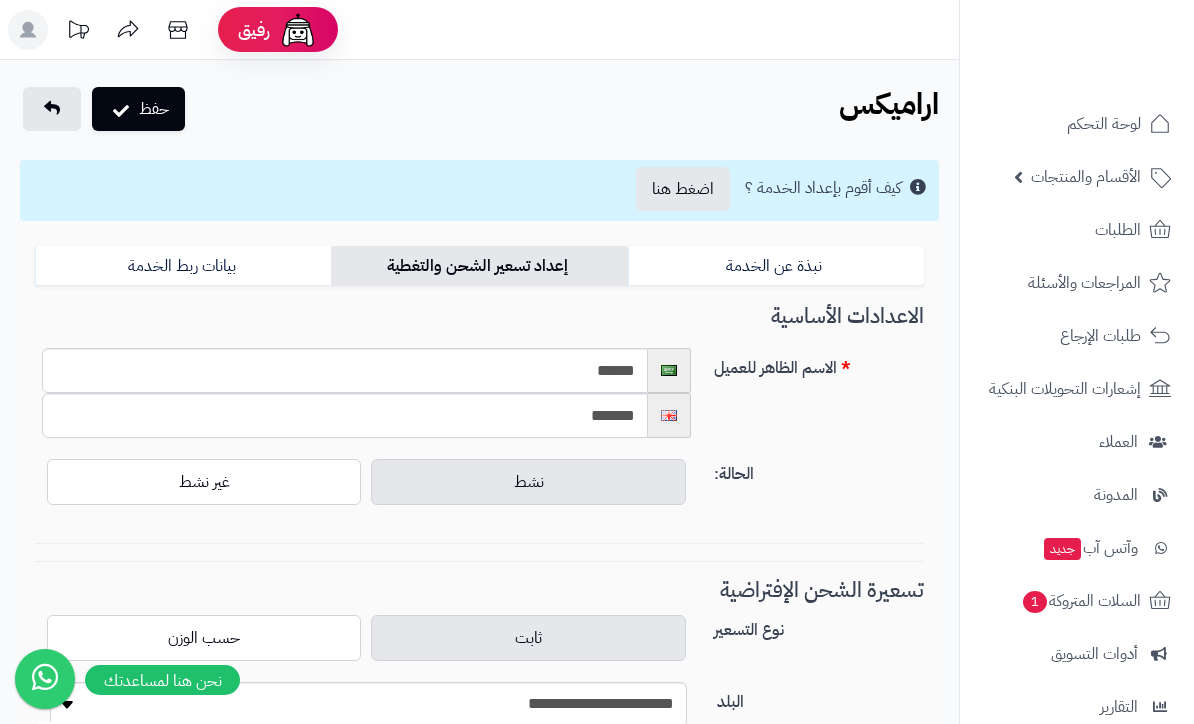 click on "بيانات ربط الخدمة" at bounding box center (183, 266) 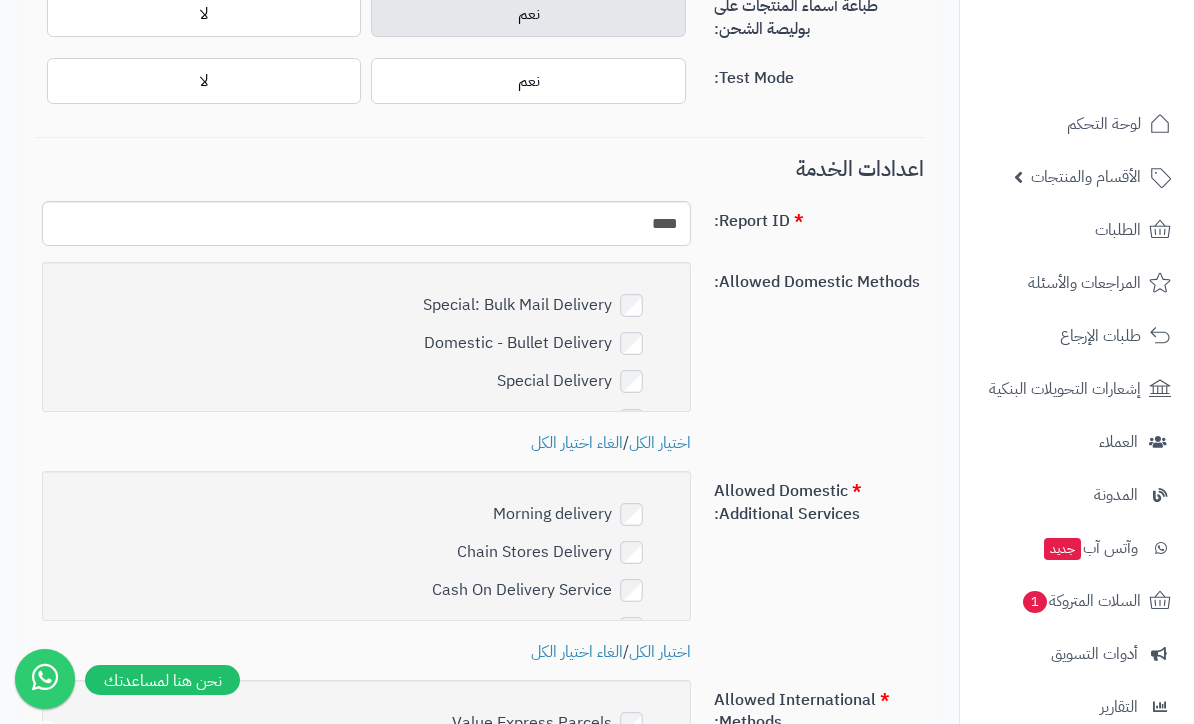 scroll, scrollTop: 995, scrollLeft: 0, axis: vertical 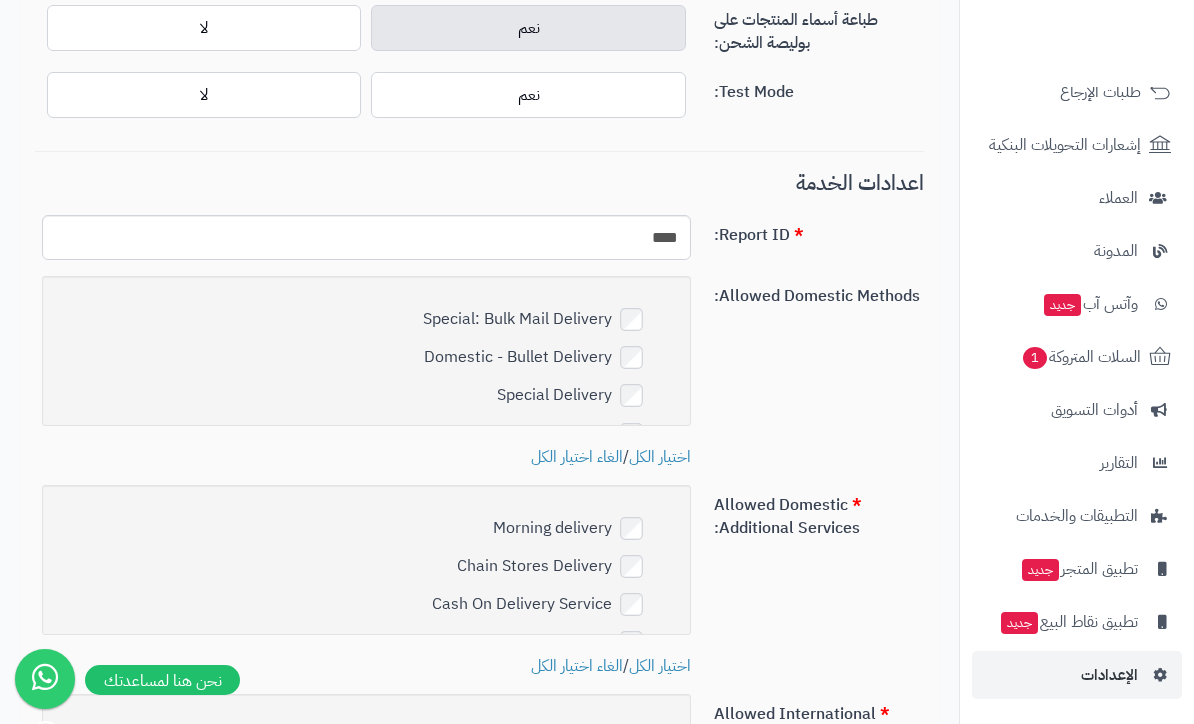 click on "الإعدادات" at bounding box center (1109, 675) 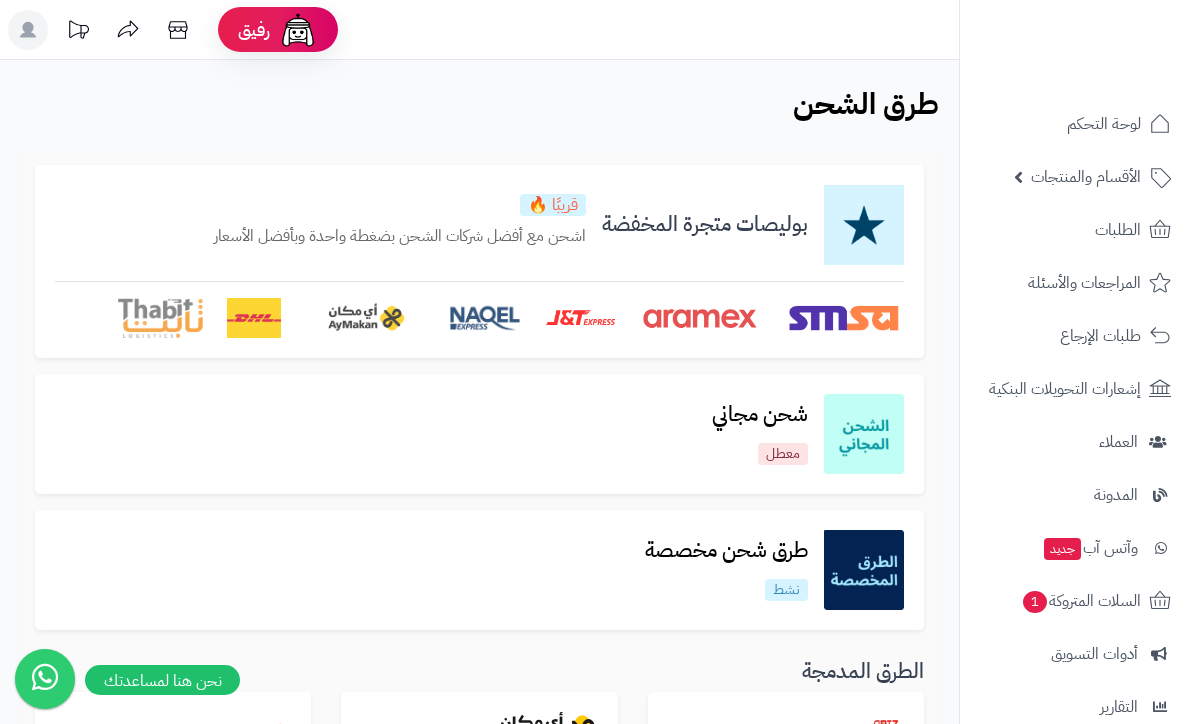 scroll, scrollTop: 0, scrollLeft: 0, axis: both 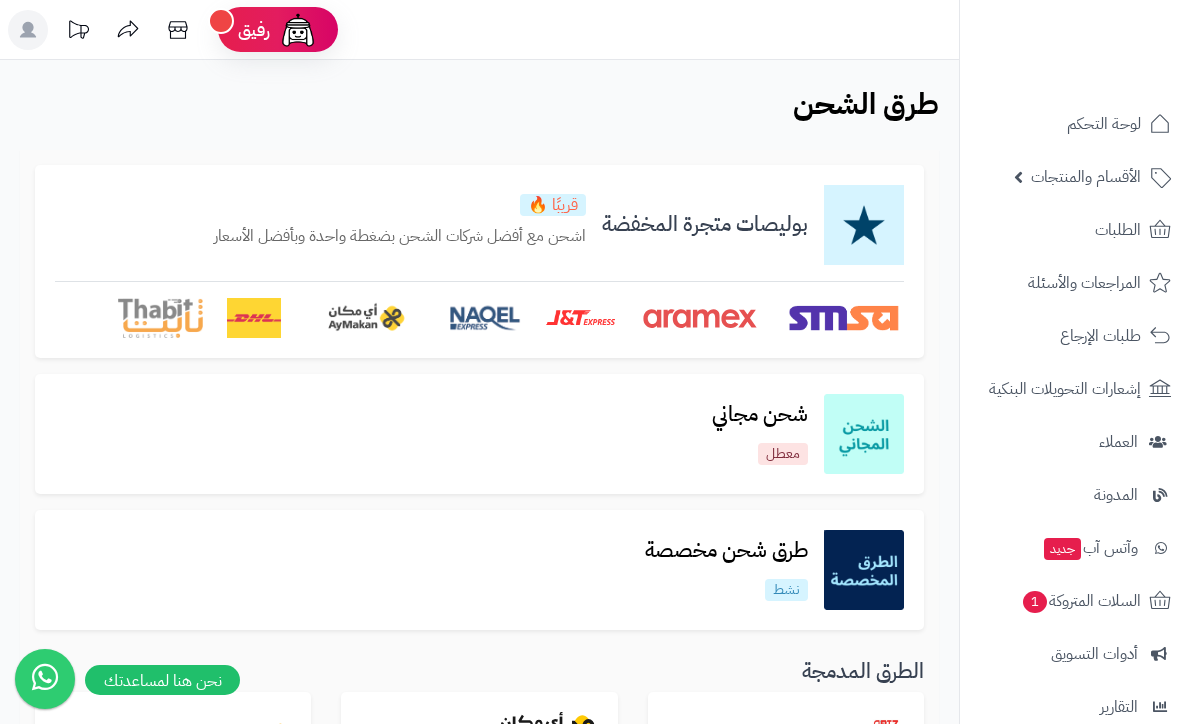 click on "معطل" at bounding box center (783, 454) 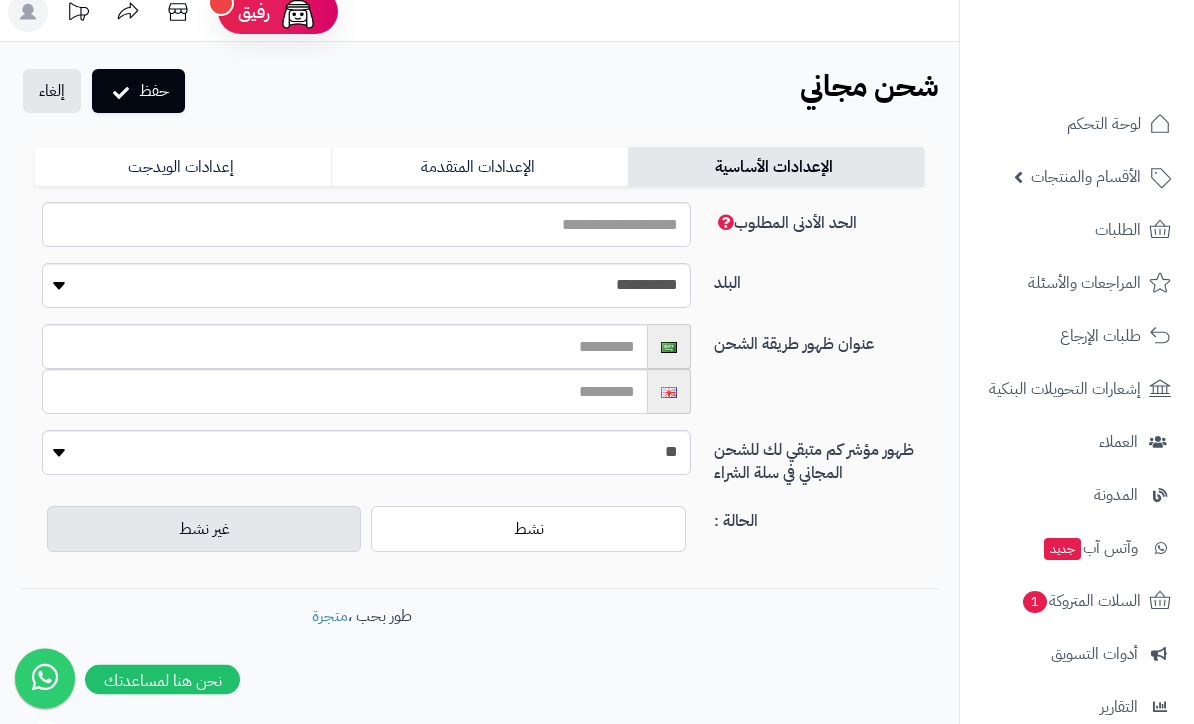 scroll, scrollTop: 37, scrollLeft: 0, axis: vertical 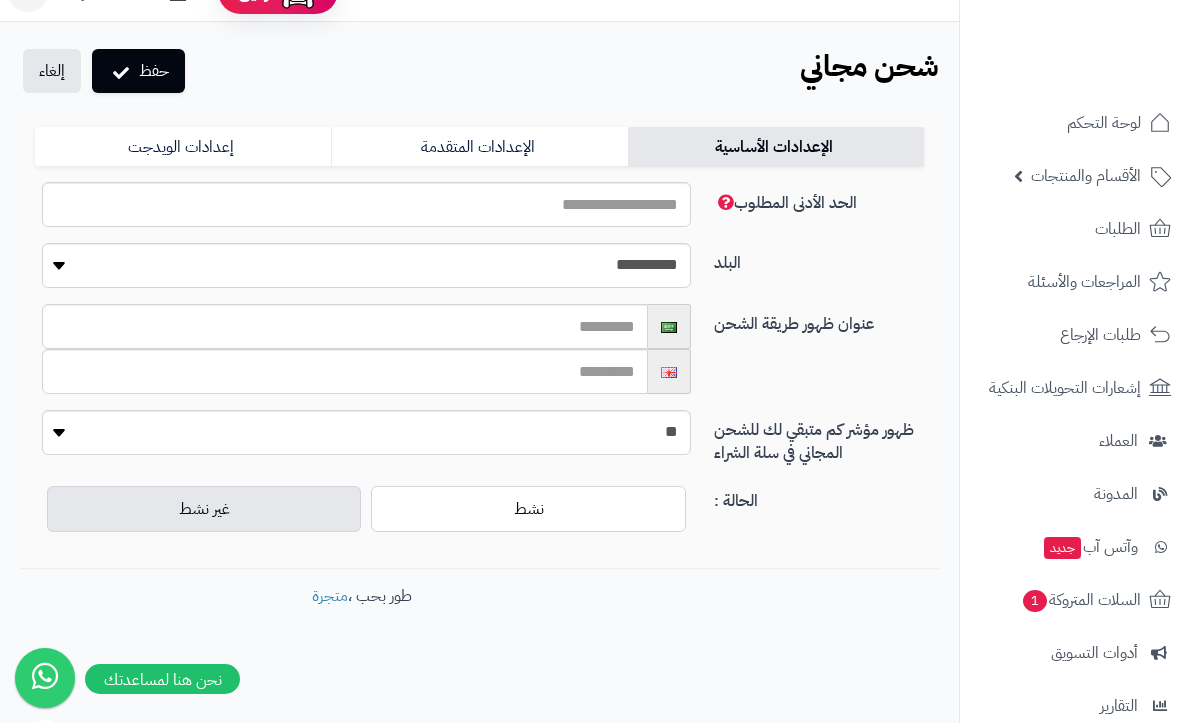click on "الإعدادات المتقدمة" at bounding box center [479, 148] 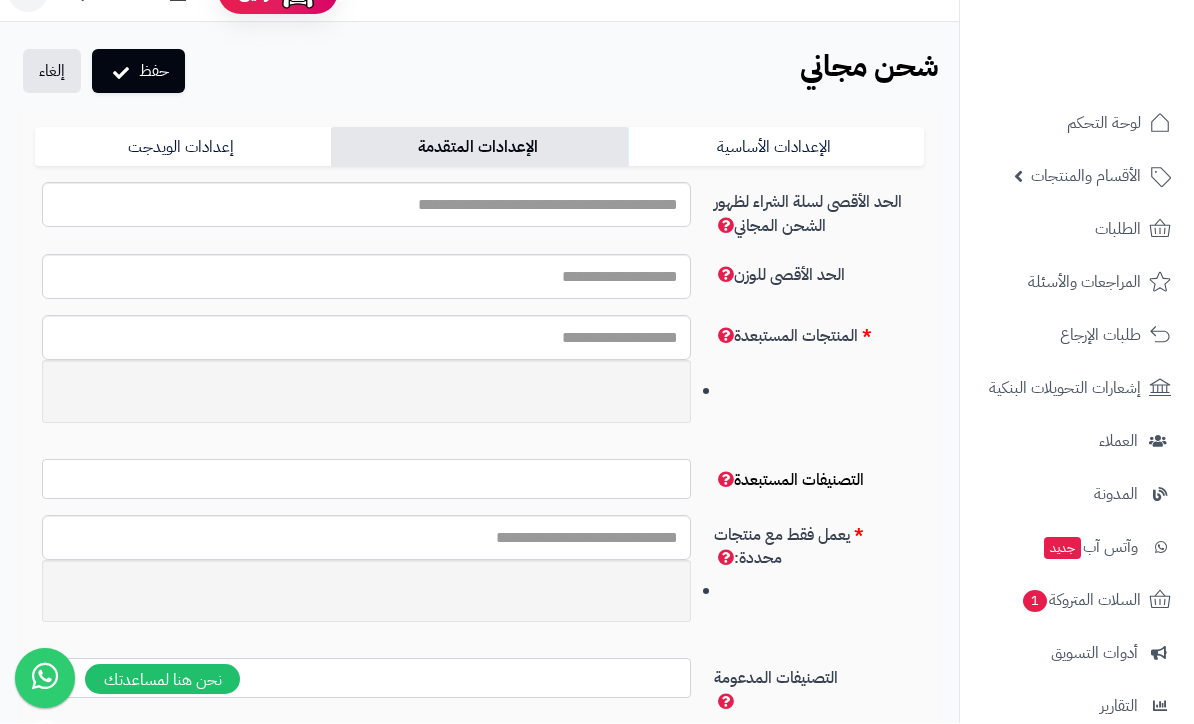 scroll, scrollTop: 38, scrollLeft: 0, axis: vertical 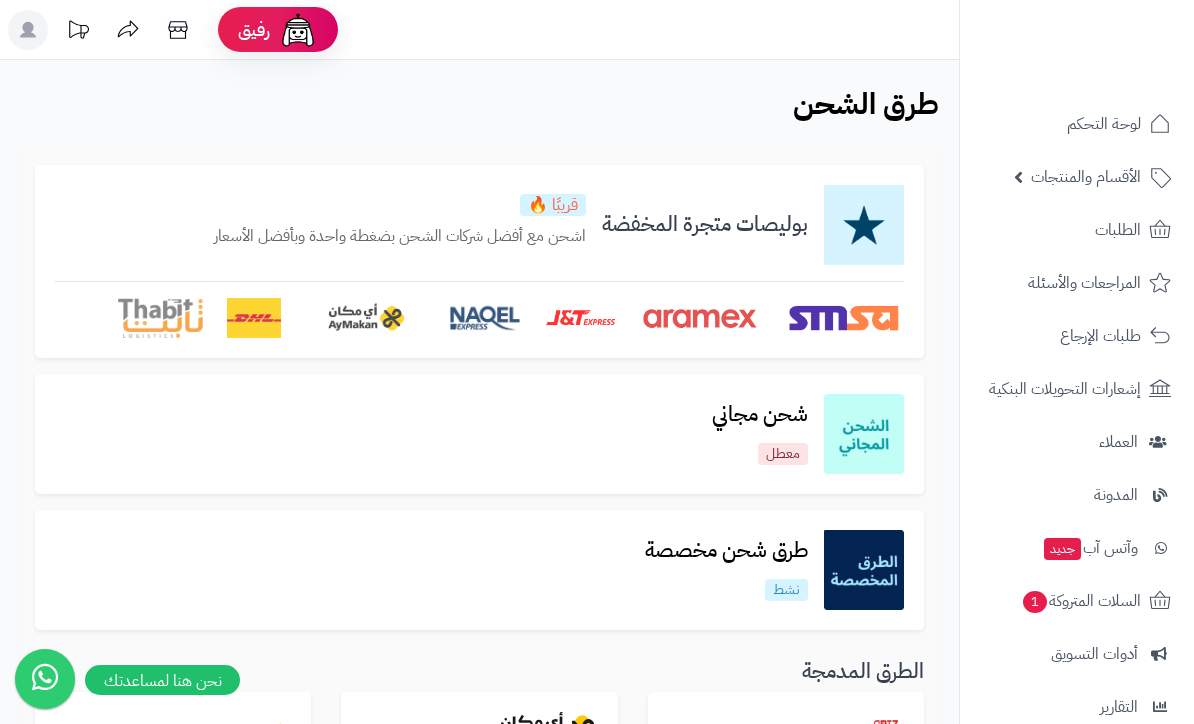 click on "طرق شحن مخصصة
نشط" at bounding box center (726, 569) 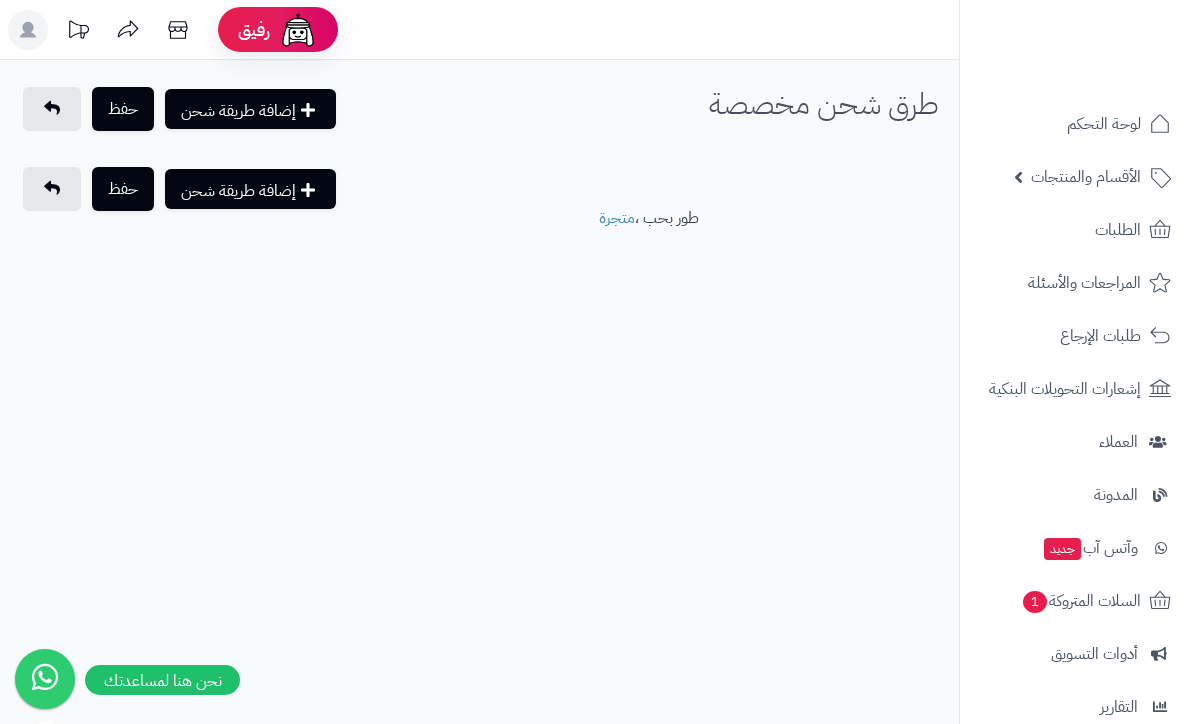 scroll, scrollTop: 0, scrollLeft: 0, axis: both 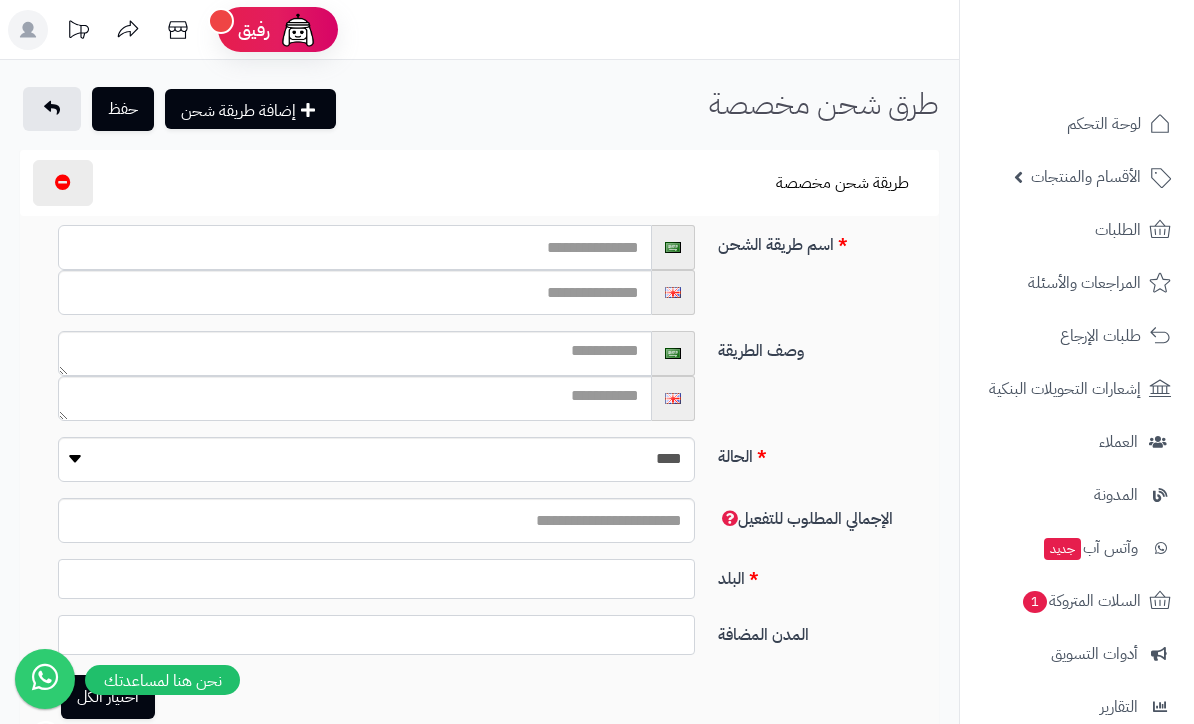 click at bounding box center [355, 247] 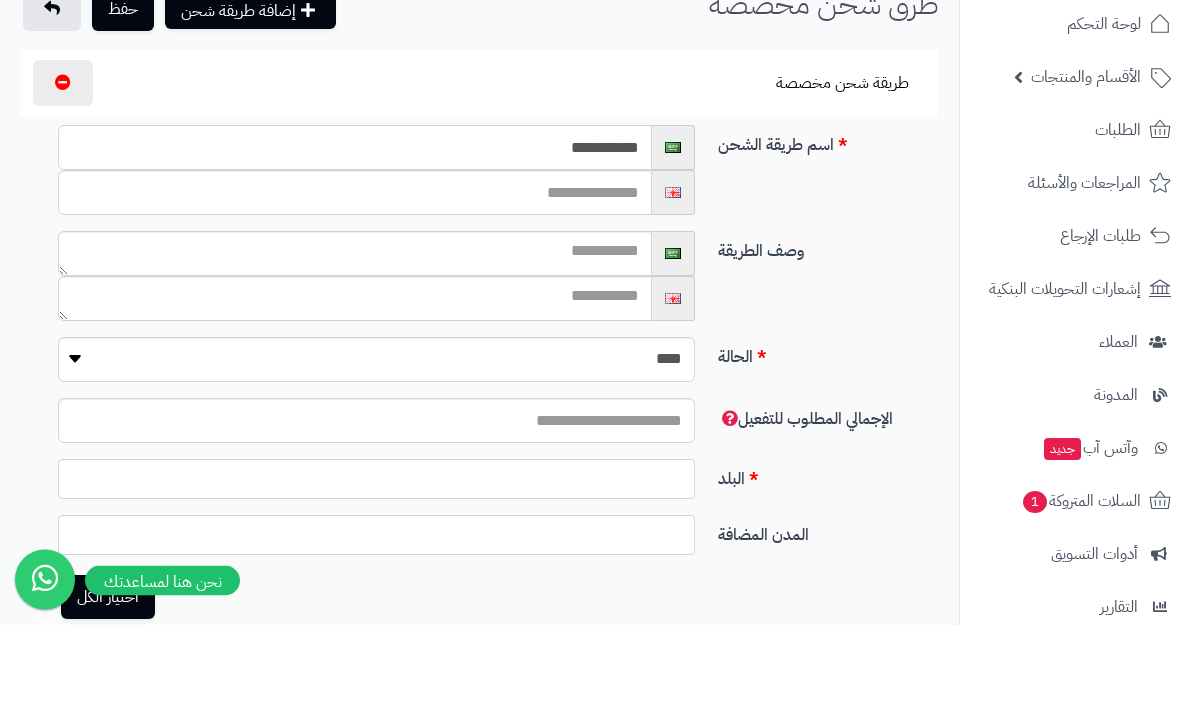 click on "**********" at bounding box center [355, 247] 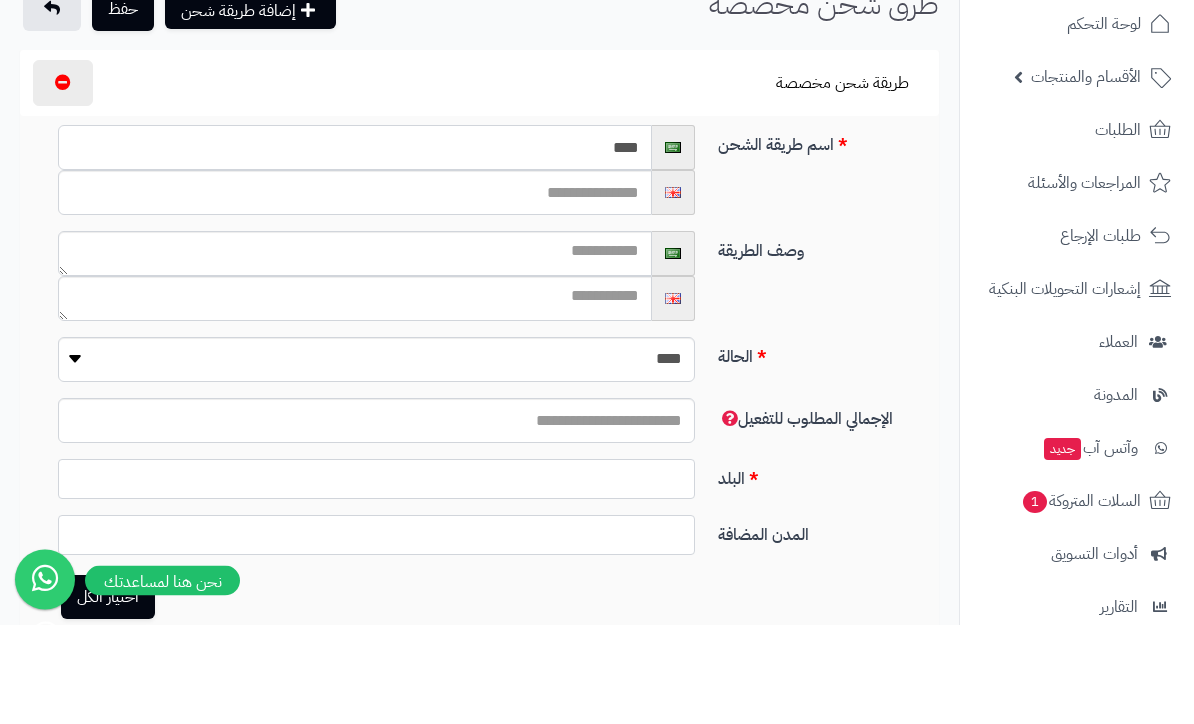 type on "****" 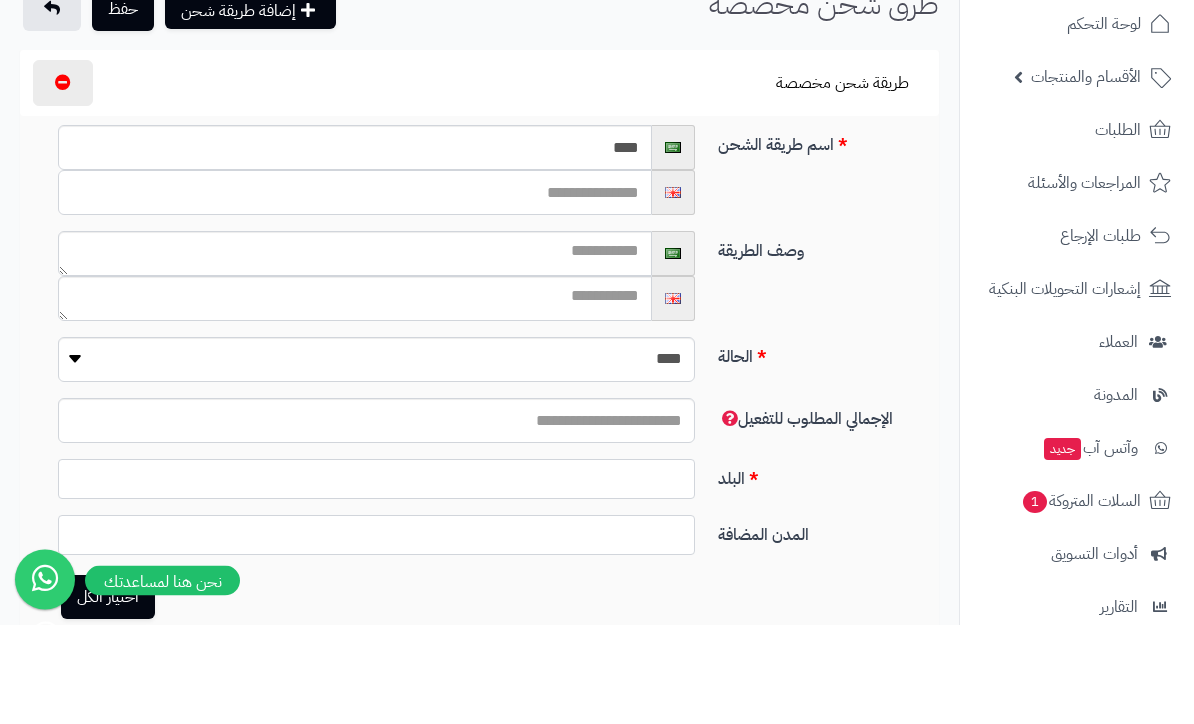 click at bounding box center [355, 292] 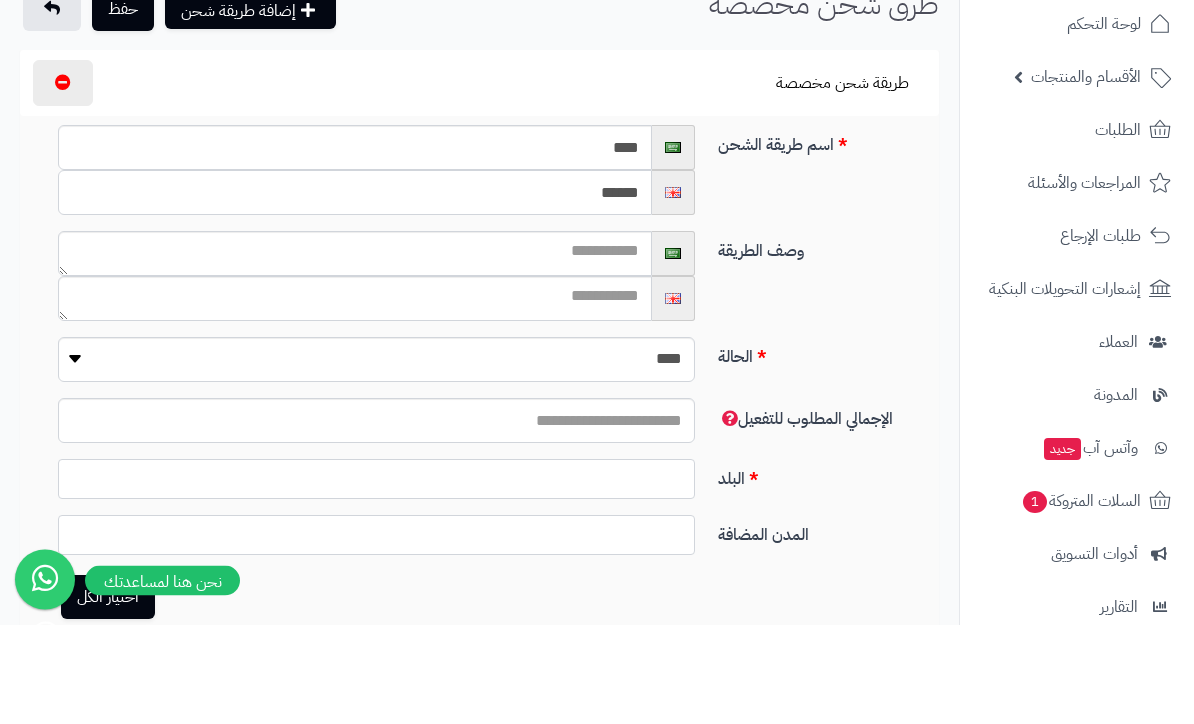type on "******" 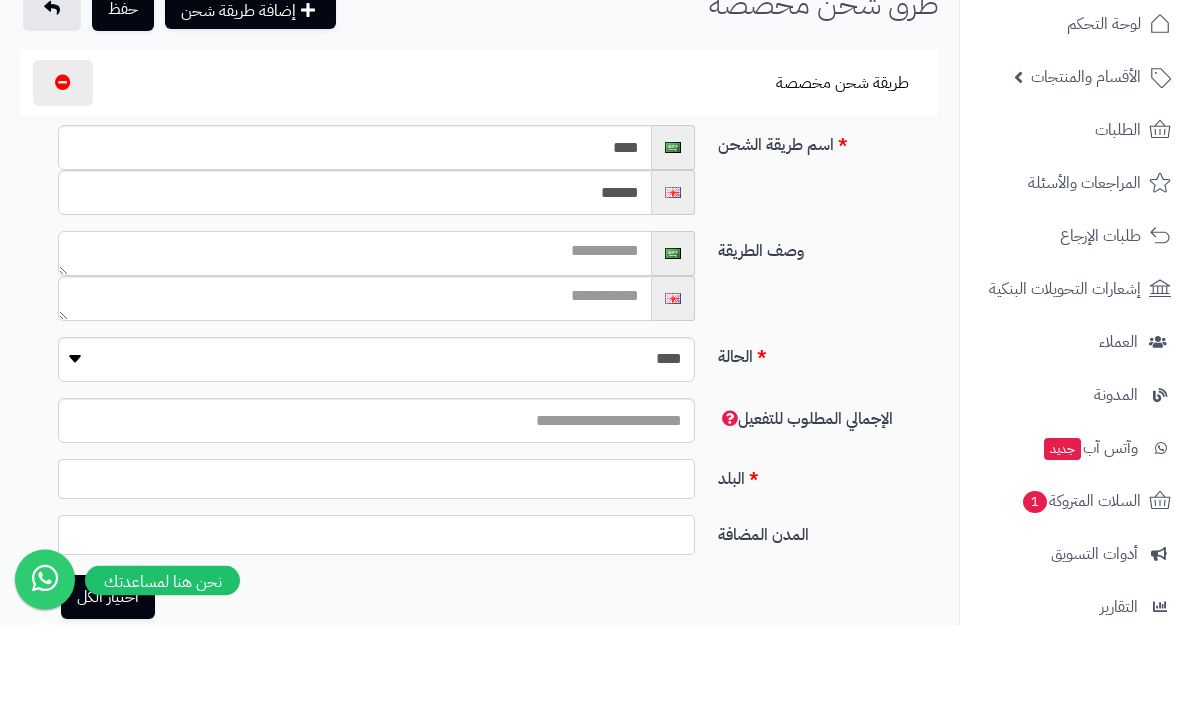 click at bounding box center [355, 353] 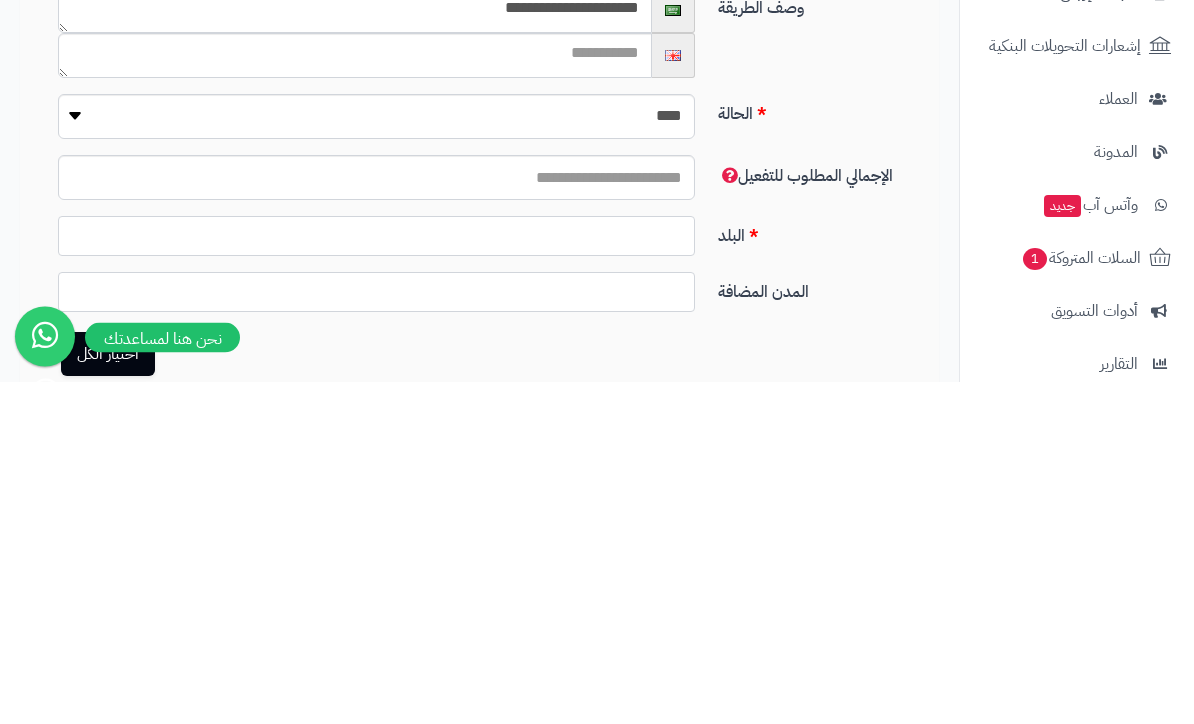 type on "**********" 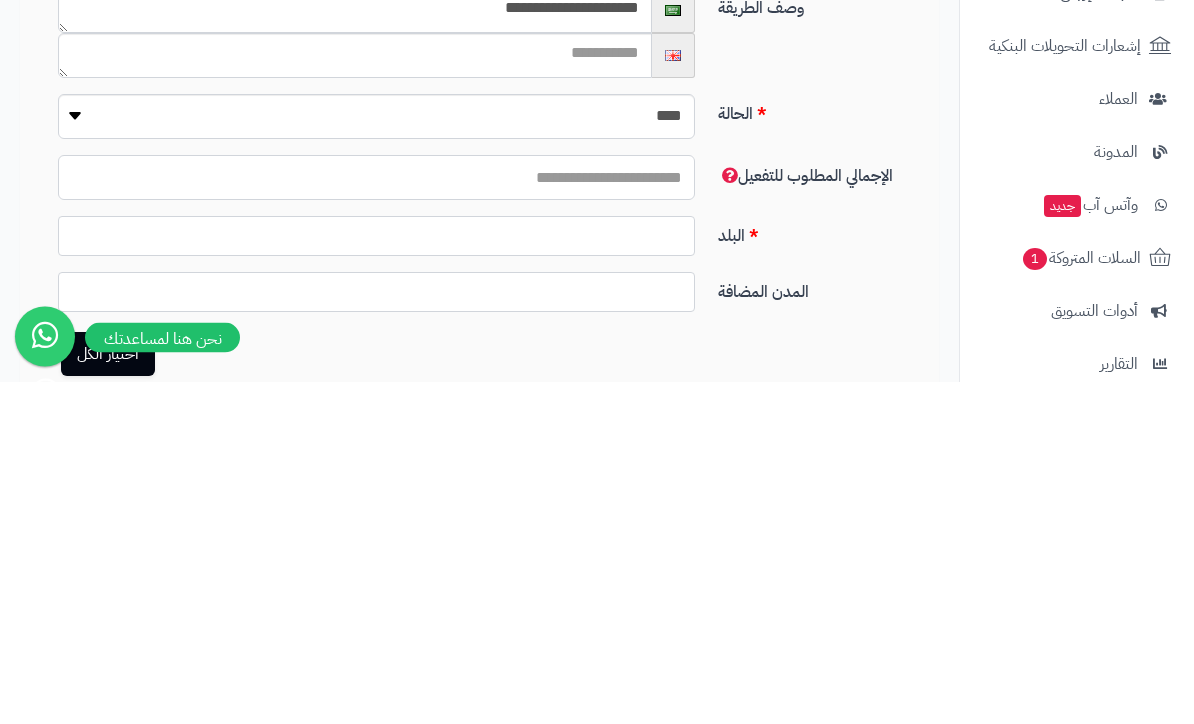 click at bounding box center (376, 520) 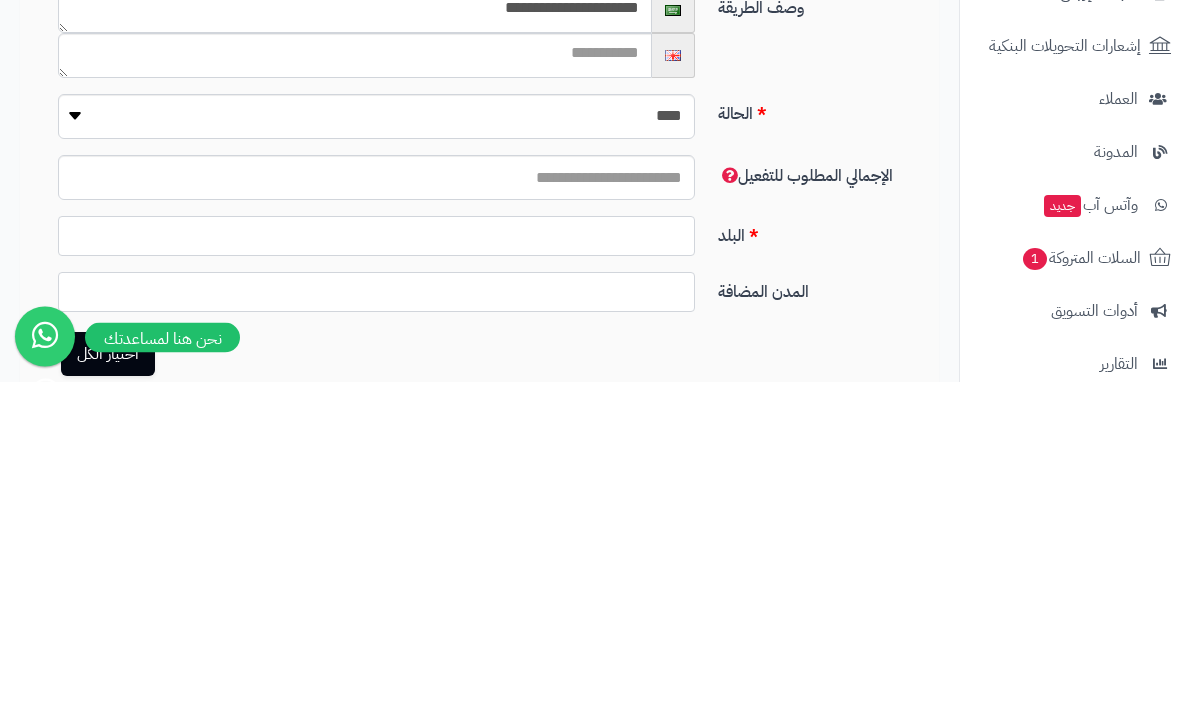 click at bounding box center [376, 579] 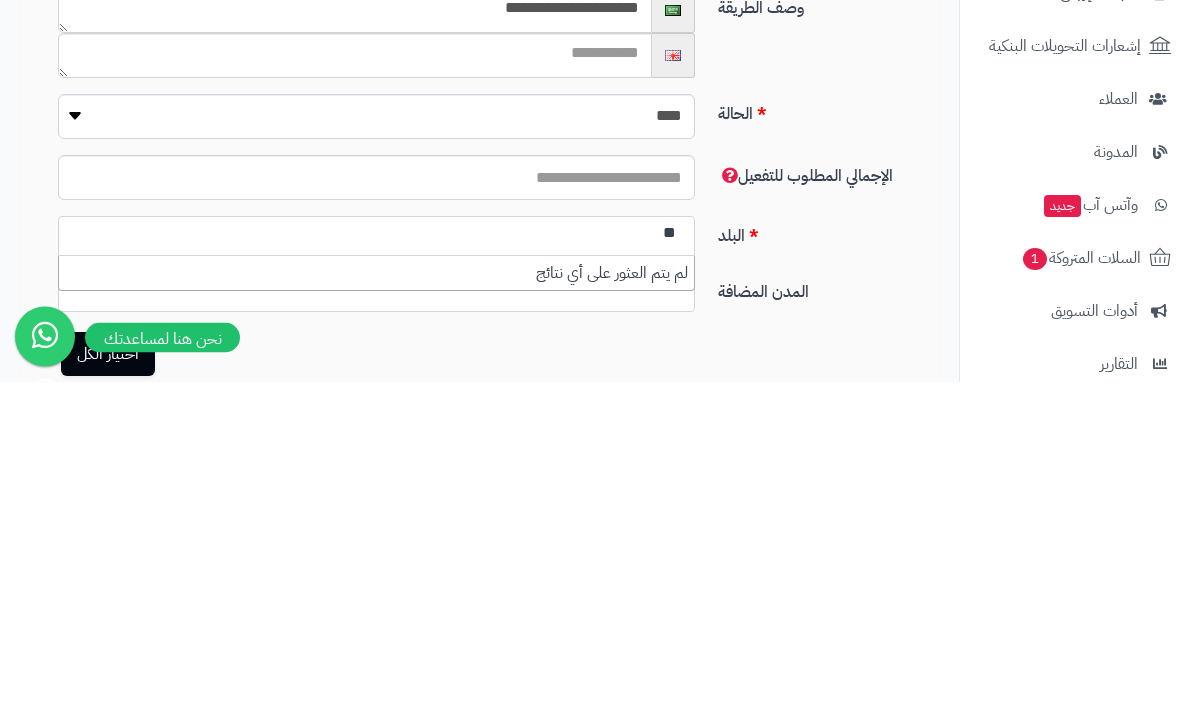 type on "*" 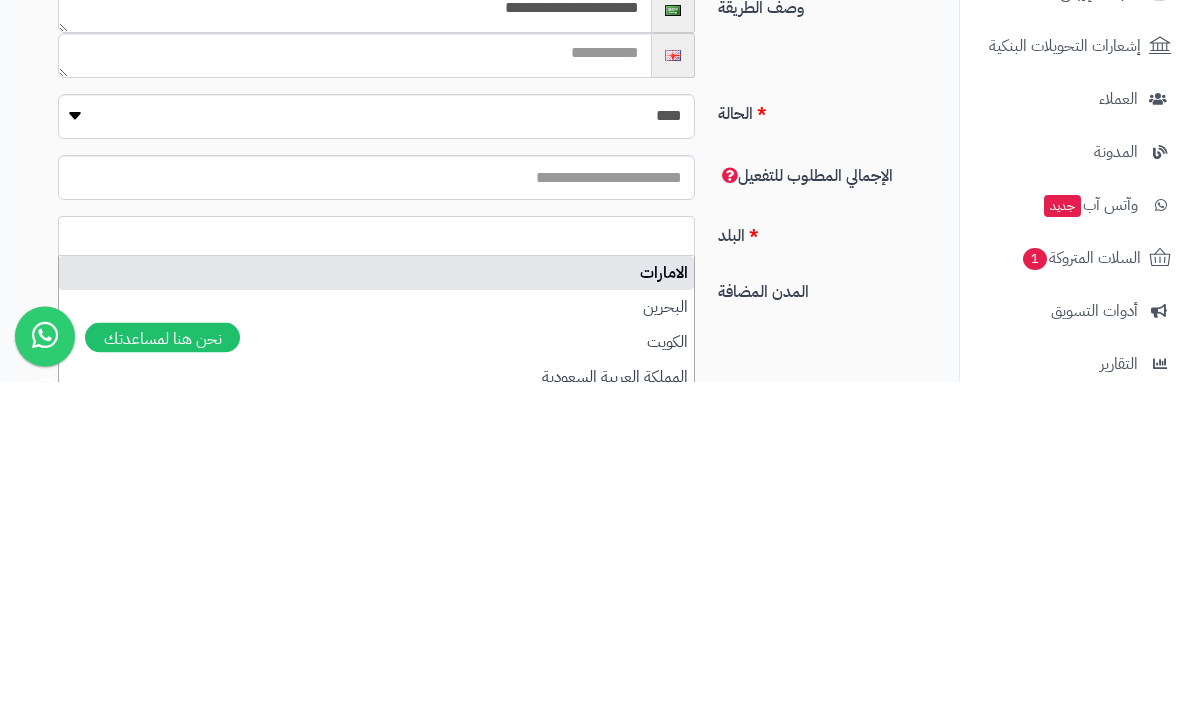 type 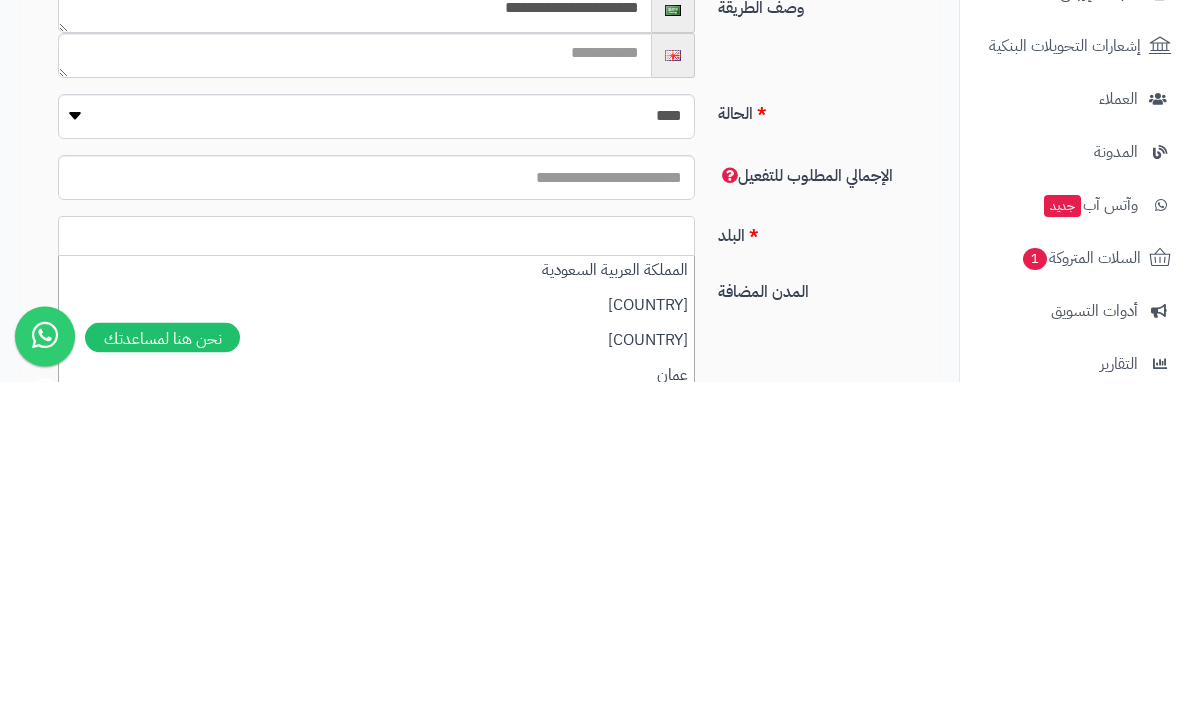 scroll, scrollTop: 106, scrollLeft: 0, axis: vertical 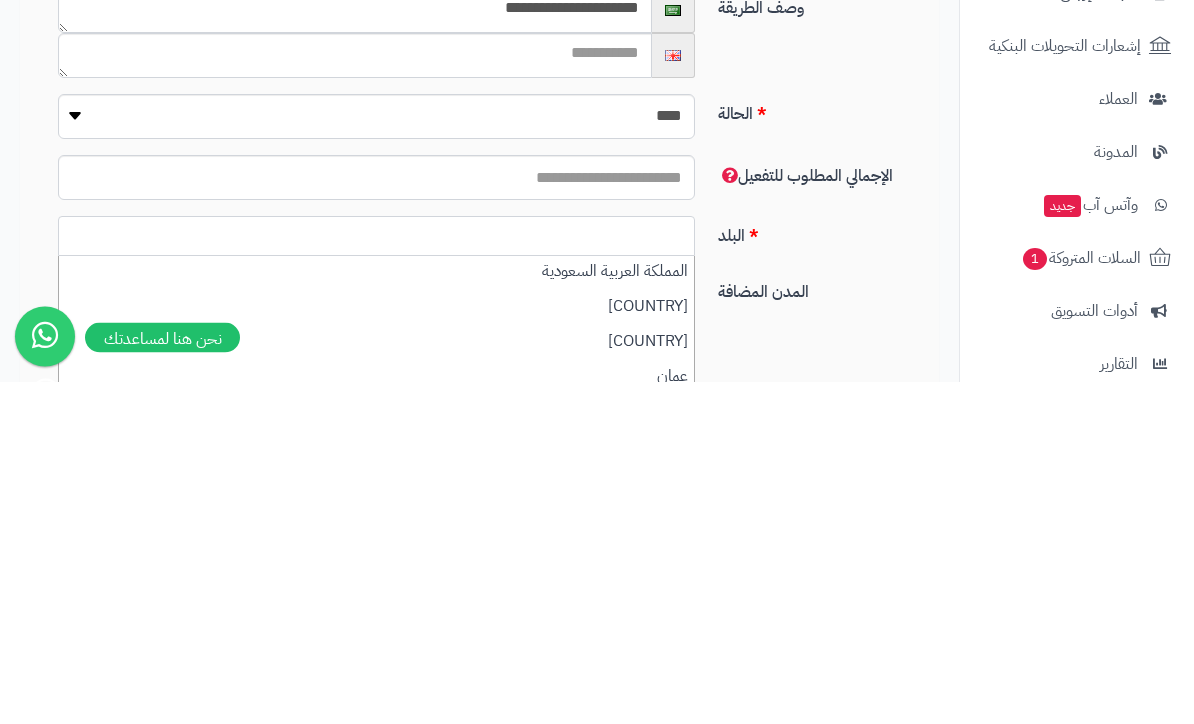 select on "***" 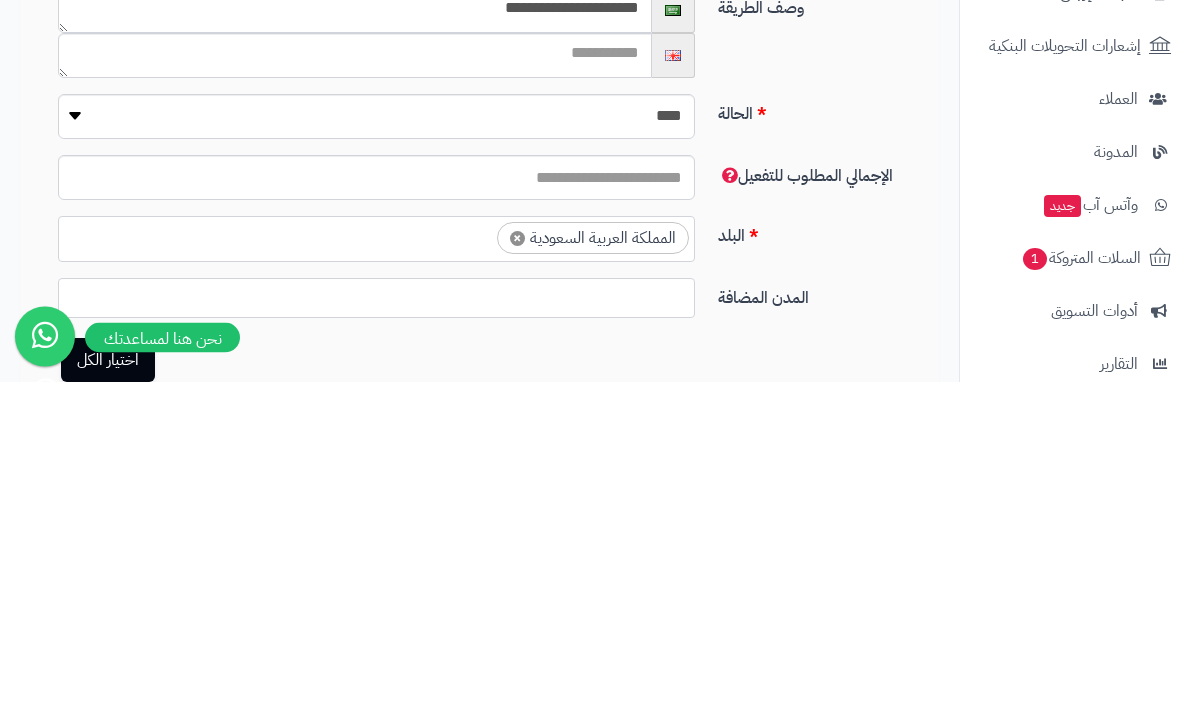 select 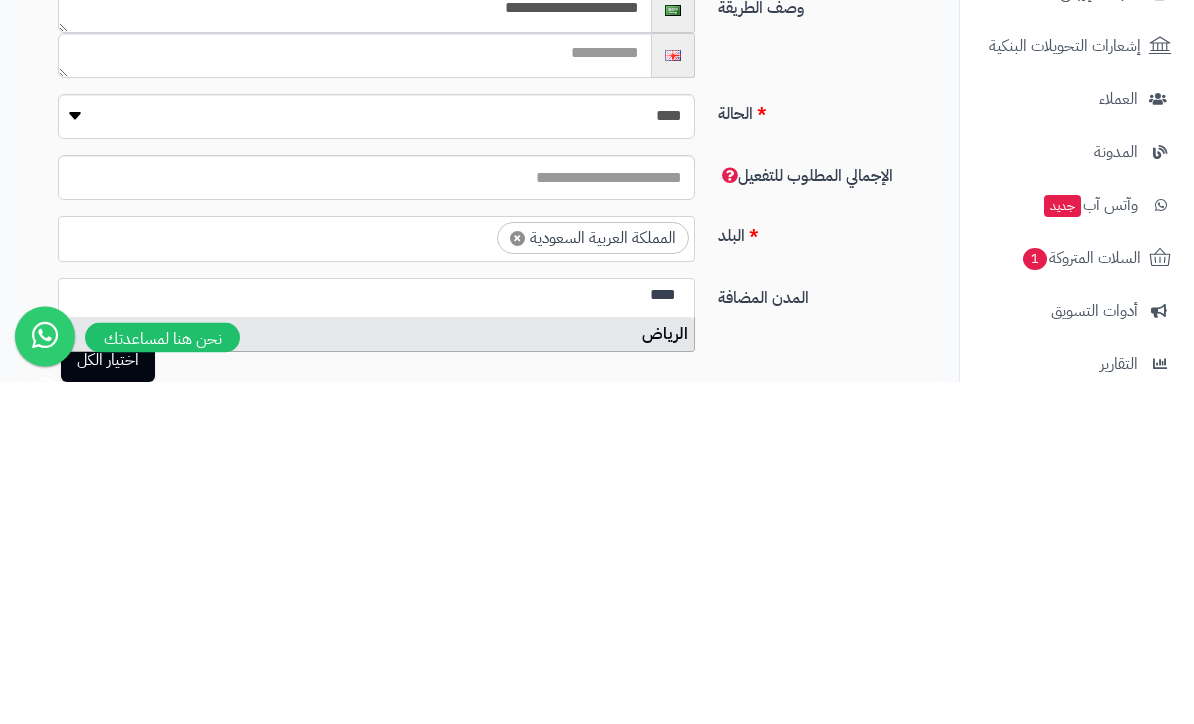 type on "****" 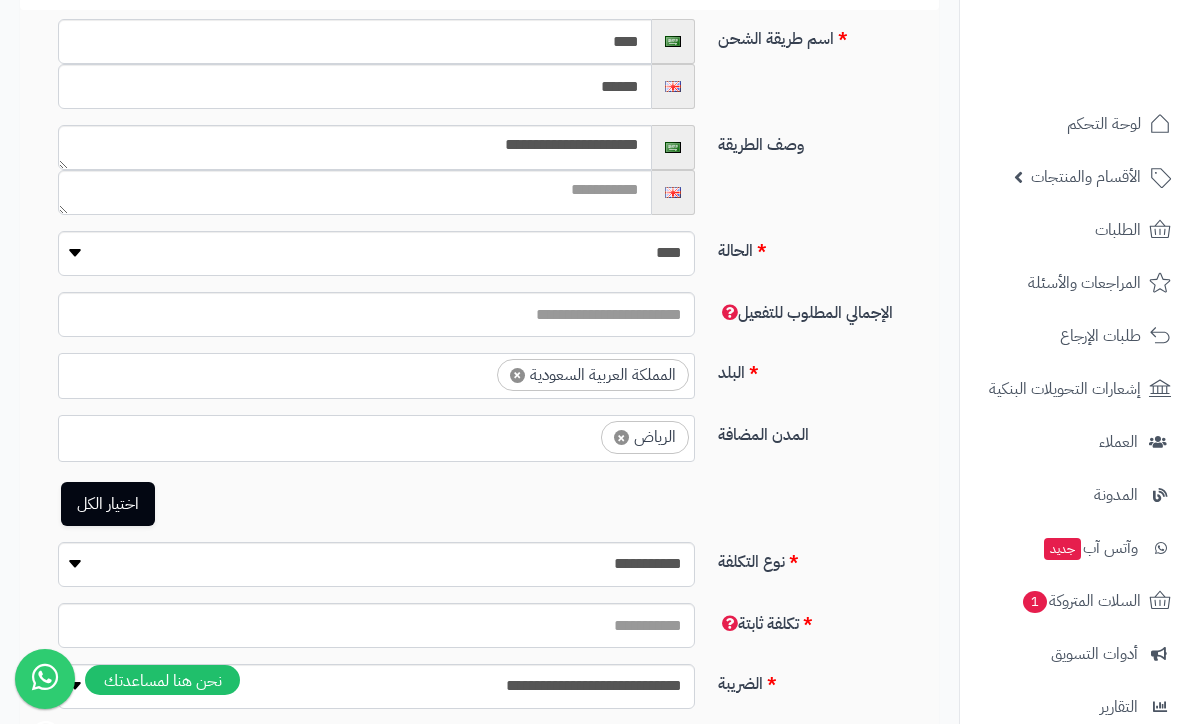 scroll, scrollTop: 202, scrollLeft: 0, axis: vertical 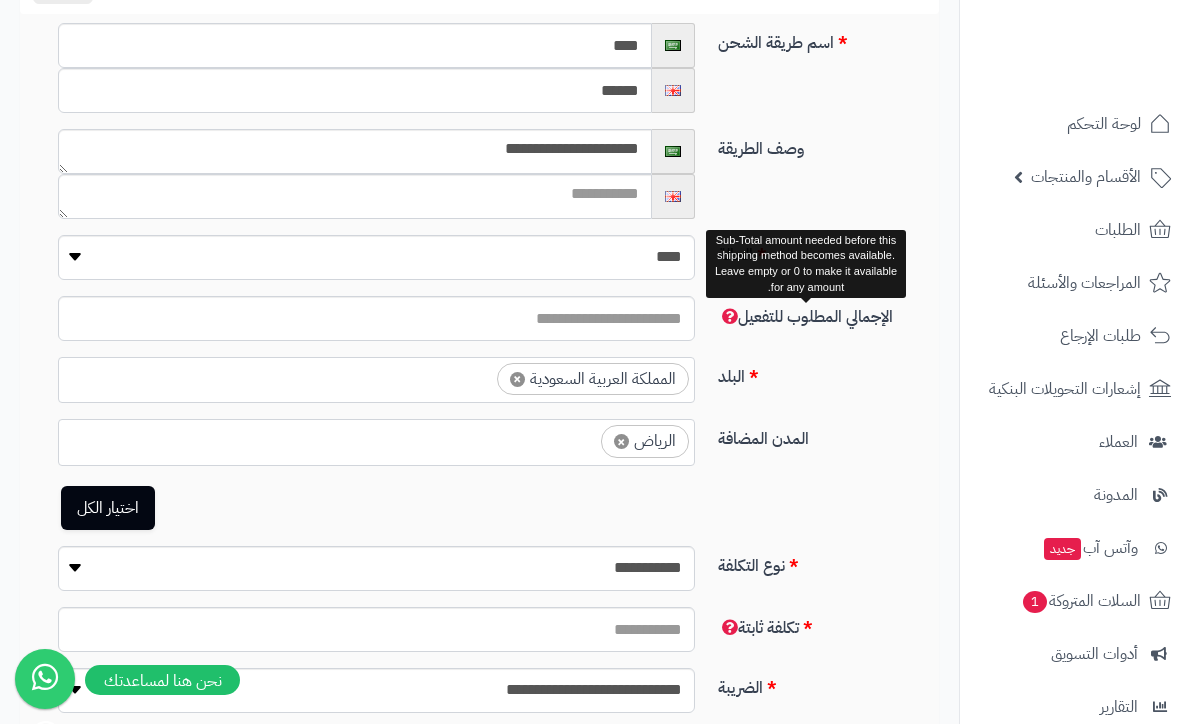 click on "الإجمالي المطلوب للتفعيل" at bounding box center (805, 317) 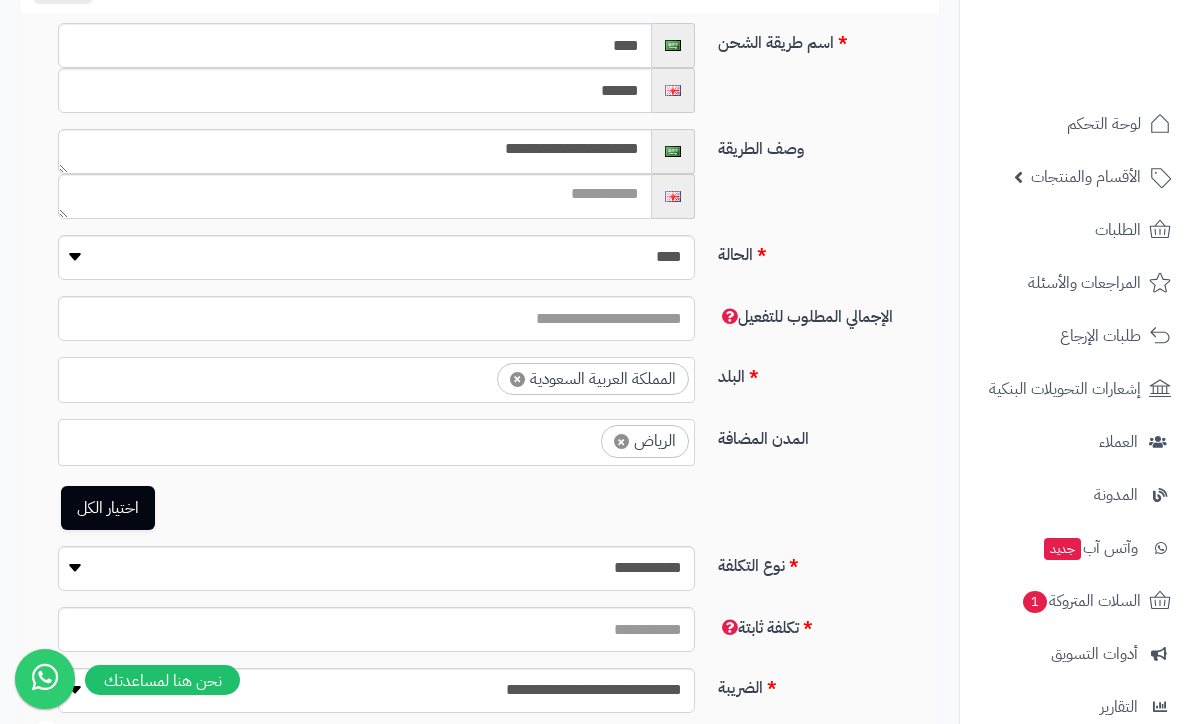 click on "الإجمالي المطلوب للتفعيل" at bounding box center (805, 317) 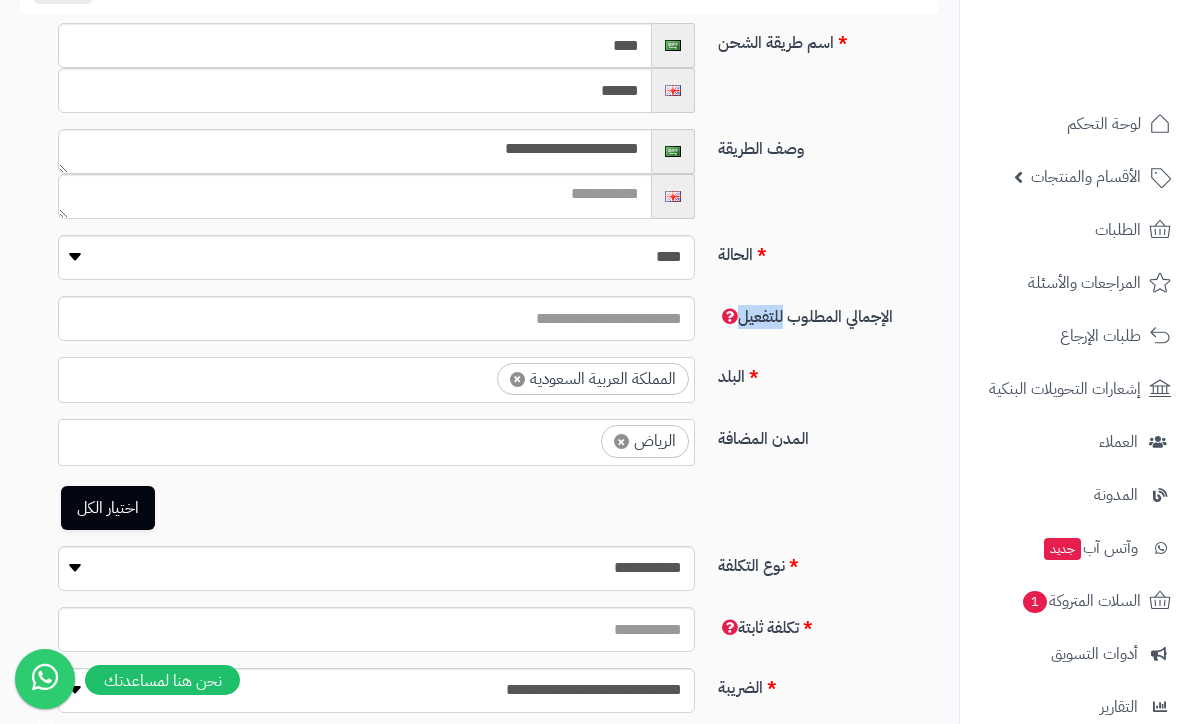 click on "الإجمالي المطلوب للتفعيل" at bounding box center (487, 326) 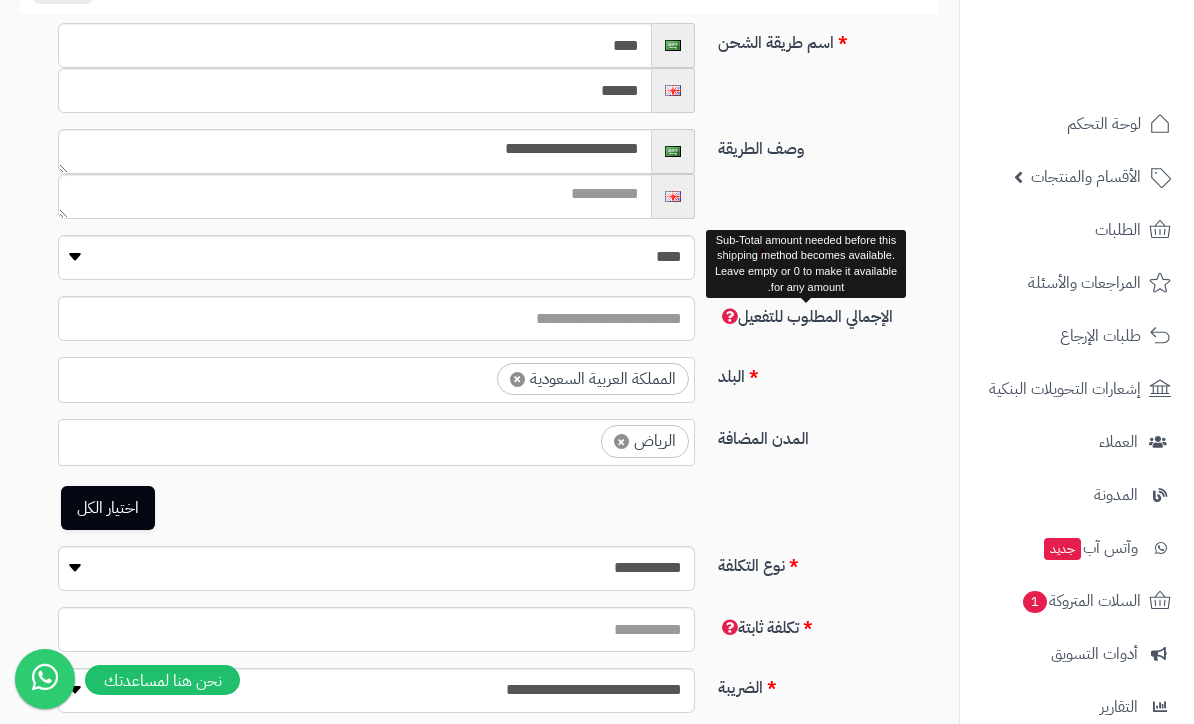 click on "الإجمالي المطلوب للتفعيل" at bounding box center (805, 317) 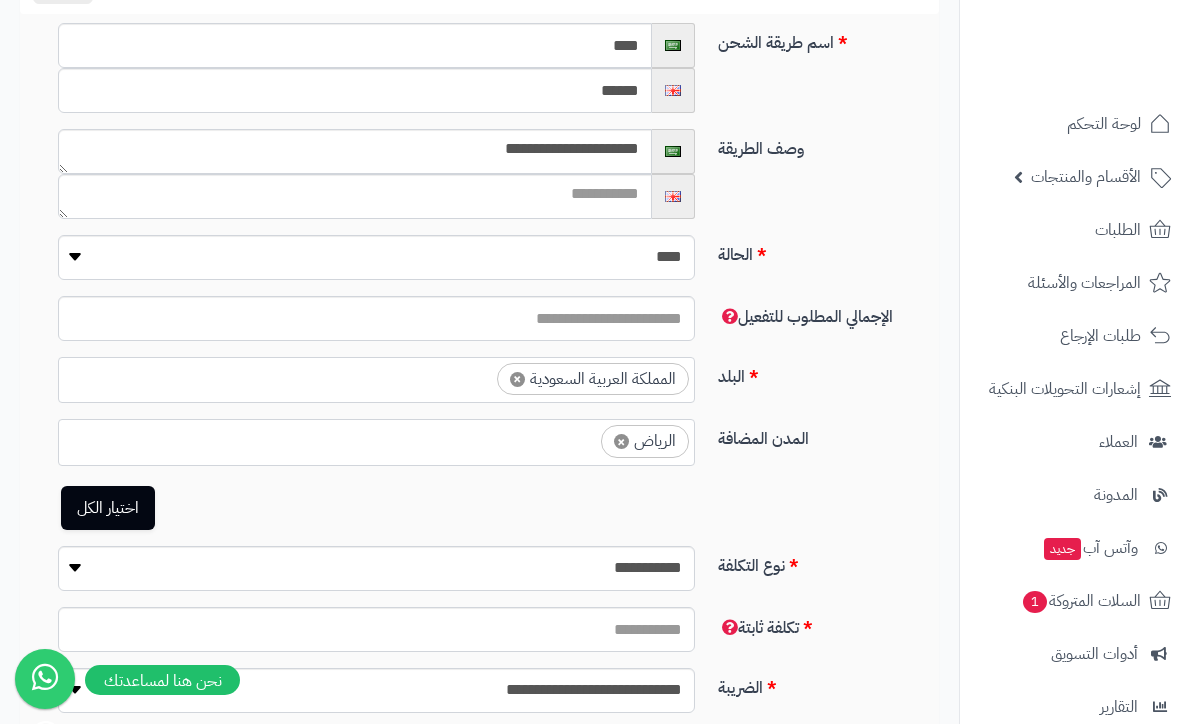click on "الإجمالي المطلوب للتفعيل" at bounding box center (805, 317) 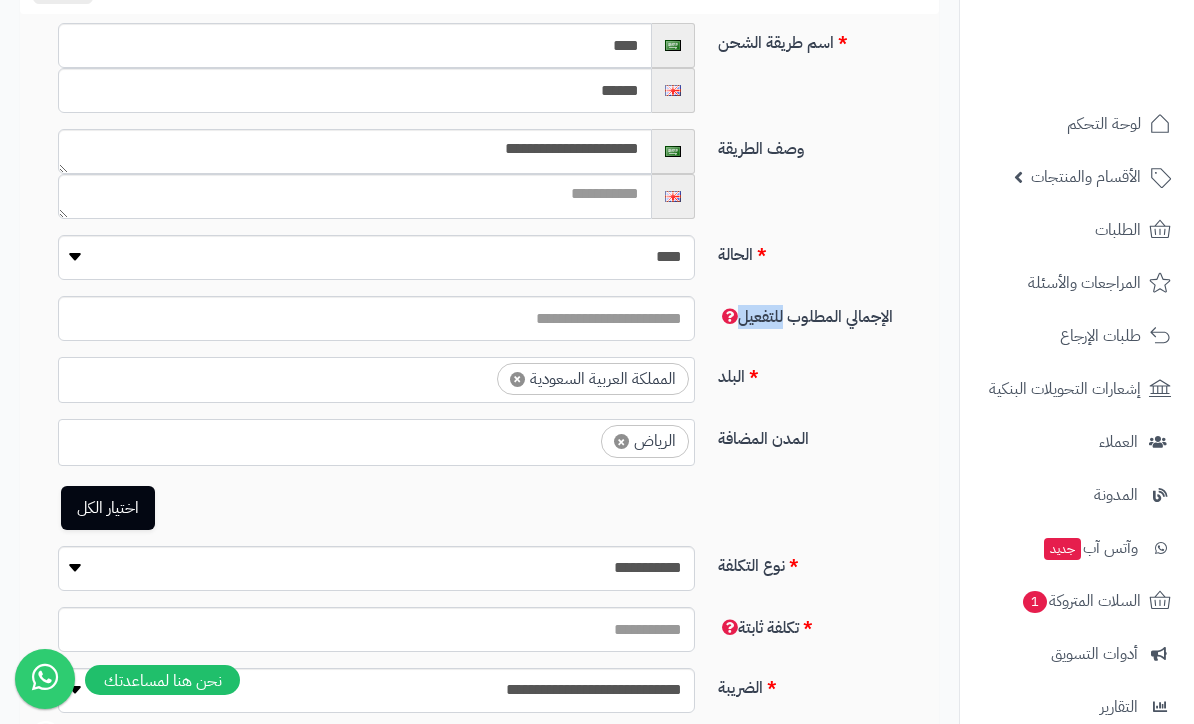 click on "الإجمالي المطلوب للتفعيل" at bounding box center [805, 317] 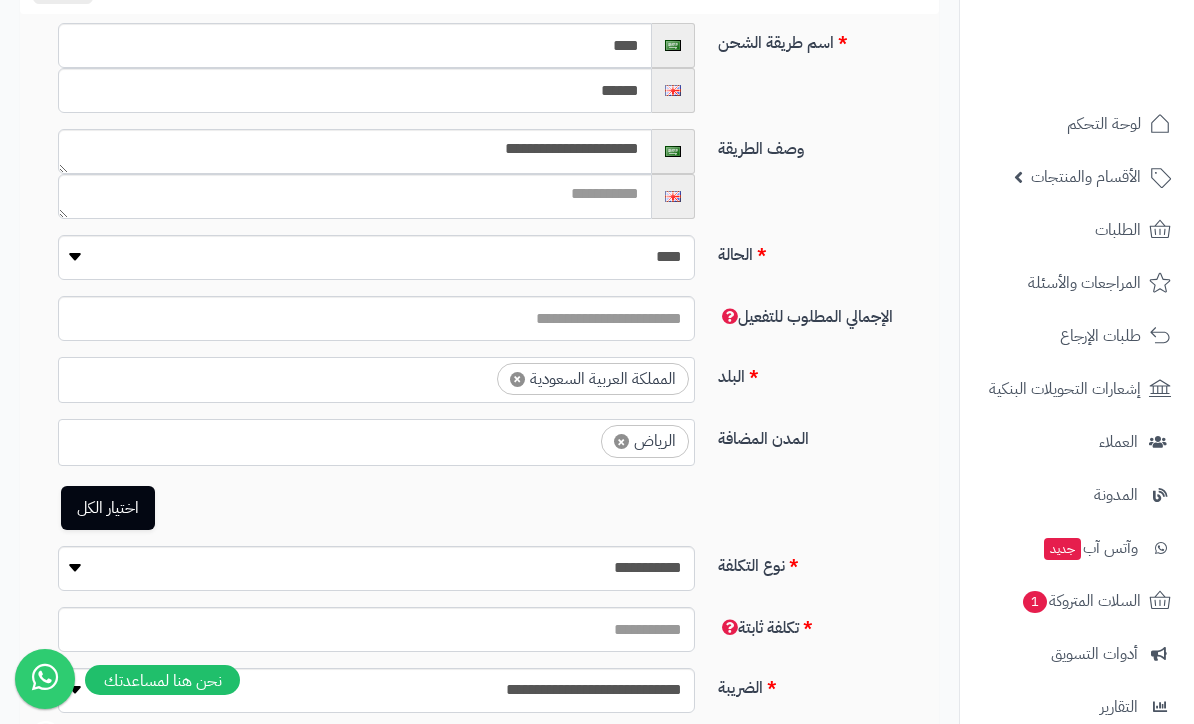 click on "الإجمالي المطلوب للتفعيل" at bounding box center [805, 317] 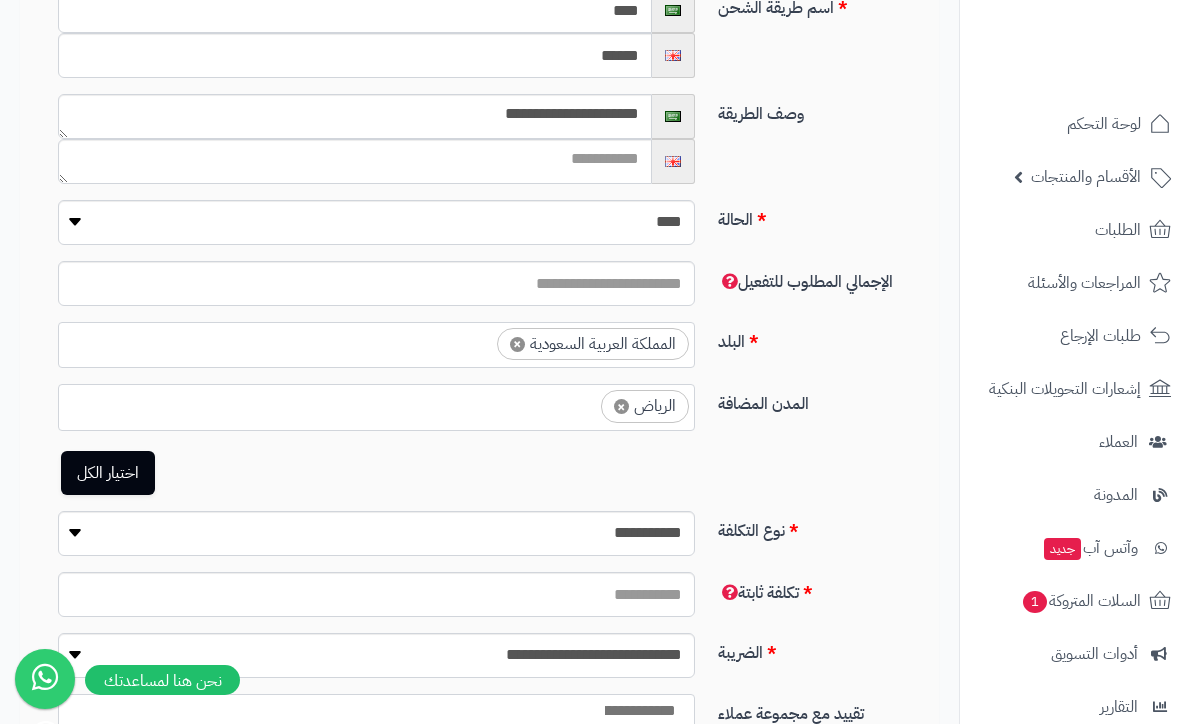scroll, scrollTop: 204, scrollLeft: 0, axis: vertical 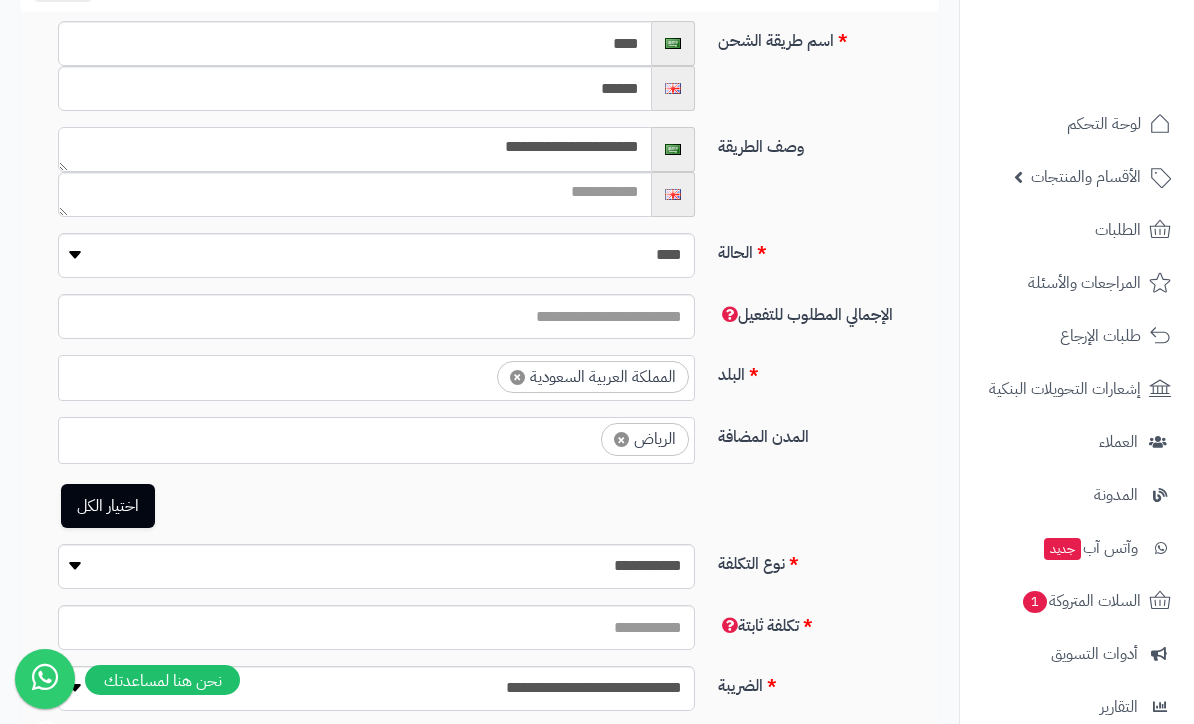 click on "**********" at bounding box center [355, 149] 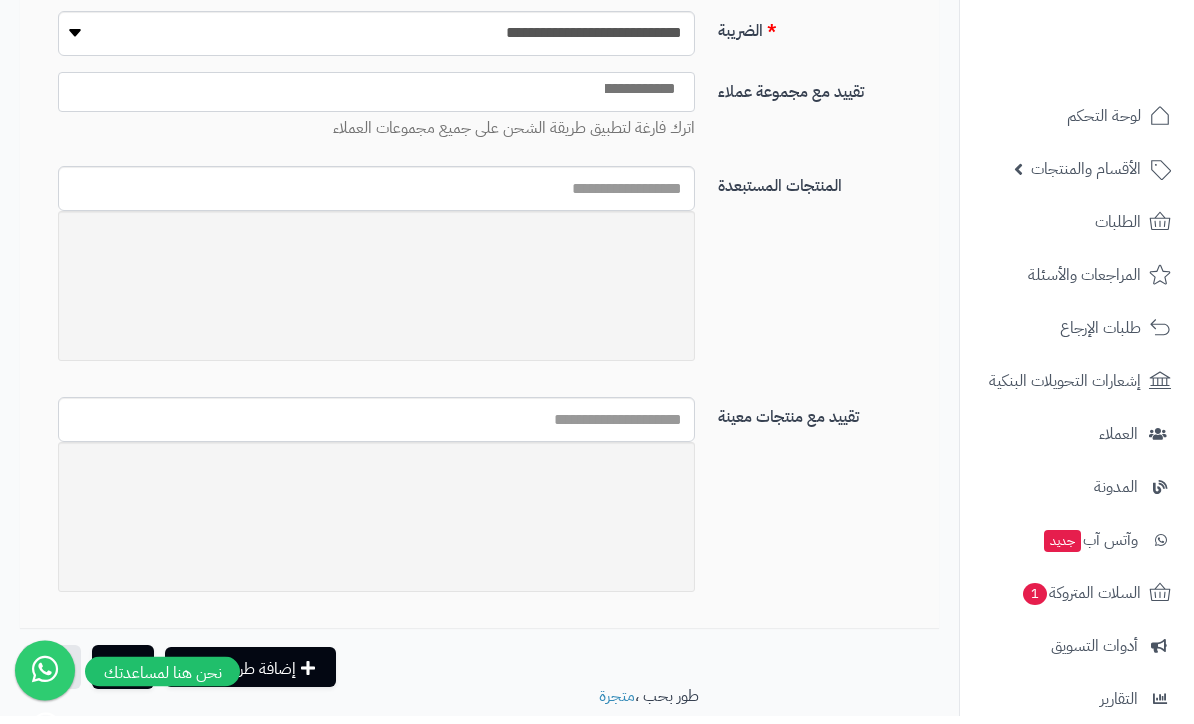 scroll, scrollTop: 850, scrollLeft: 0, axis: vertical 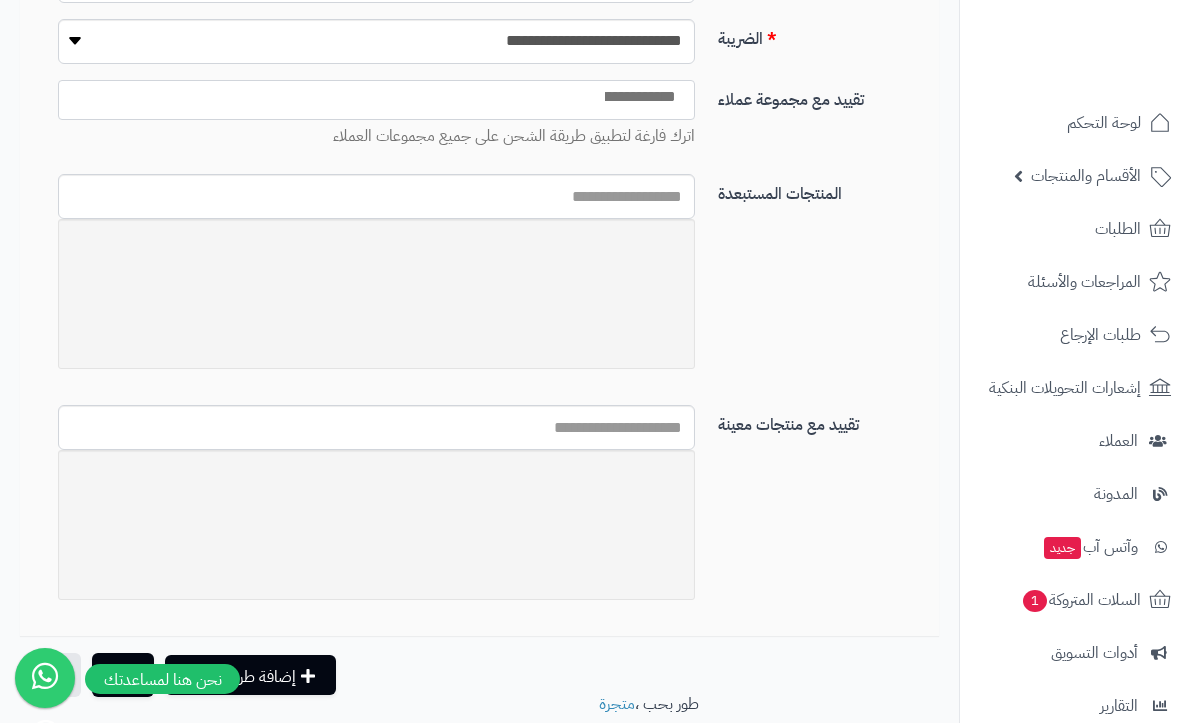 type on "**********" 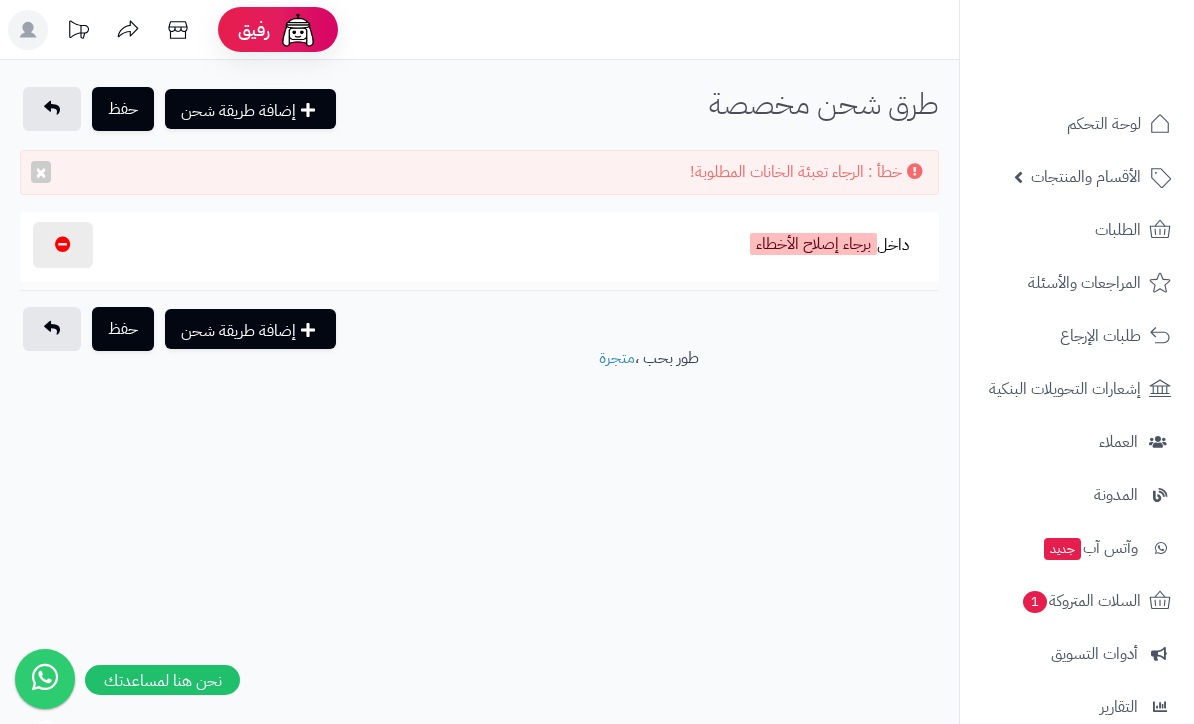 scroll, scrollTop: 0, scrollLeft: 0, axis: both 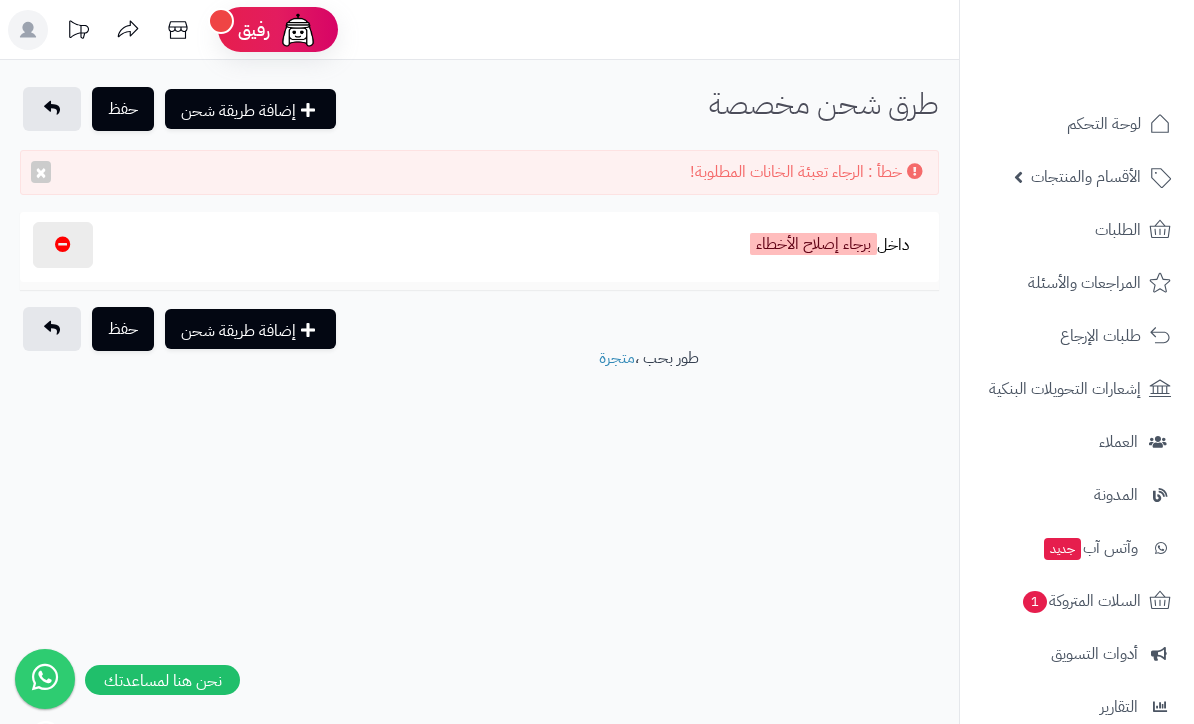 click on "داخل برجاء إصلاح الأخطاء" at bounding box center (829, 247) 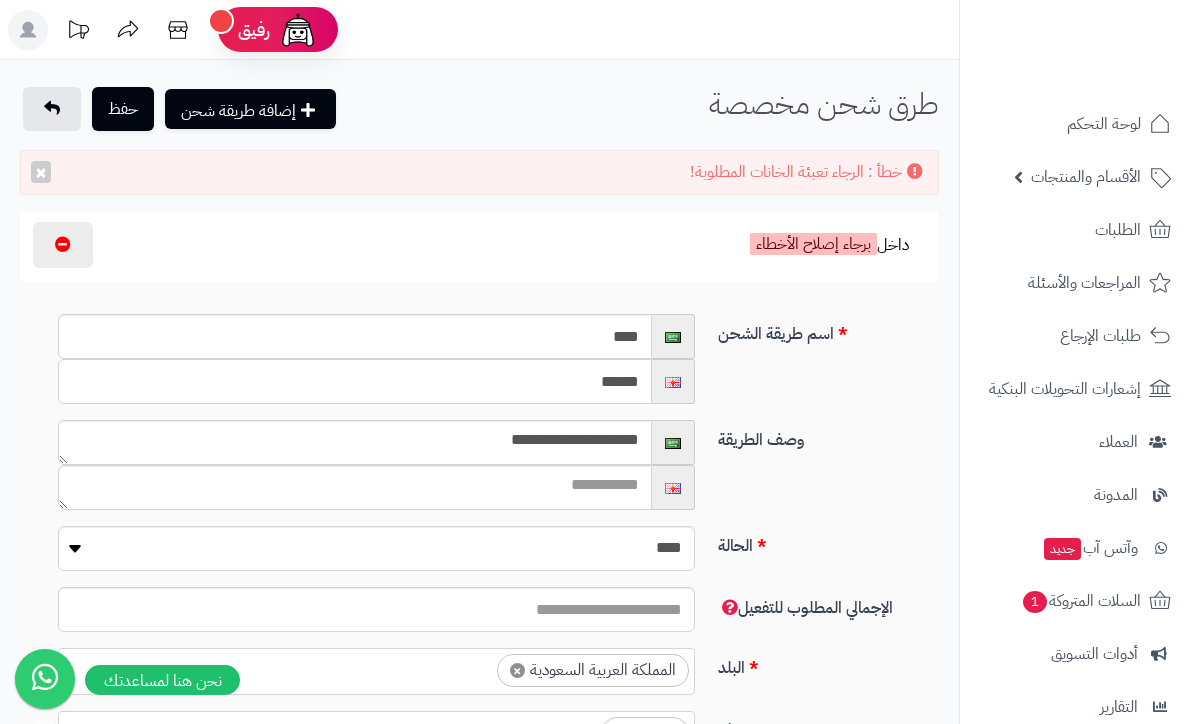 click on "******" at bounding box center (355, 381) 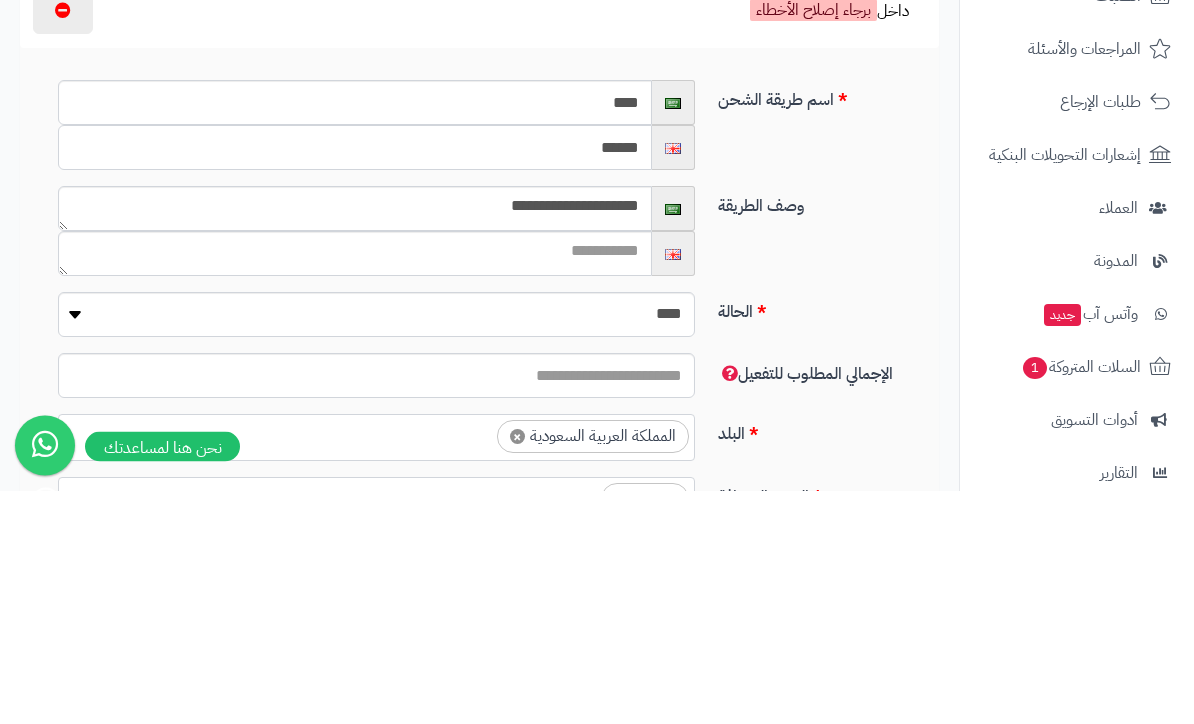 click on "******" at bounding box center (355, 381) 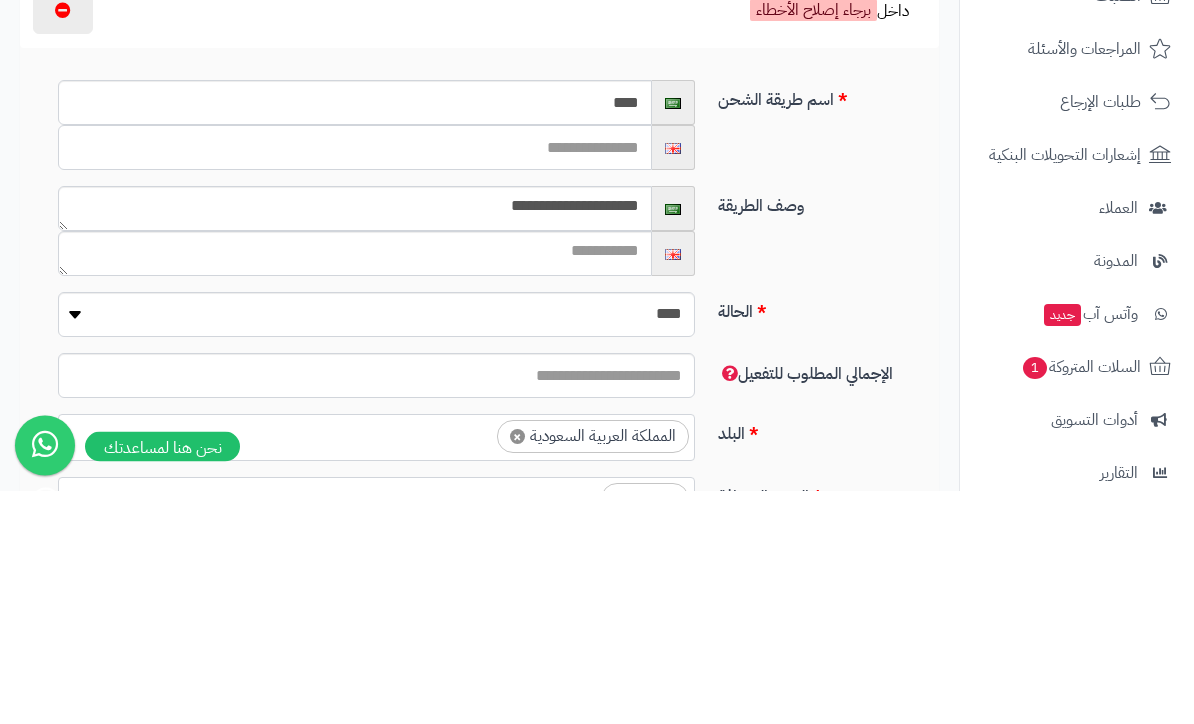 type 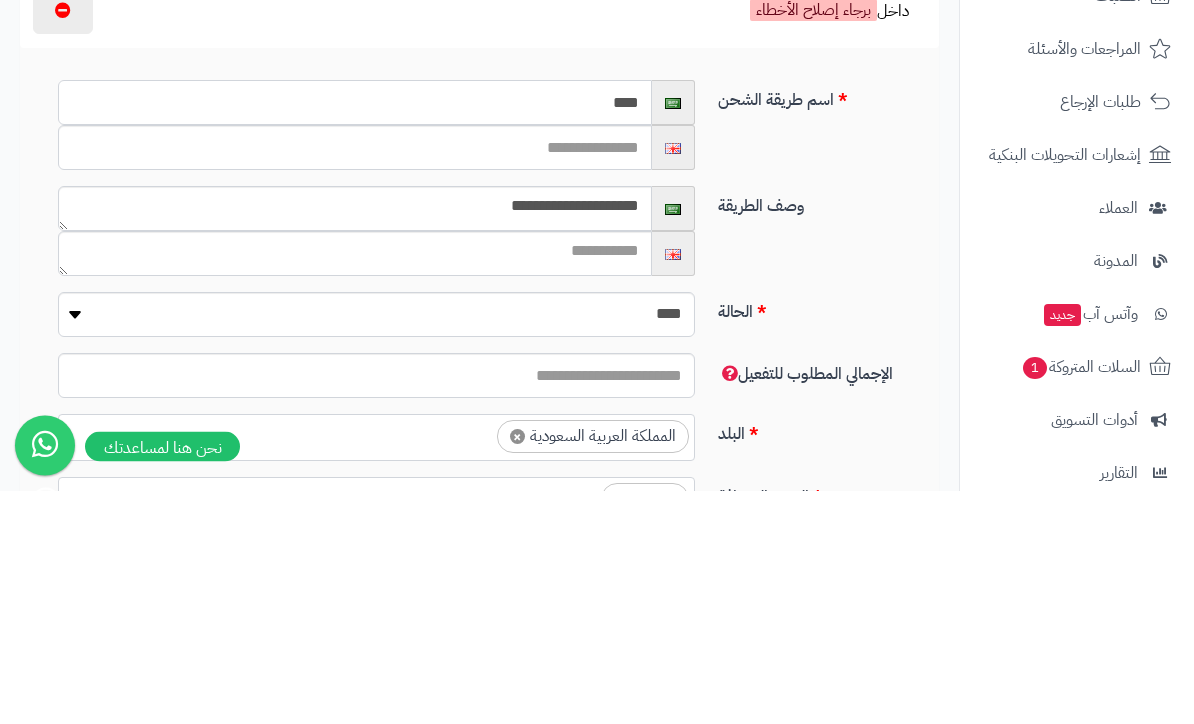 click on "****" at bounding box center (355, 336) 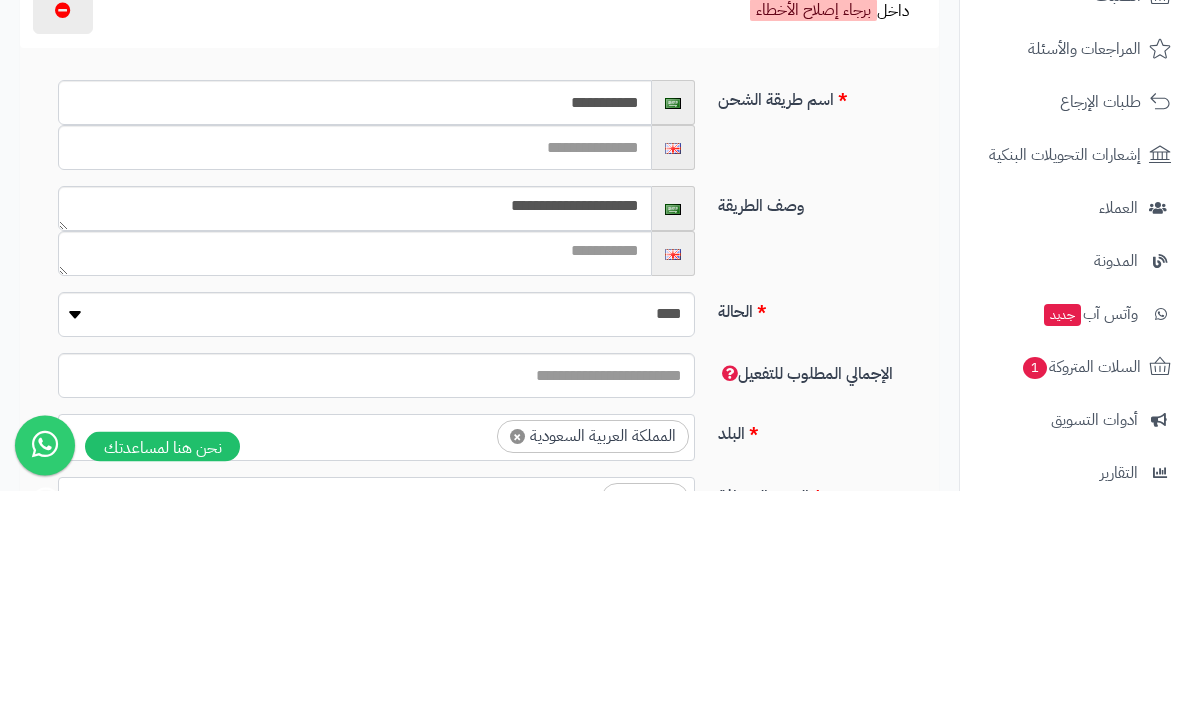 scroll, scrollTop: 234, scrollLeft: 0, axis: vertical 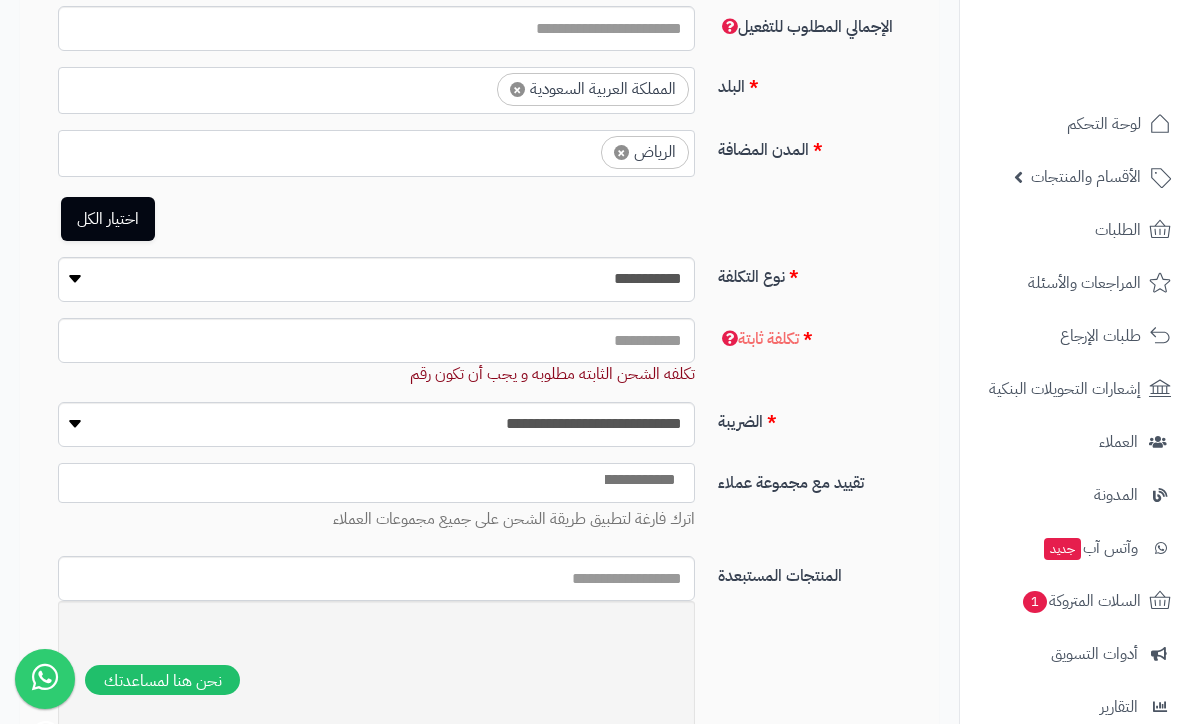 type on "**********" 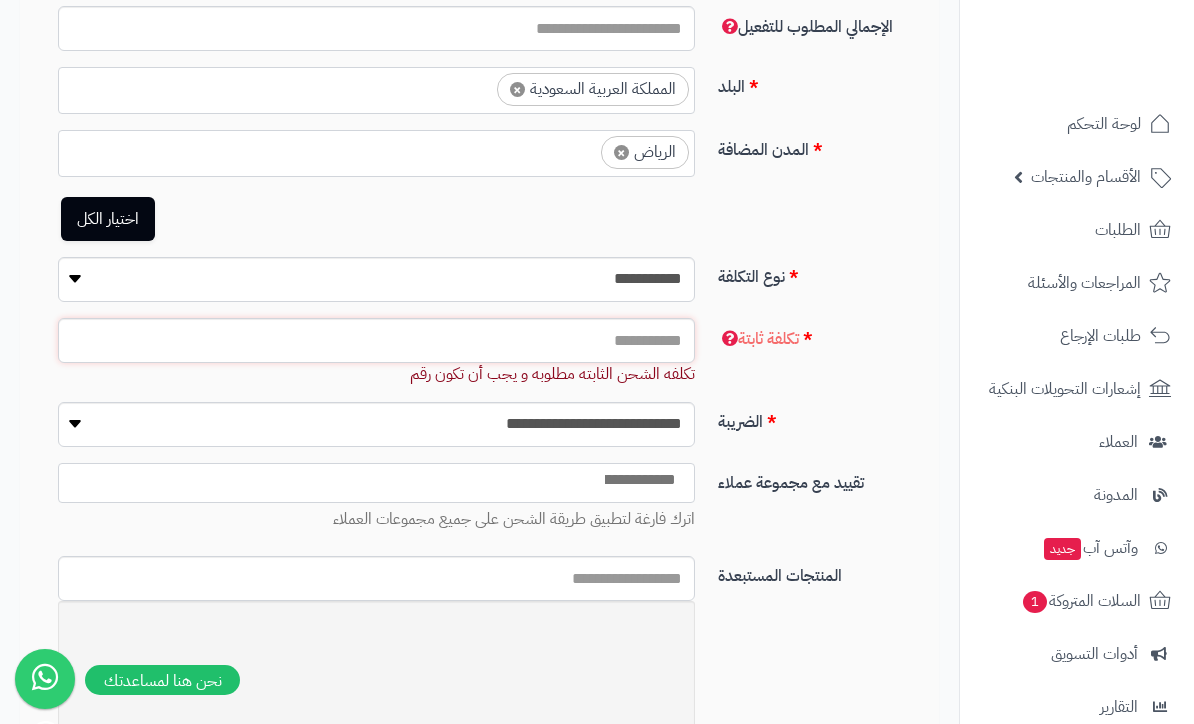 click at bounding box center [376, 340] 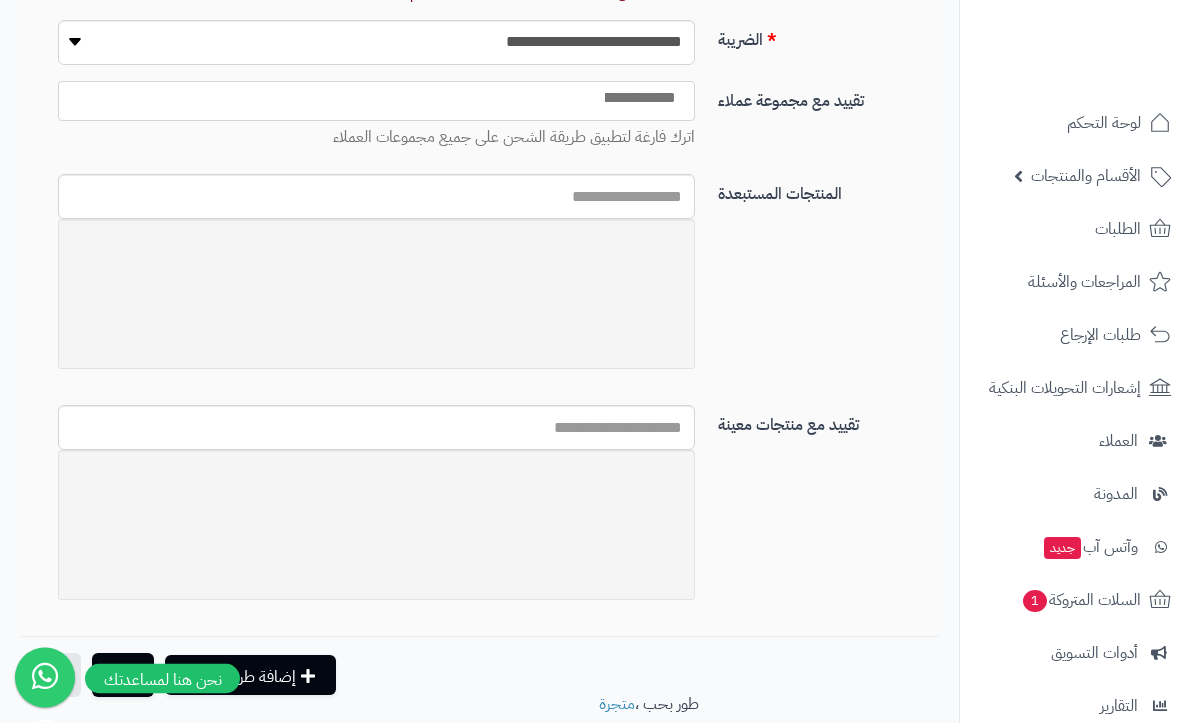 scroll, scrollTop: 961, scrollLeft: 0, axis: vertical 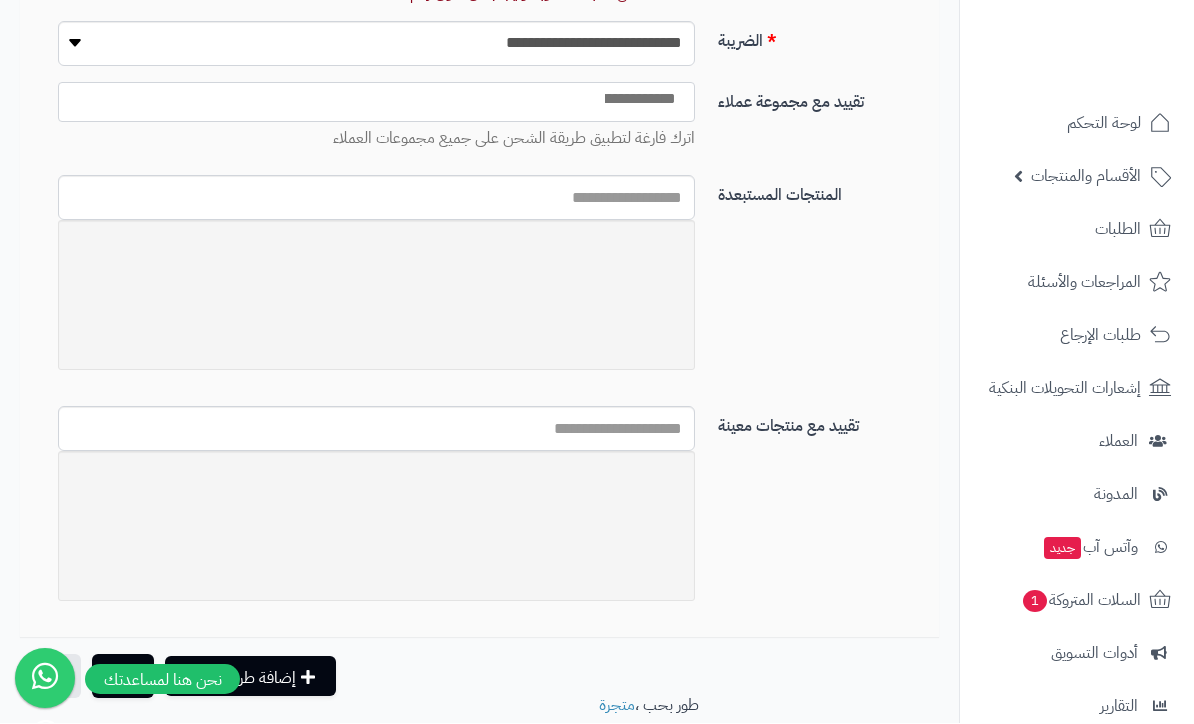 type on "*" 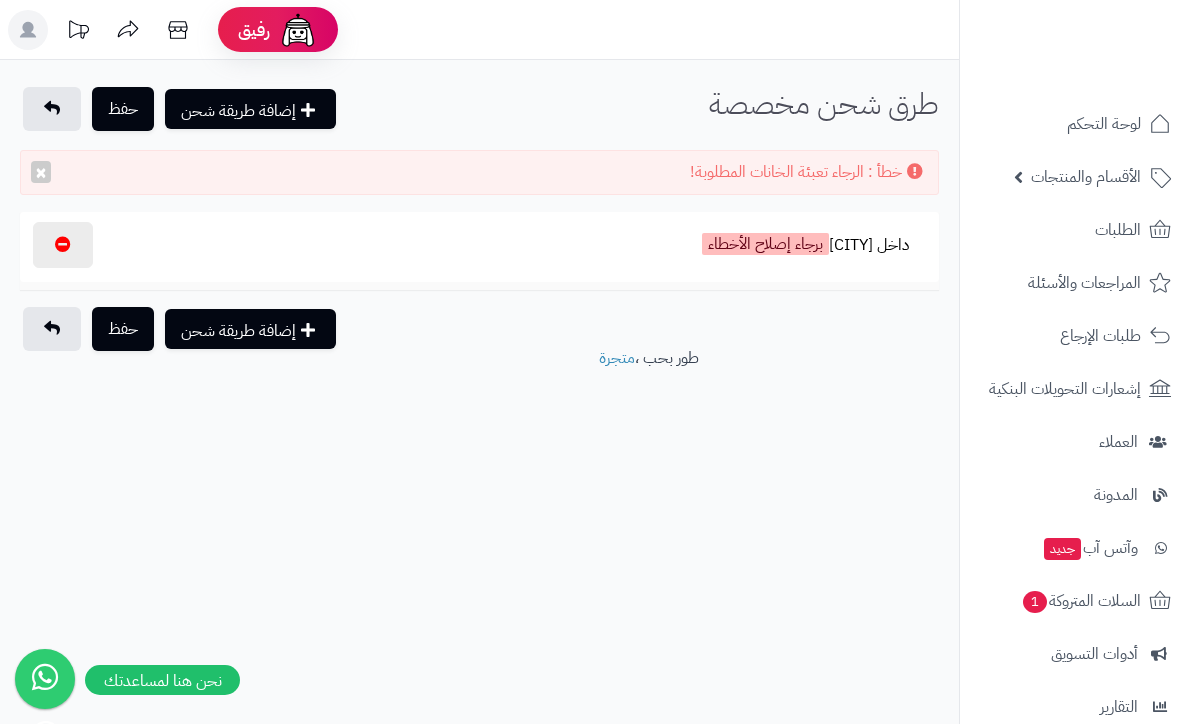 scroll, scrollTop: 0, scrollLeft: 0, axis: both 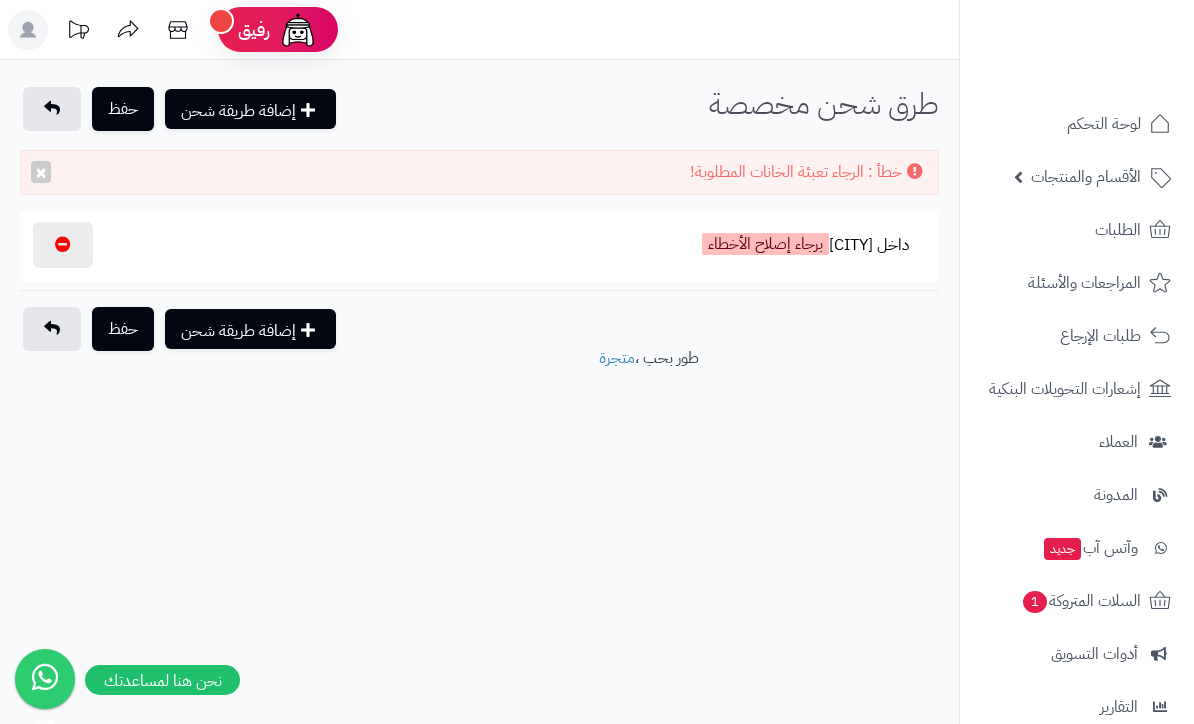 click on "داخل [CITY]" at bounding box center [805, 247] 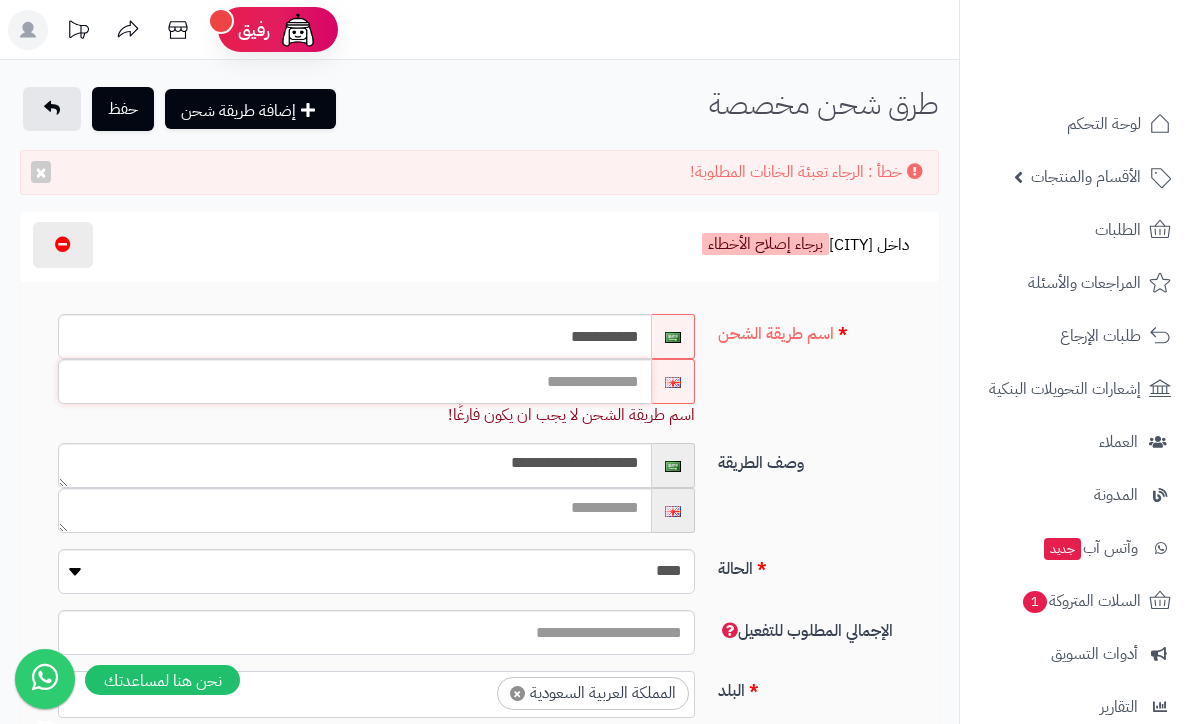 click at bounding box center [355, 381] 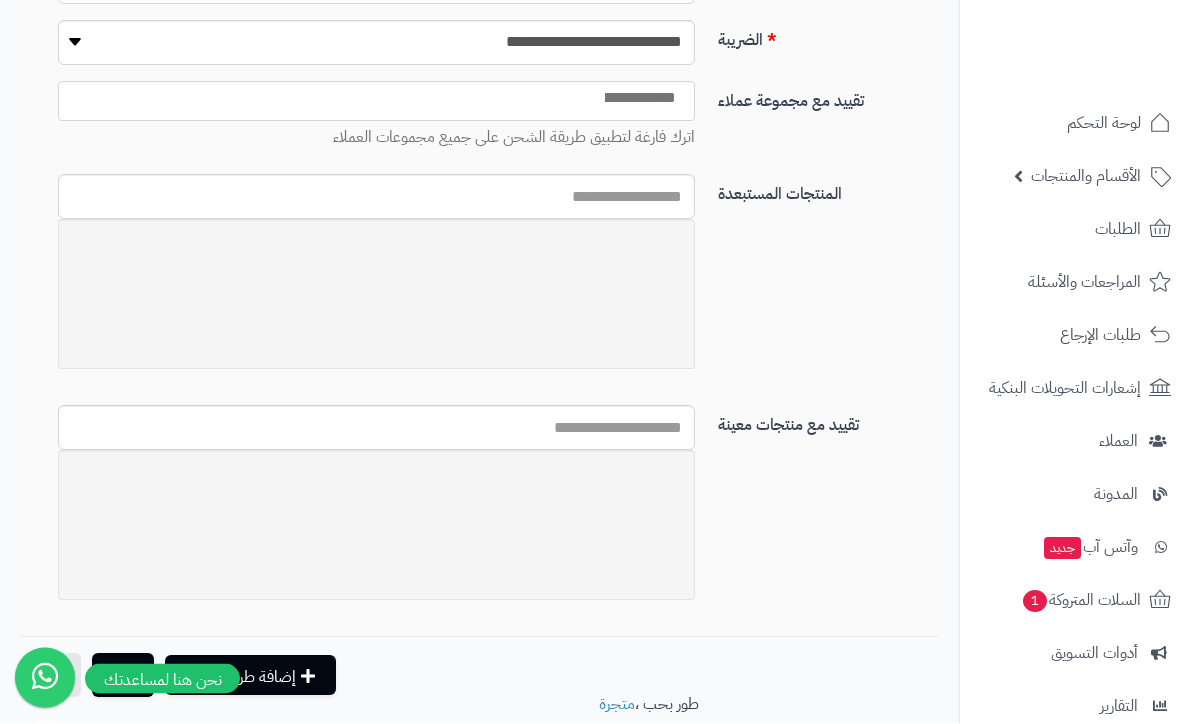 scroll, scrollTop: 961, scrollLeft: 0, axis: vertical 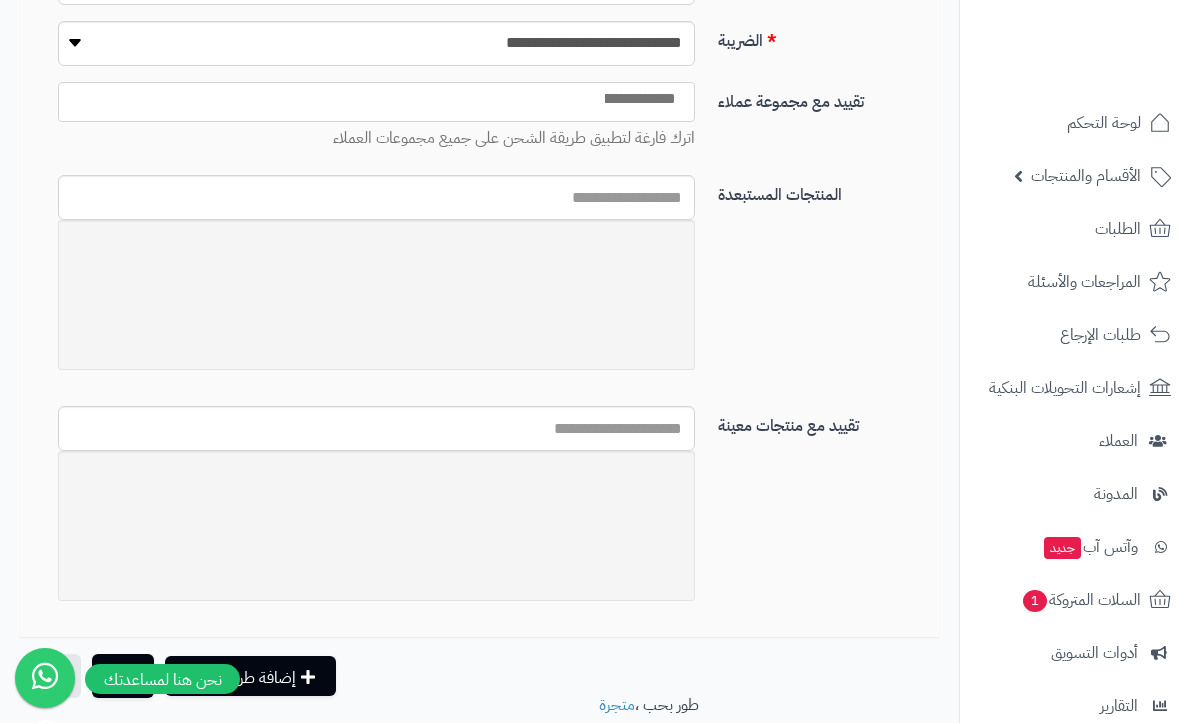 type on "***" 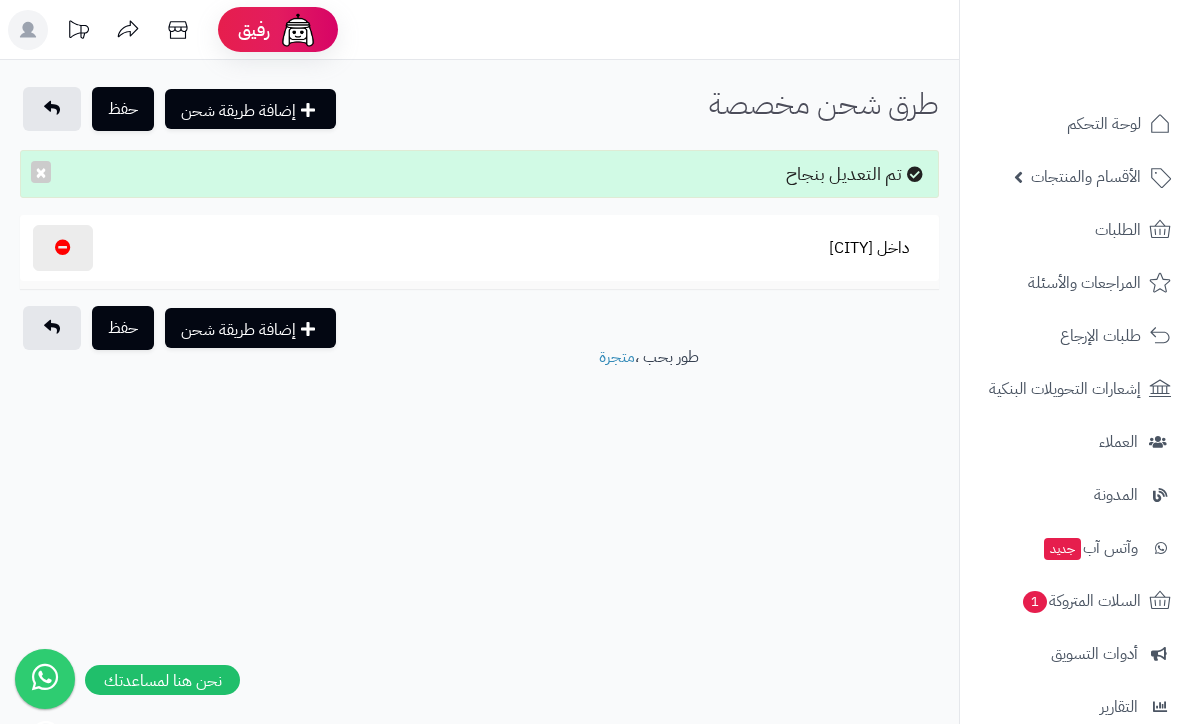 scroll, scrollTop: 0, scrollLeft: 0, axis: both 